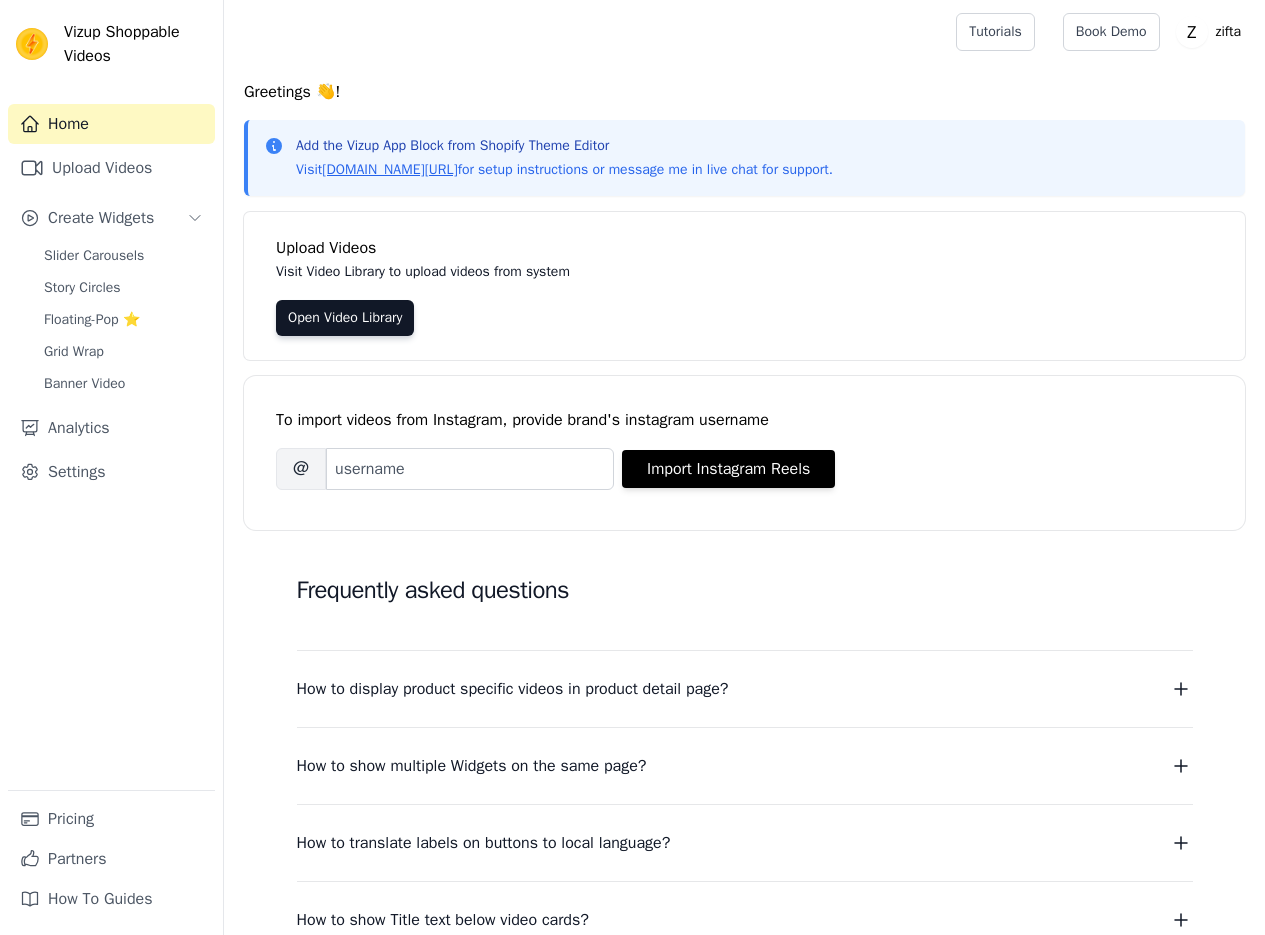 scroll, scrollTop: 0, scrollLeft: 0, axis: both 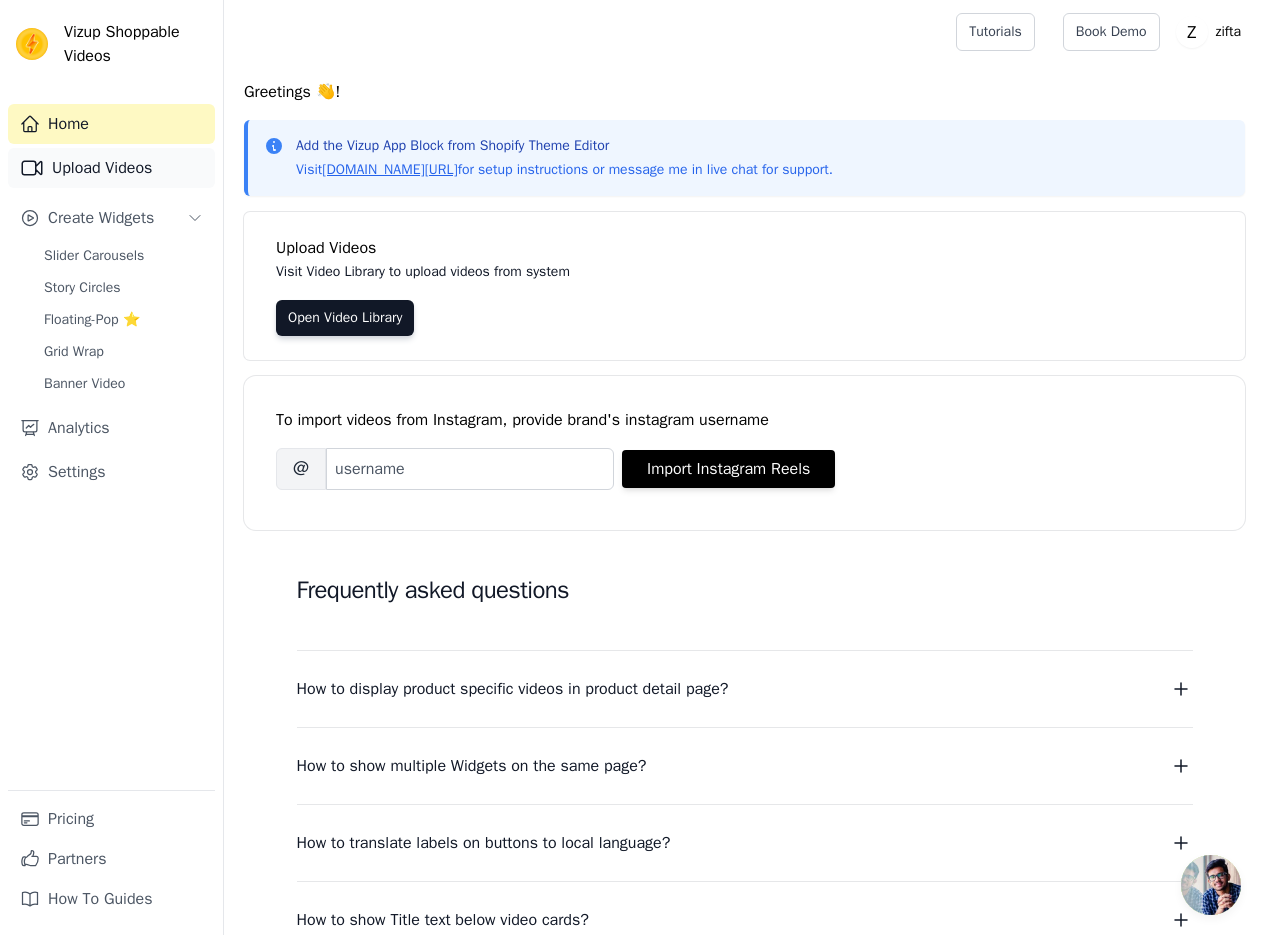 click on "Upload Videos" at bounding box center [111, 168] 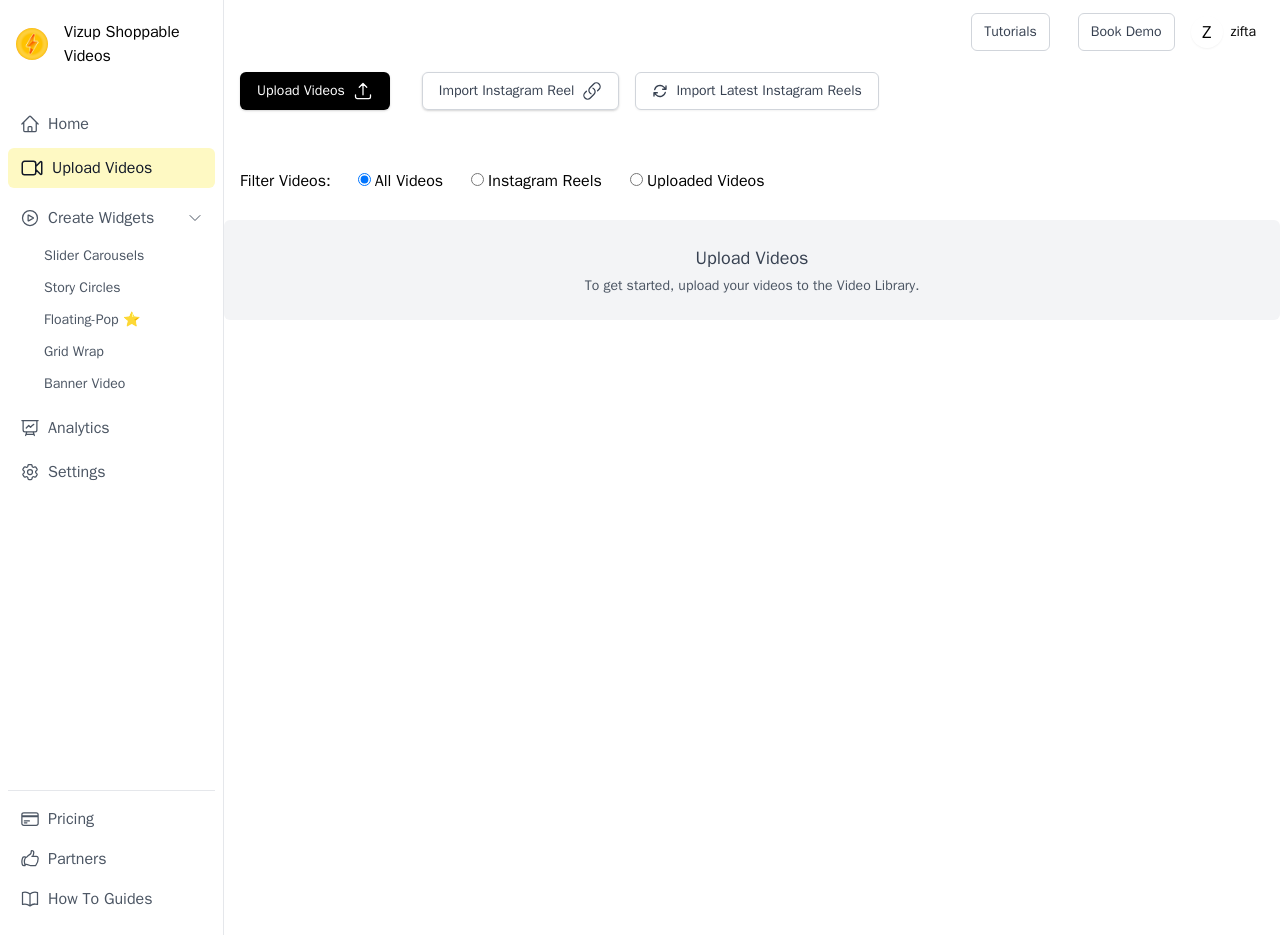 scroll, scrollTop: 0, scrollLeft: 0, axis: both 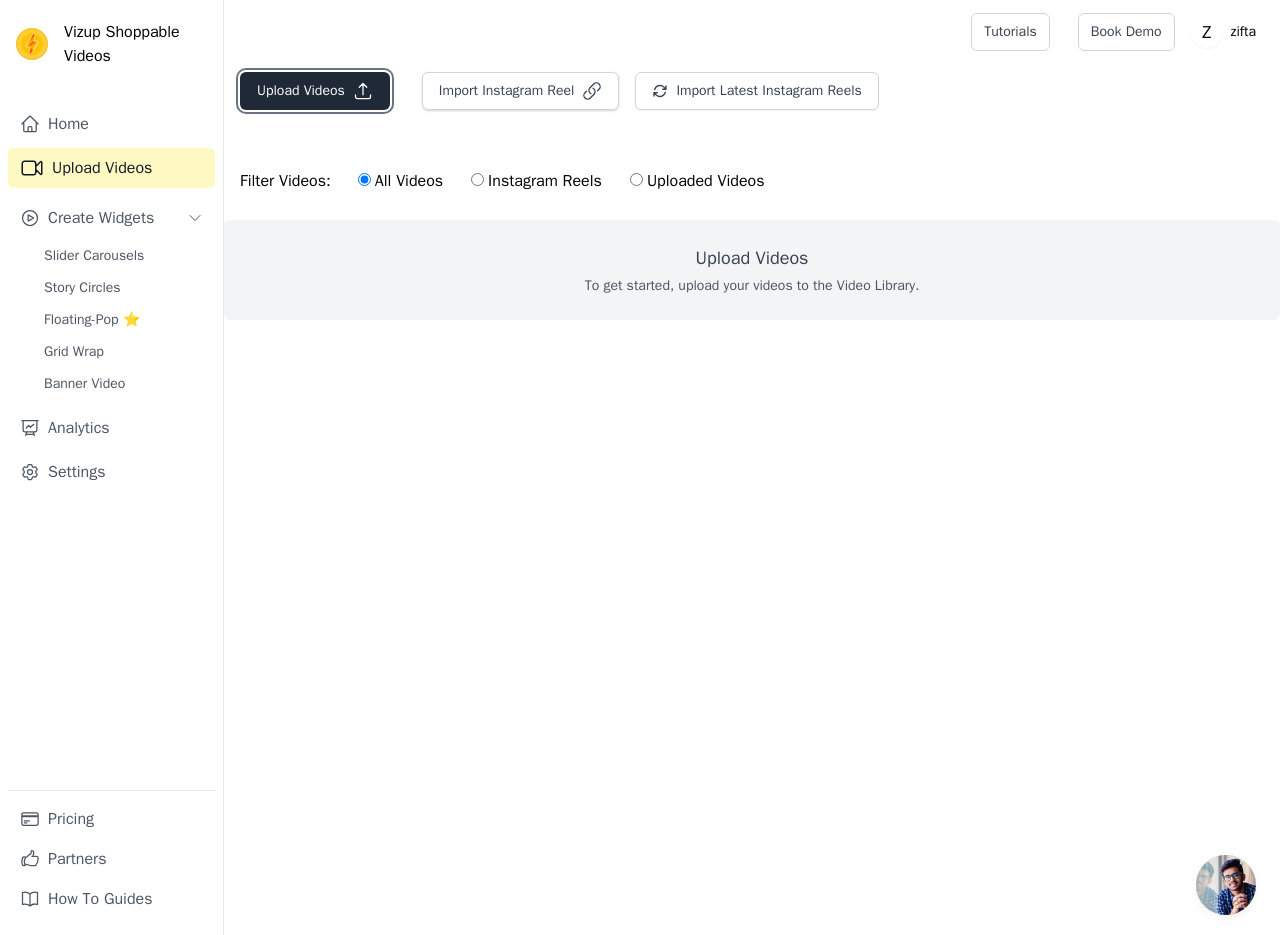 click on "Upload Videos" at bounding box center (315, 91) 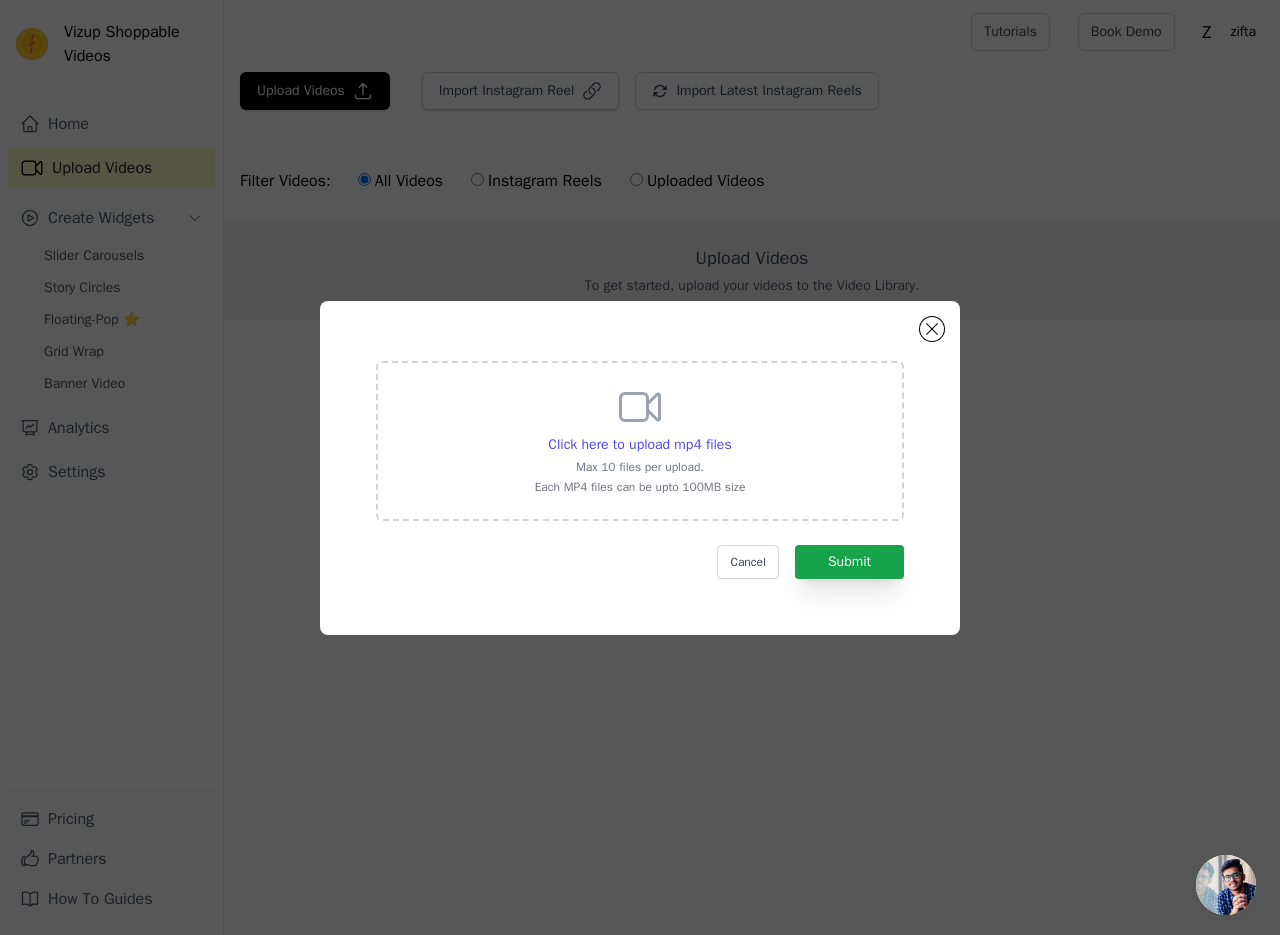 click 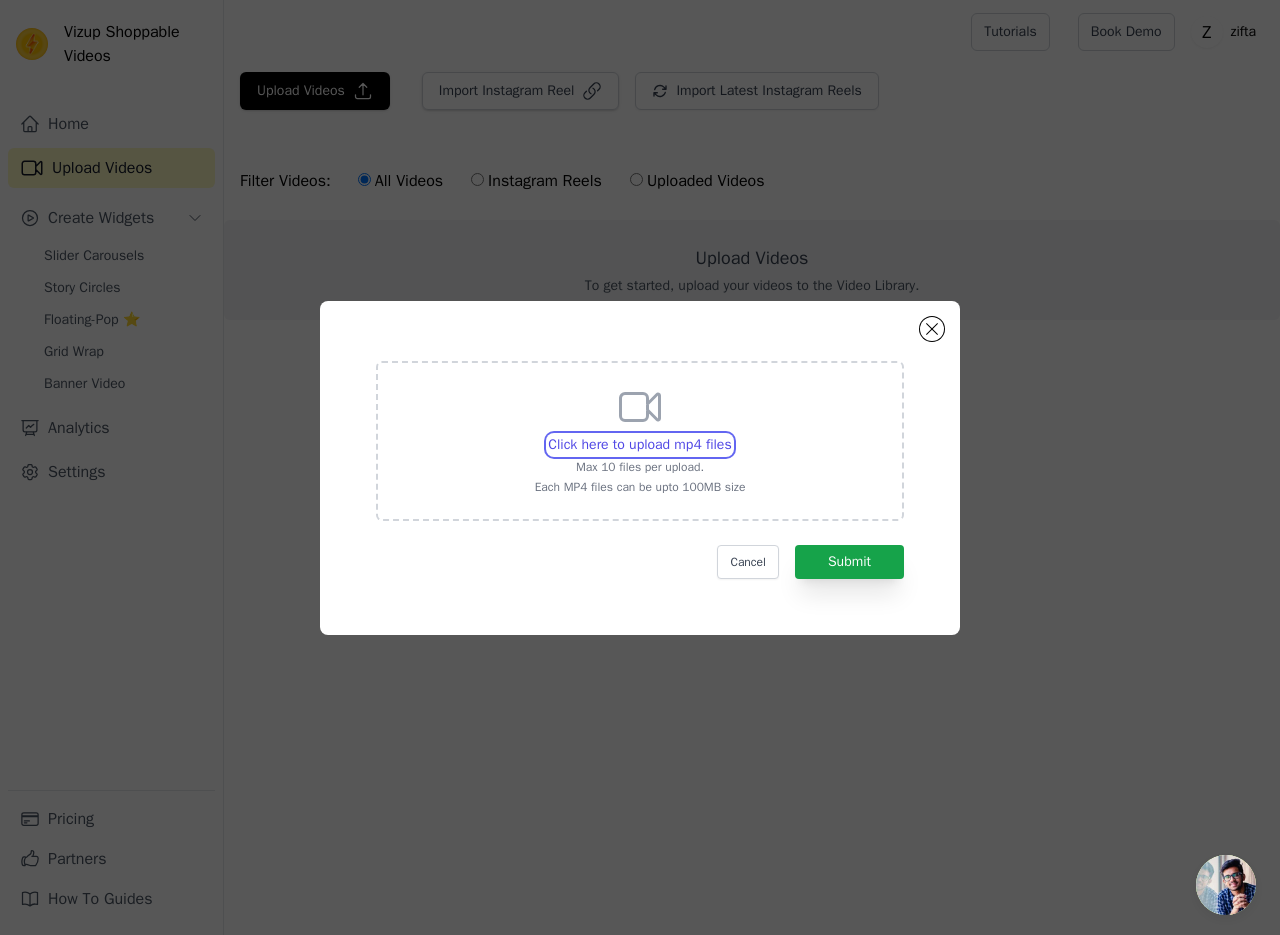 click on "Click here to upload mp4 files     Max 10 files per upload.   Each MP4 files can be upto 100MB size" at bounding box center (731, 434) 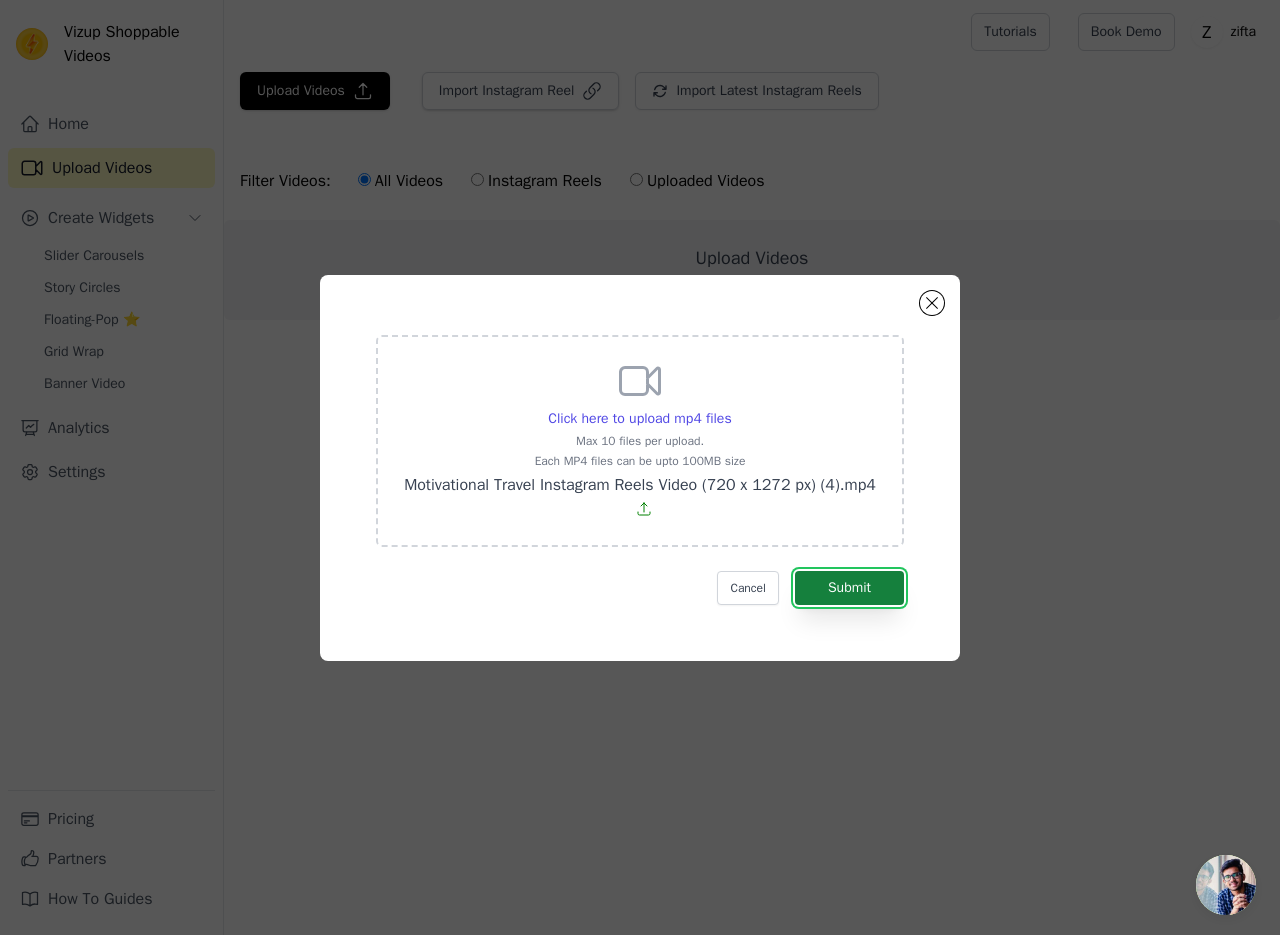 click on "Submit" at bounding box center (849, 588) 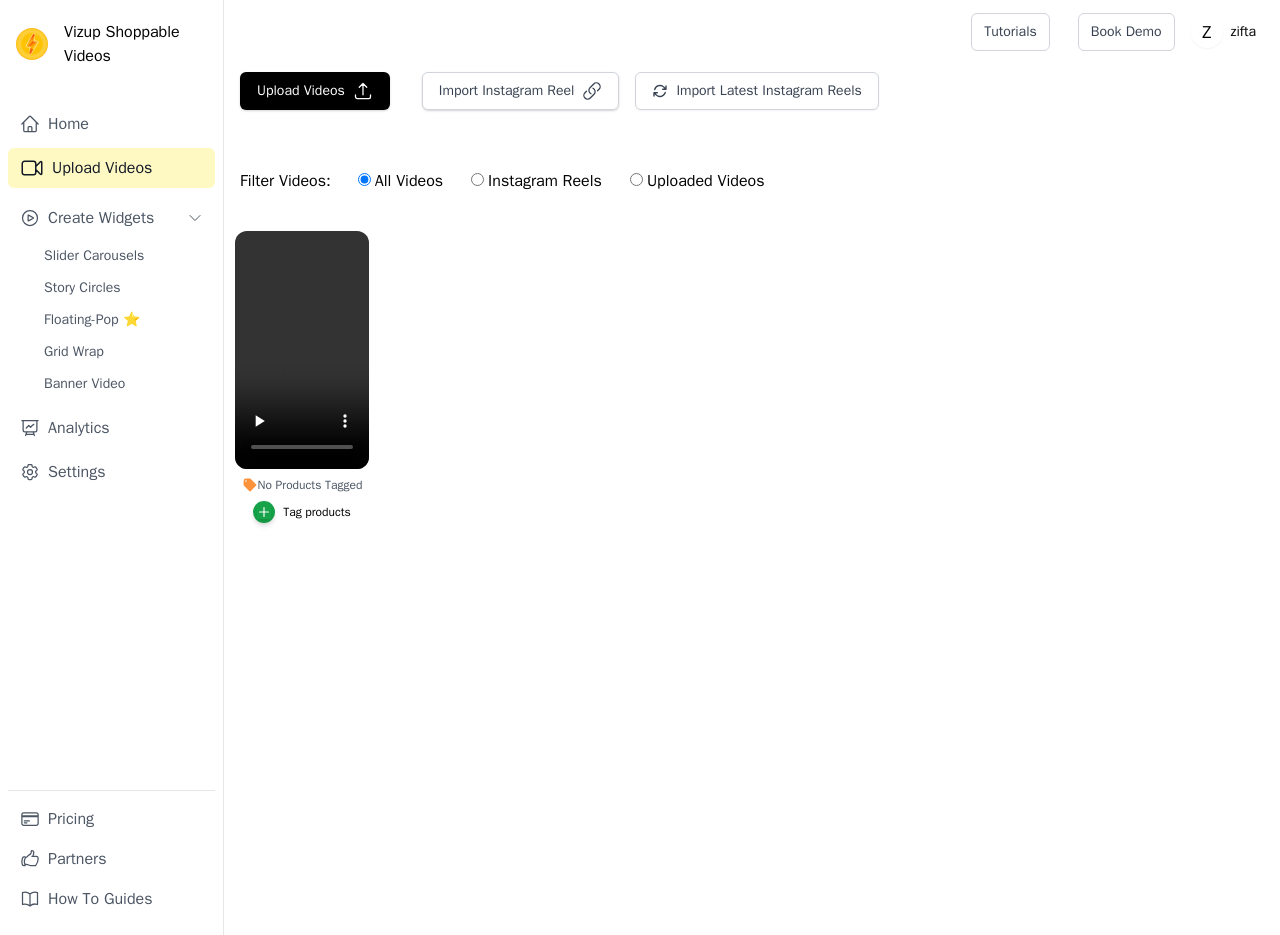 scroll, scrollTop: 0, scrollLeft: 0, axis: both 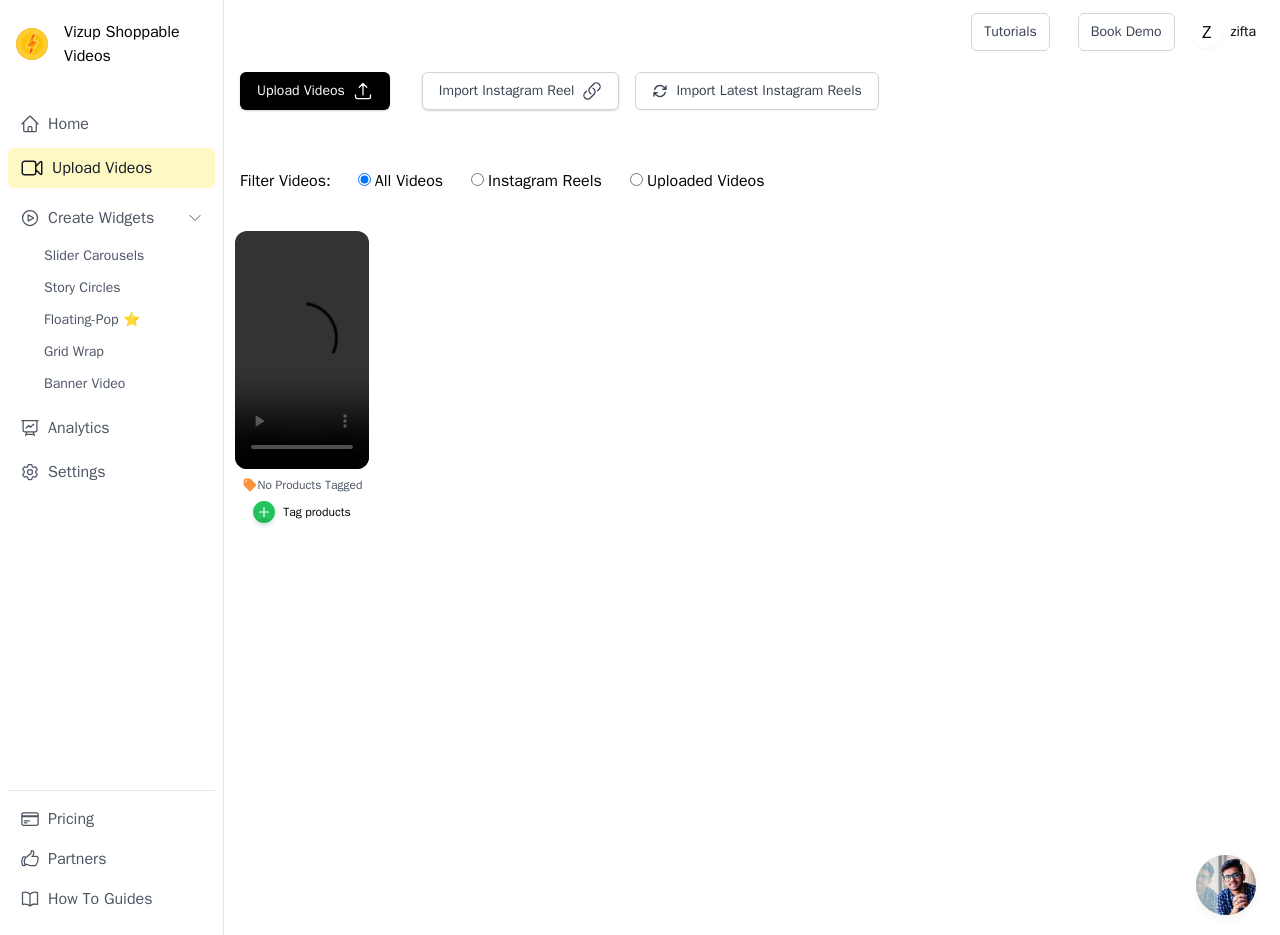 click at bounding box center (264, 512) 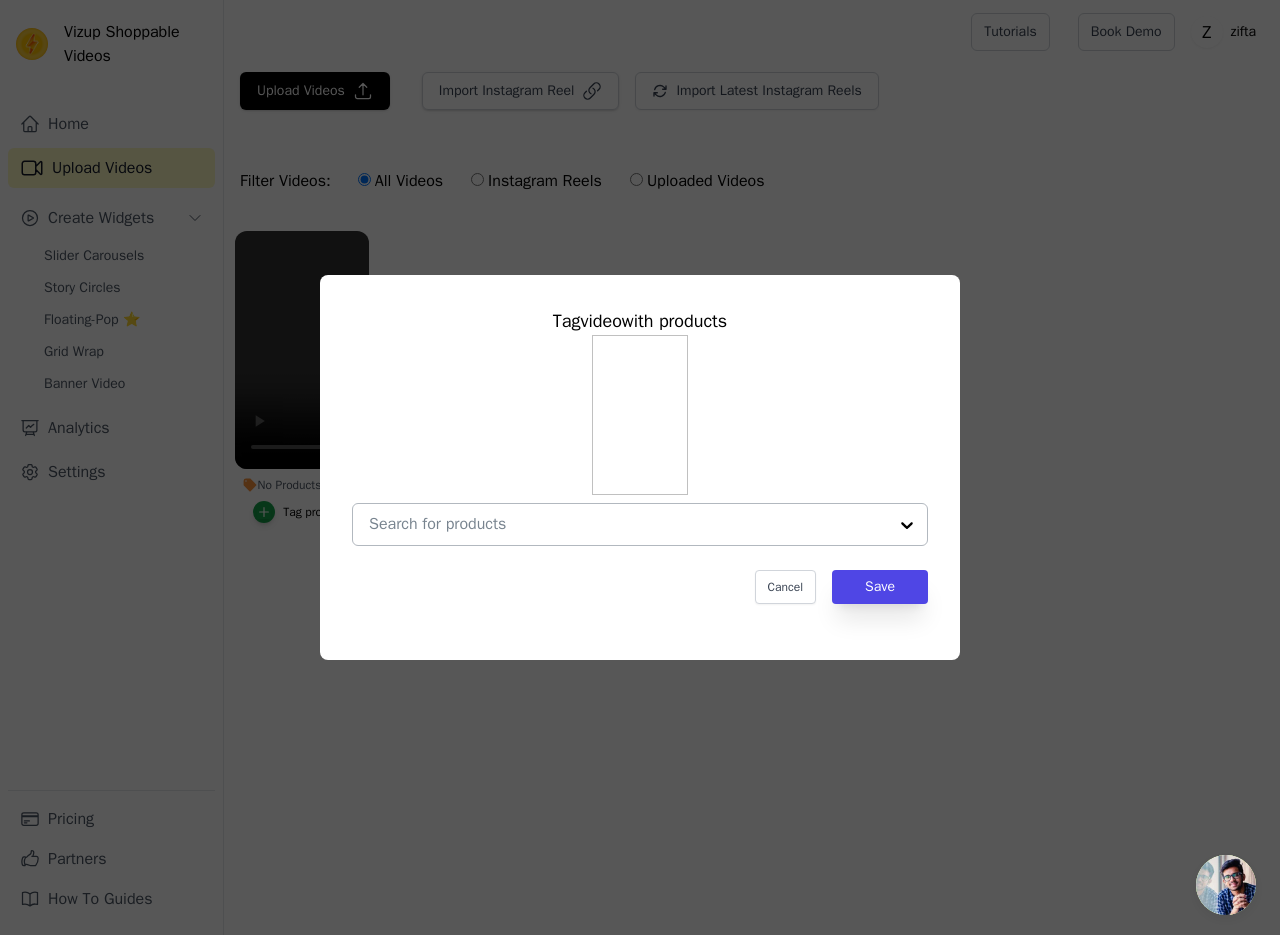 click on "No Products Tagged     Tag  video  with products                         Cancel   Save     Tag products" at bounding box center (628, 524) 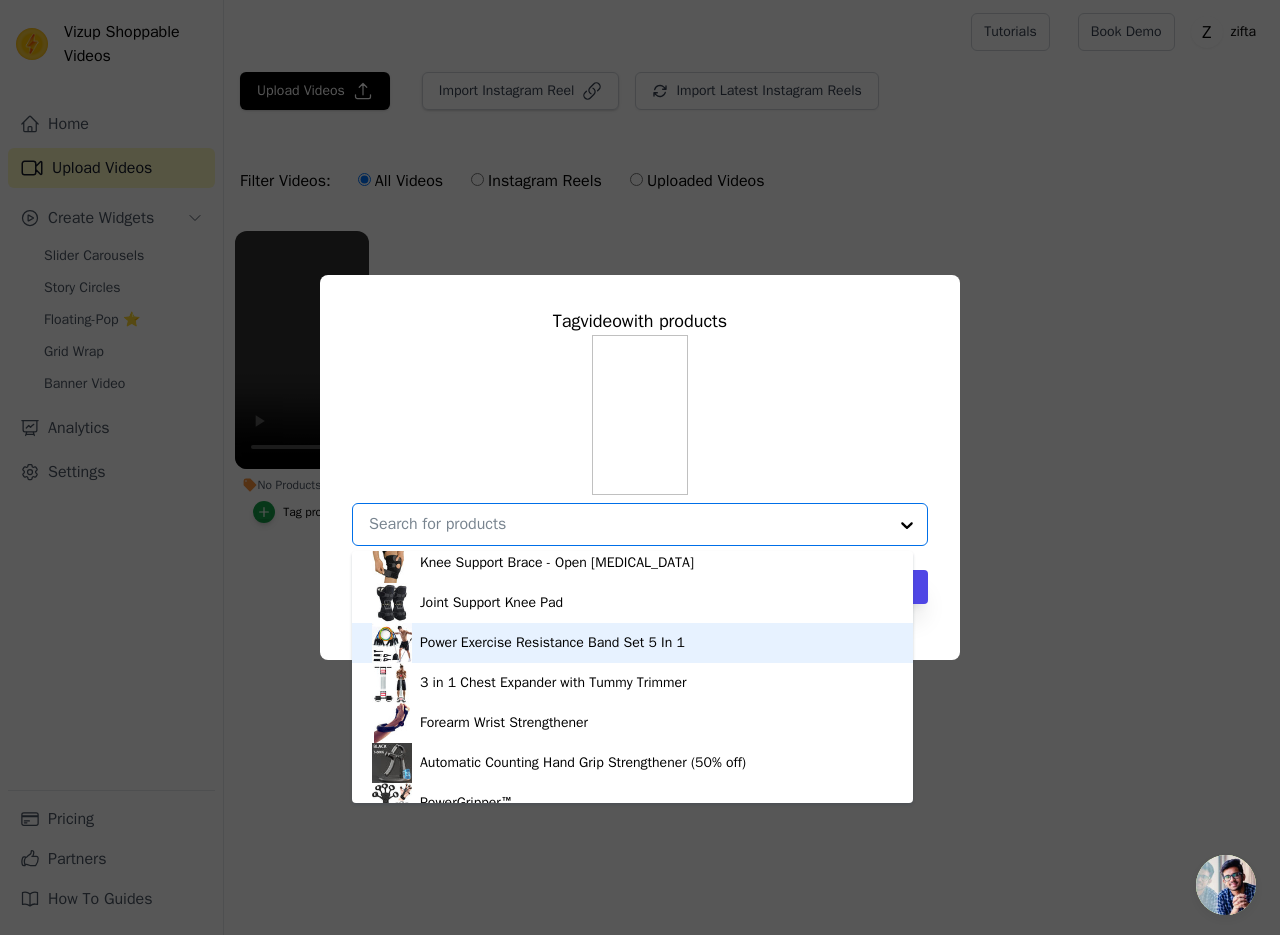 scroll, scrollTop: 0, scrollLeft: 0, axis: both 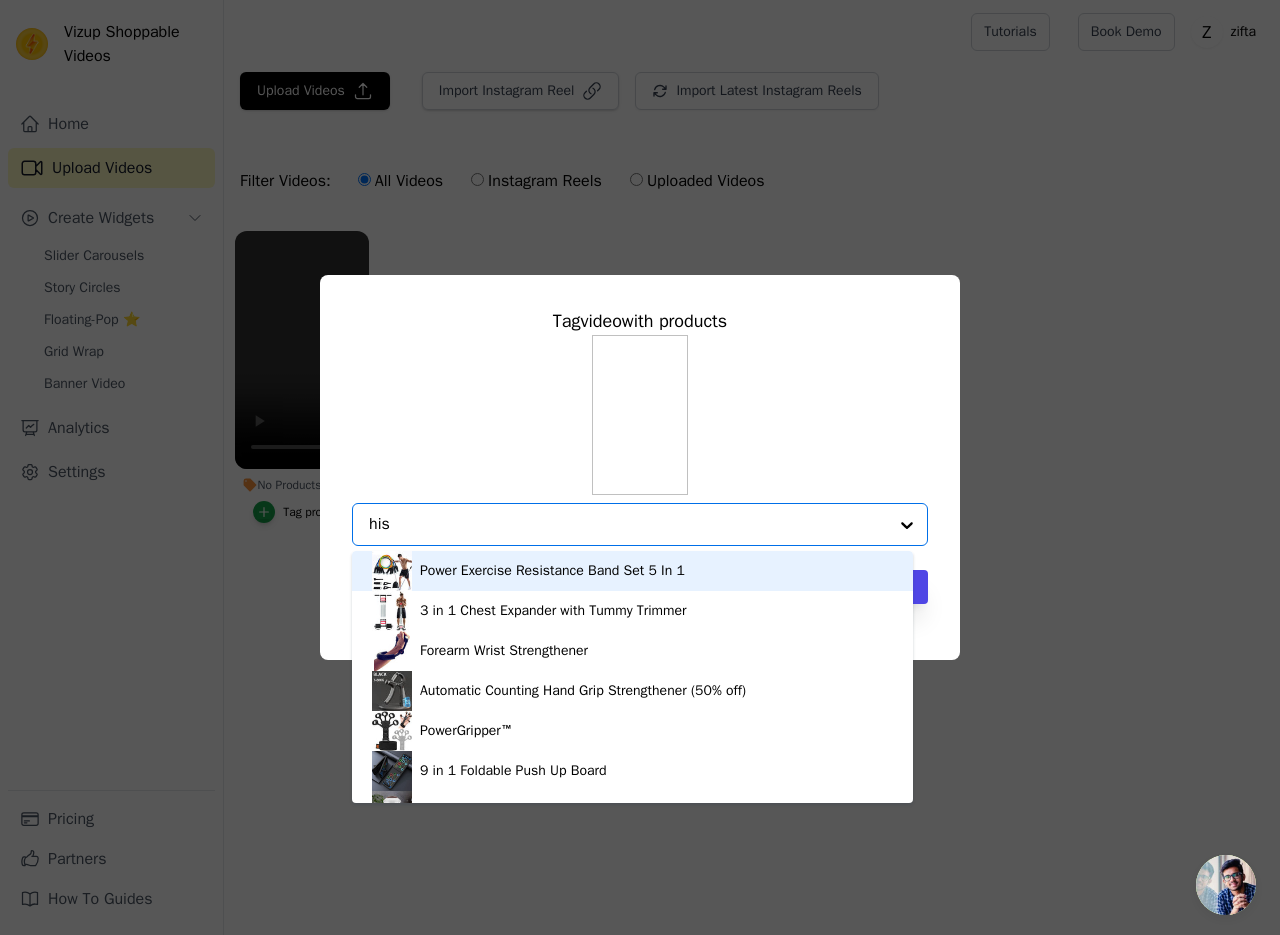 type on "hism" 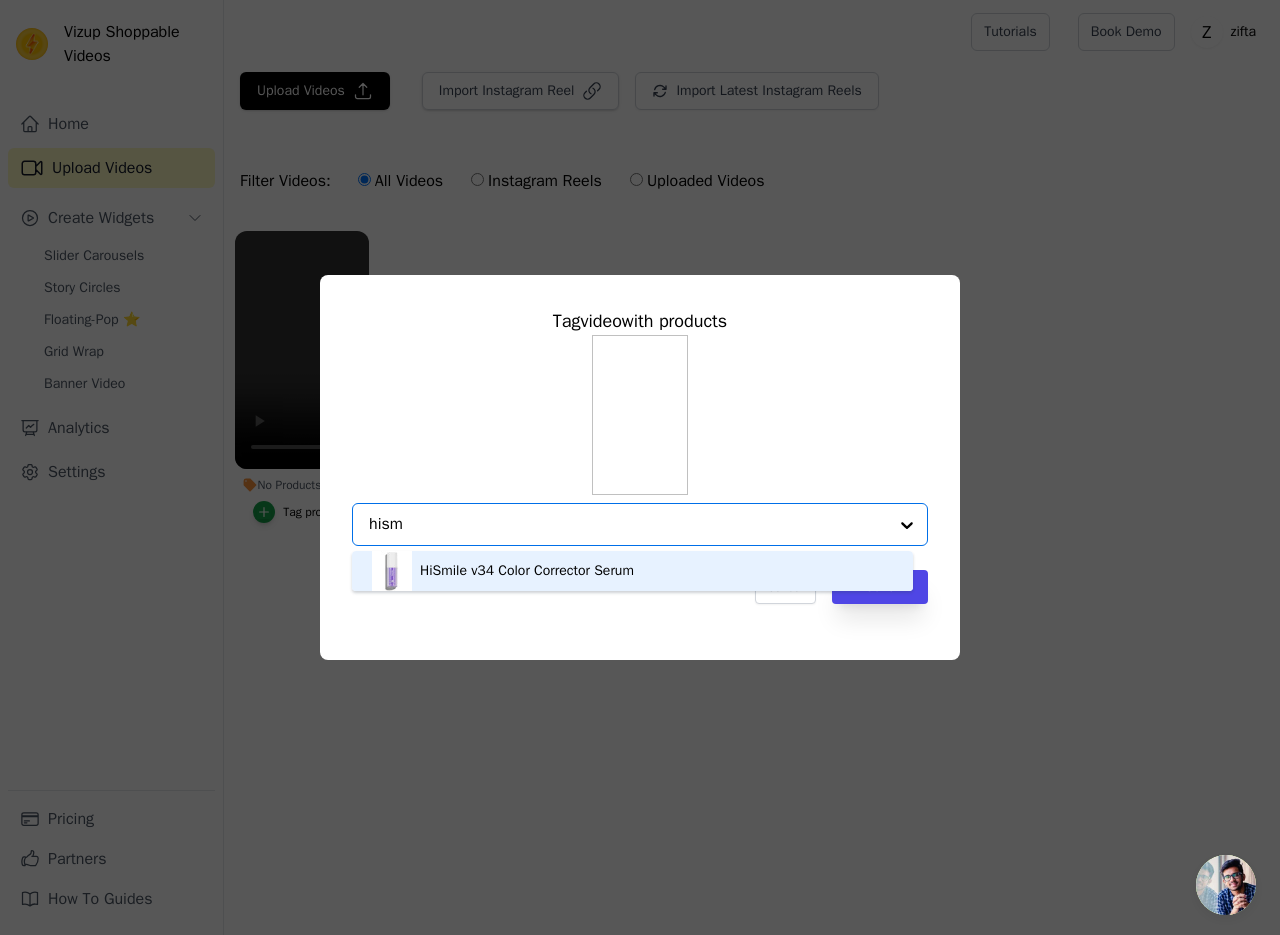 click on "HiSmile v34 Color Corrector Serum" at bounding box center (632, 571) 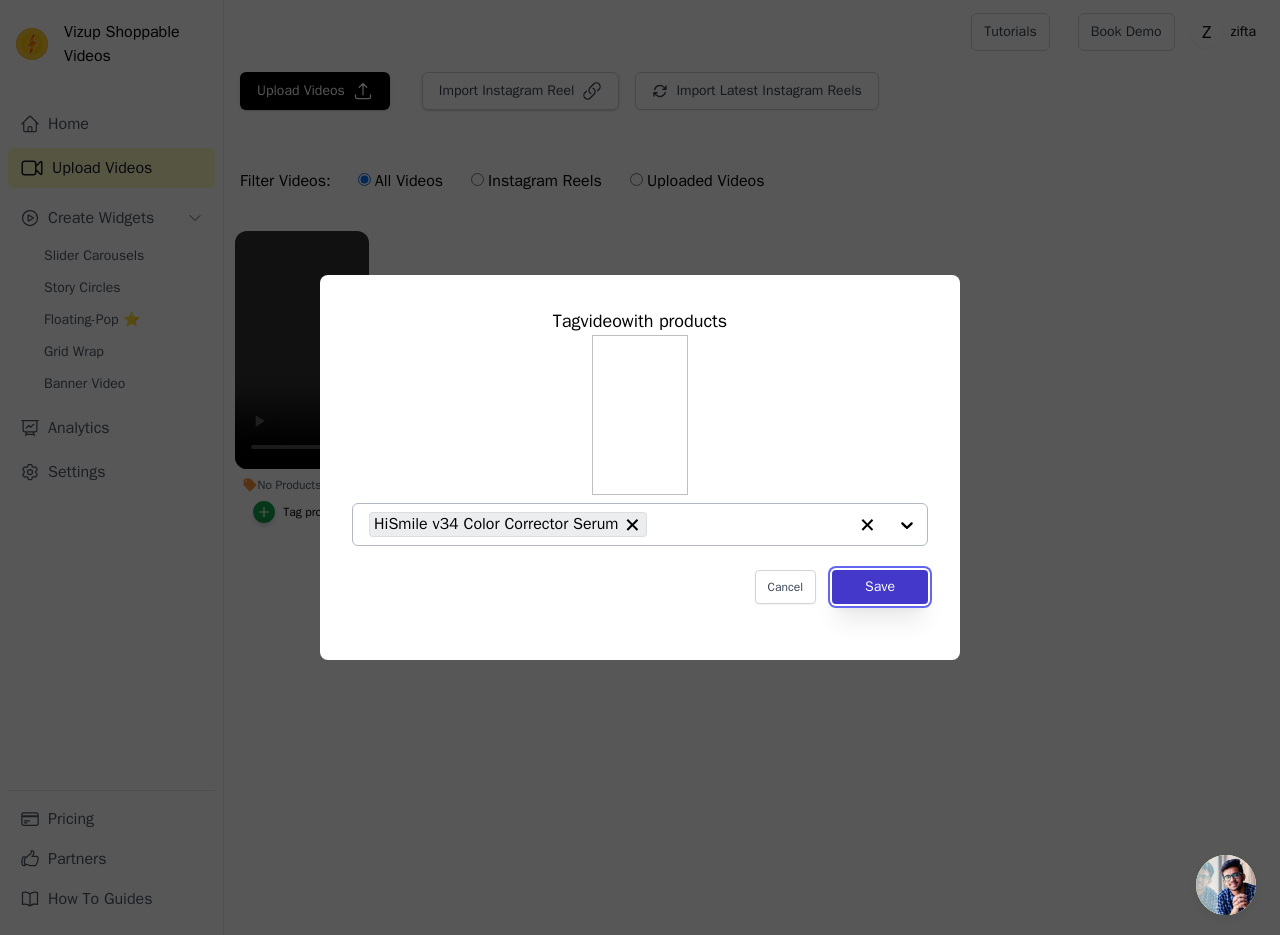 click on "Save" at bounding box center [880, 587] 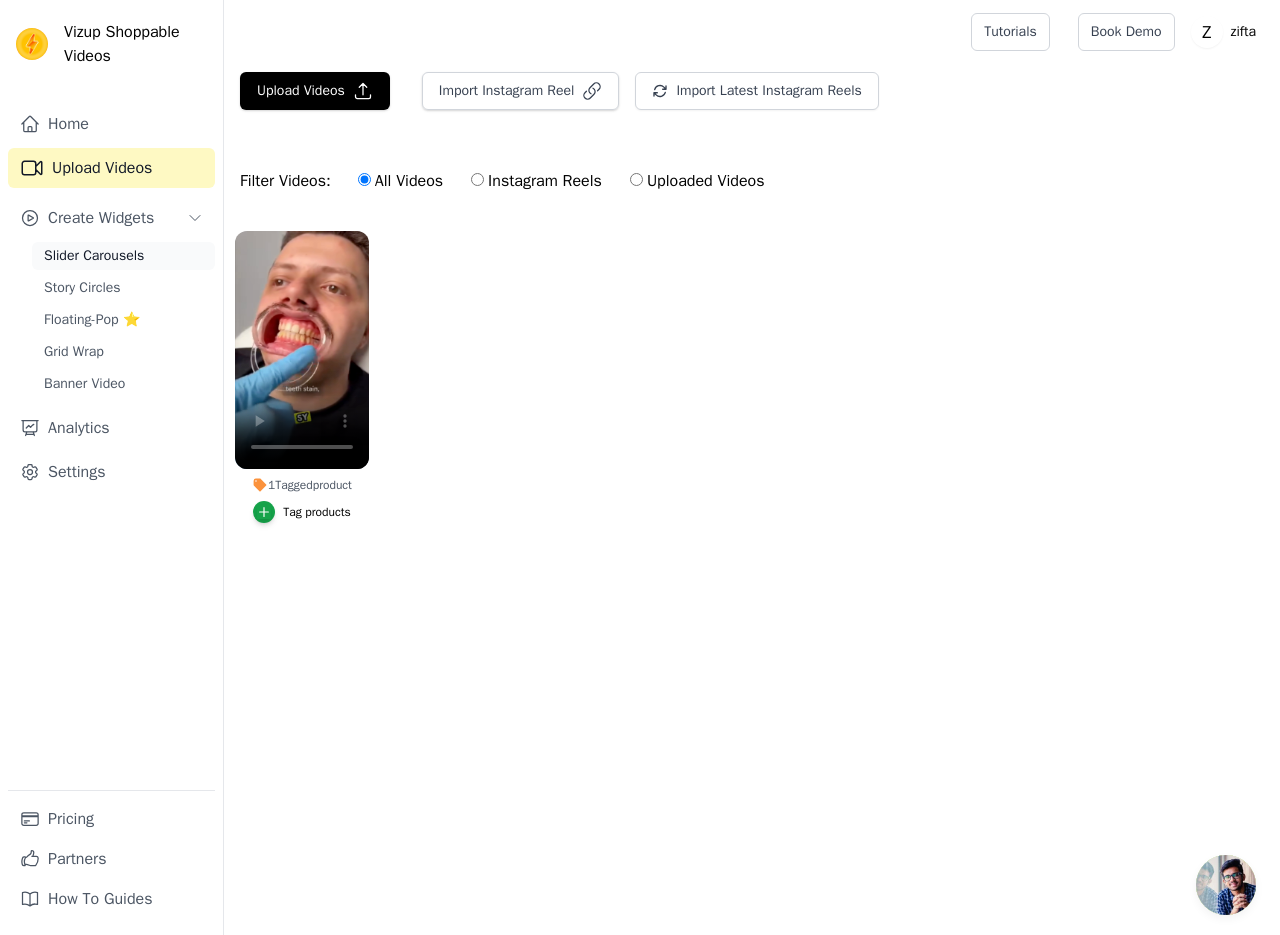 click on "Slider Carousels" at bounding box center (123, 256) 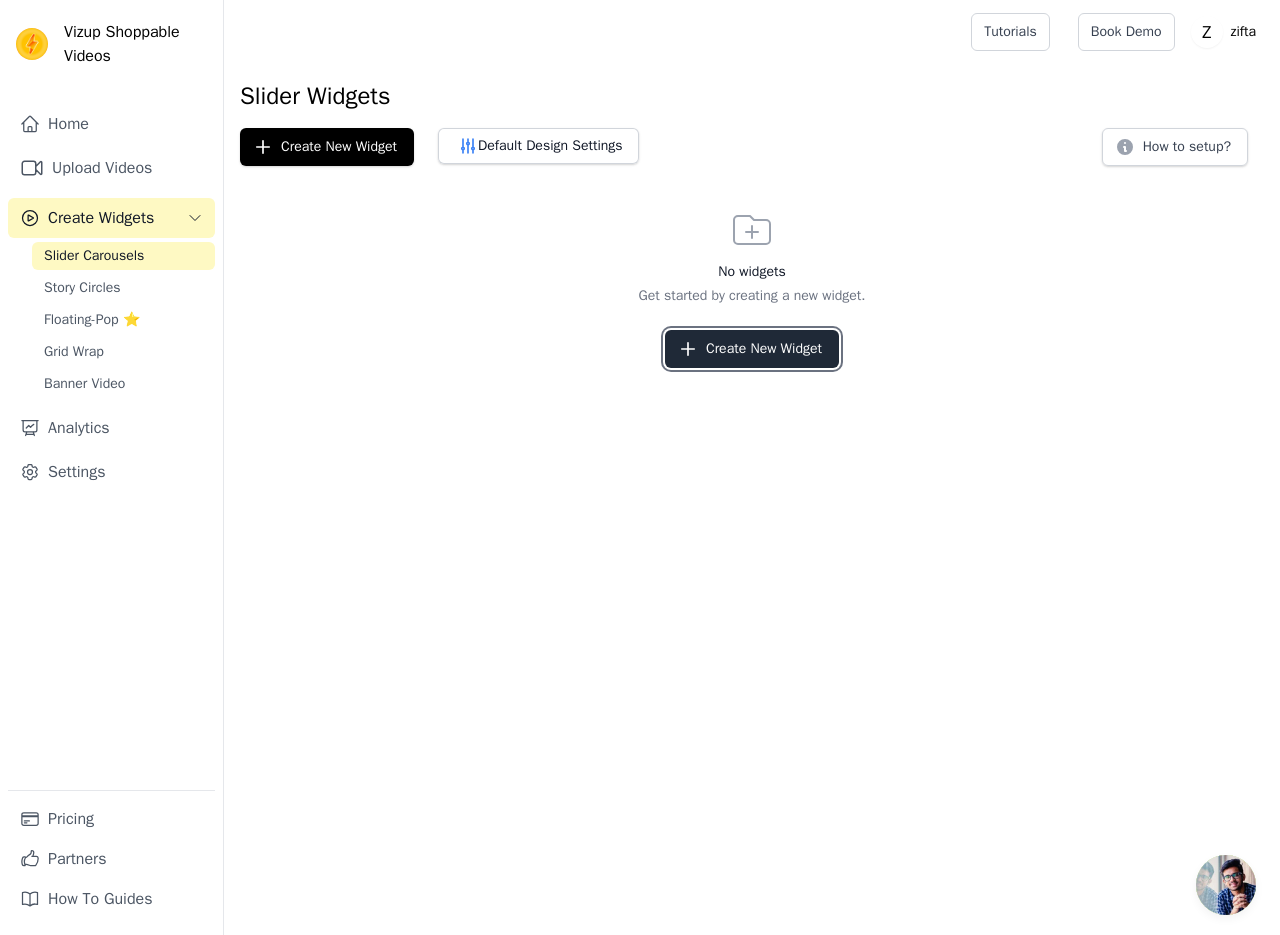 click on "Create New Widget" at bounding box center (752, 349) 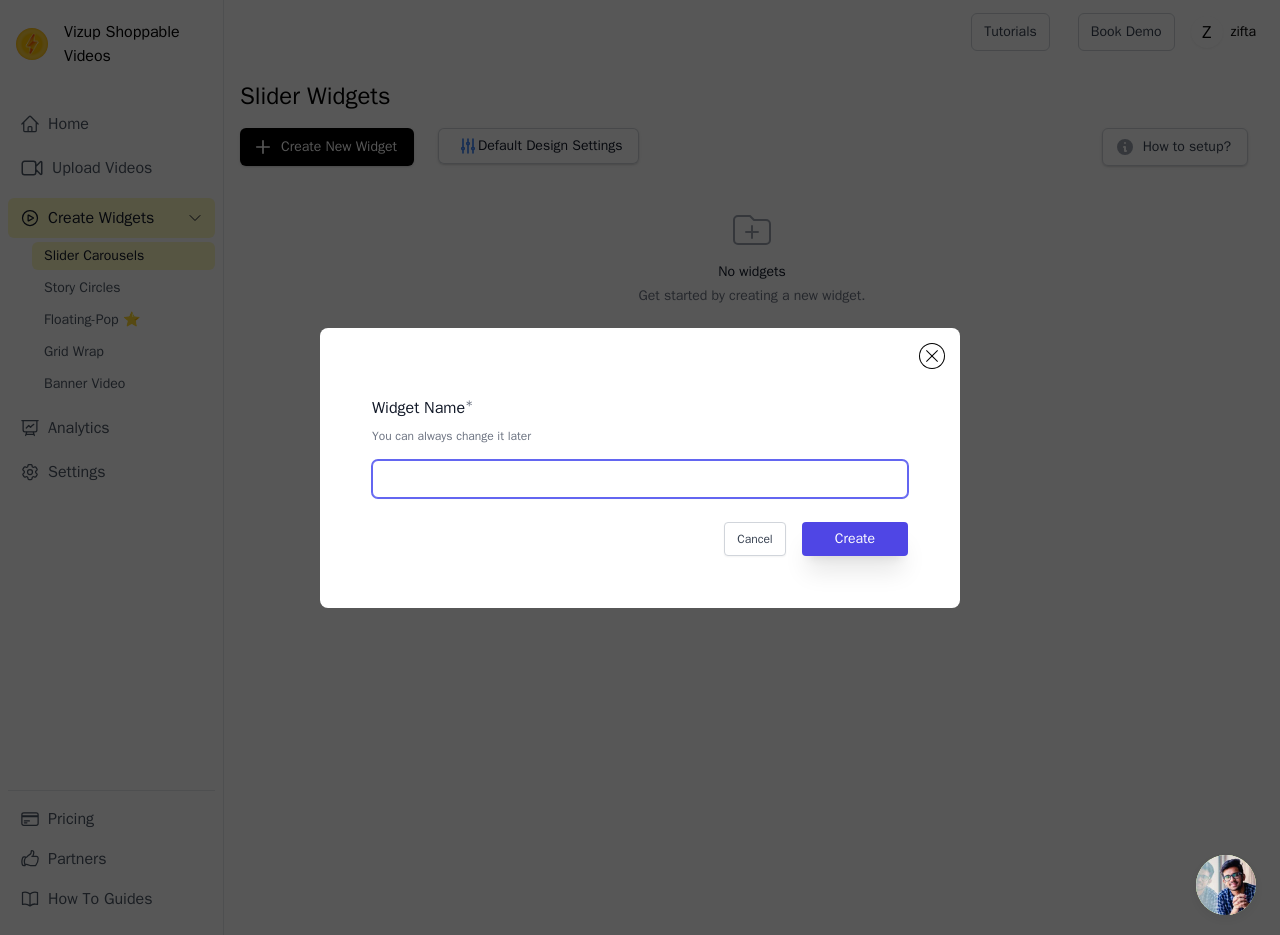 click at bounding box center [640, 479] 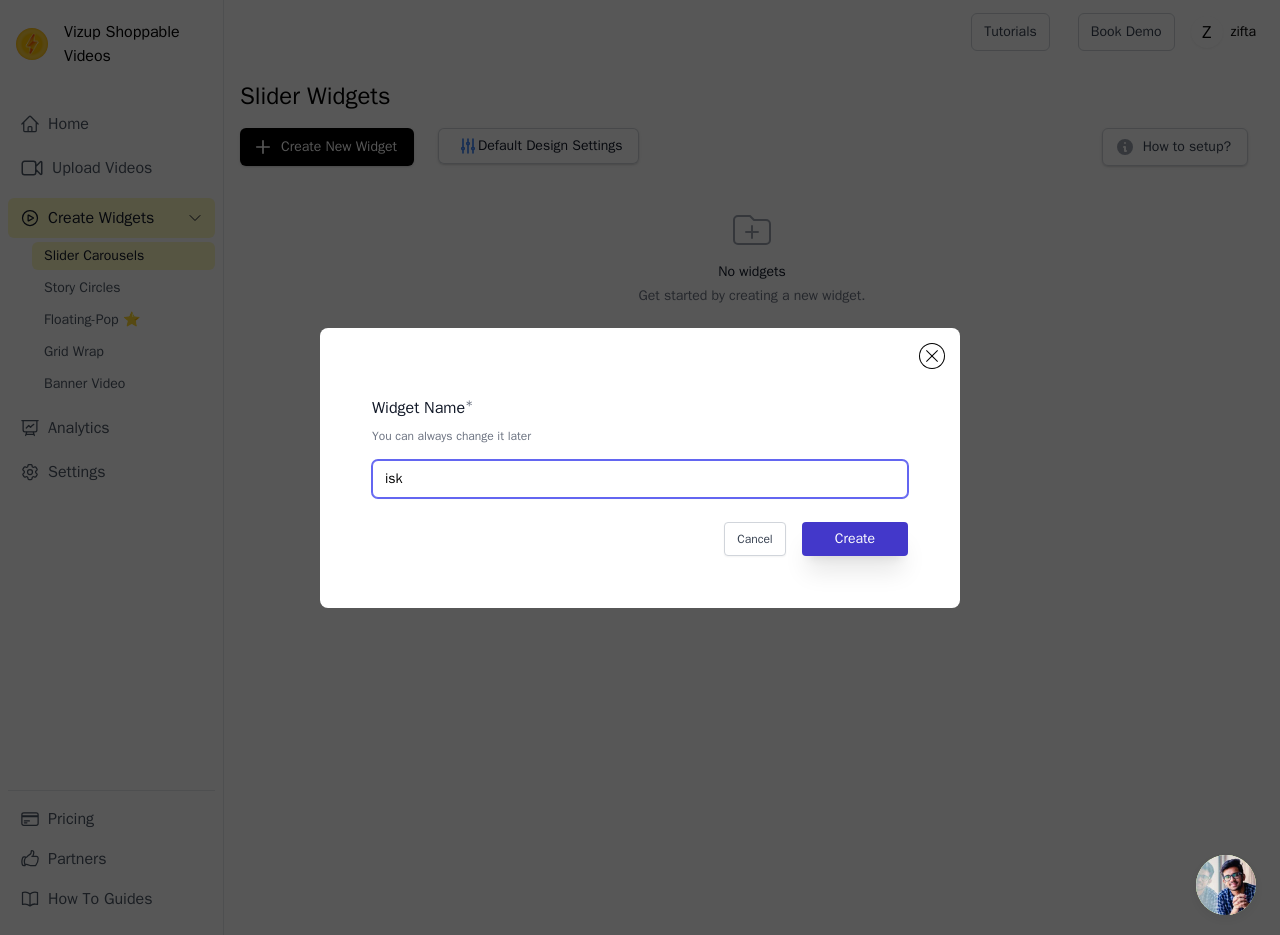 type on "isk" 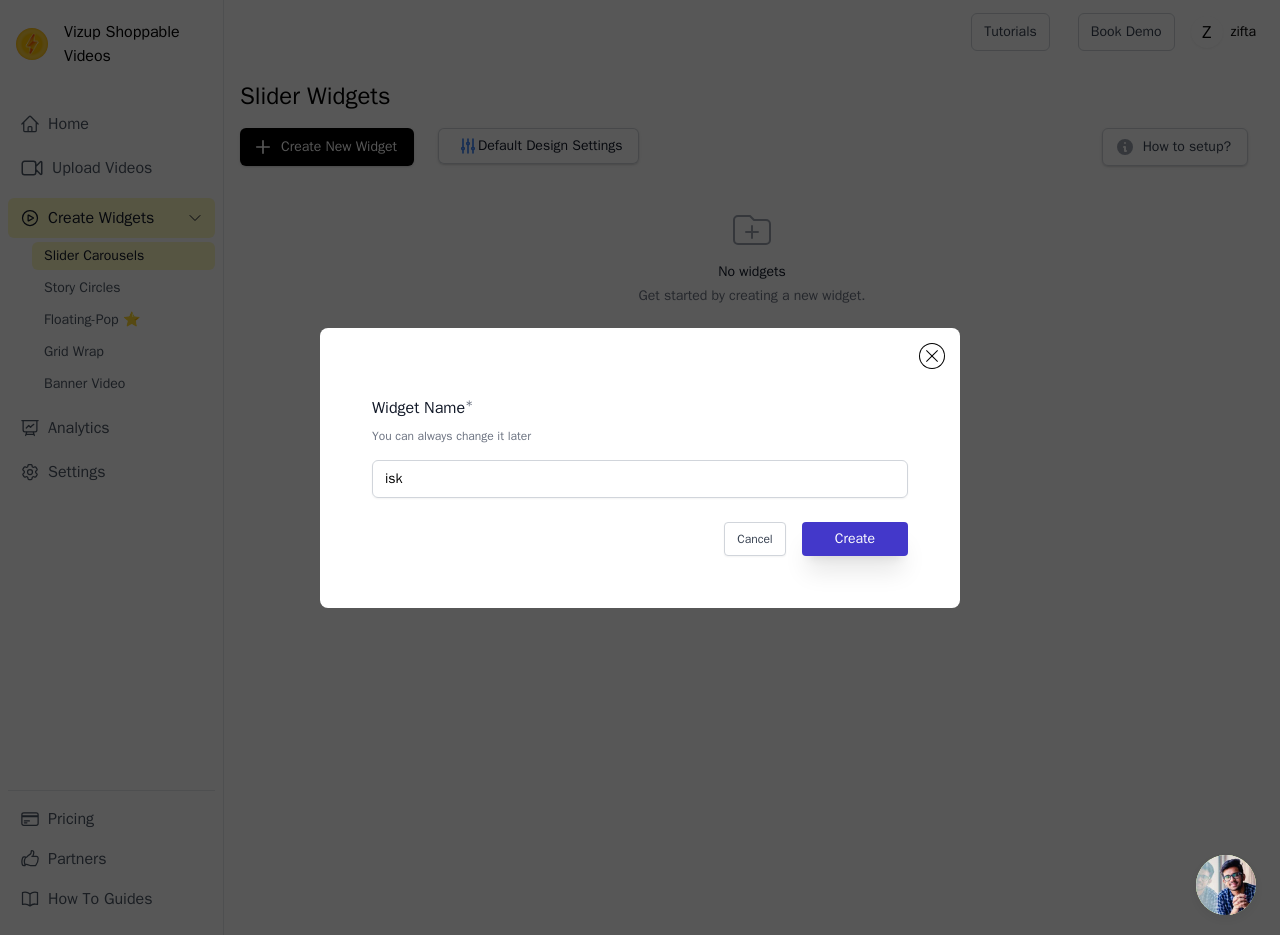 click on "Widget Name   *   You can always change it later   isk     Cancel   Create" at bounding box center (640, 468) 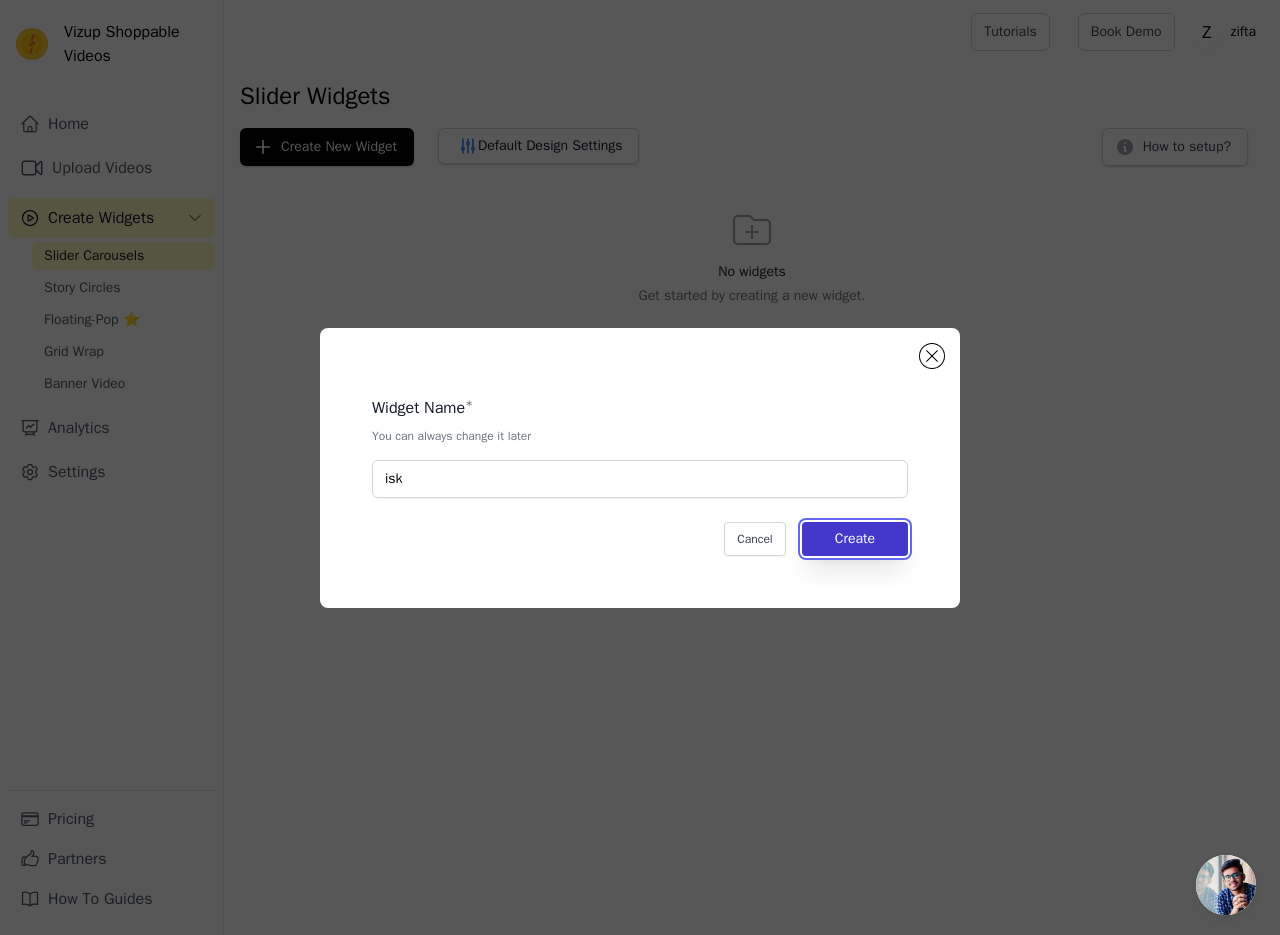 click on "Create" at bounding box center (855, 539) 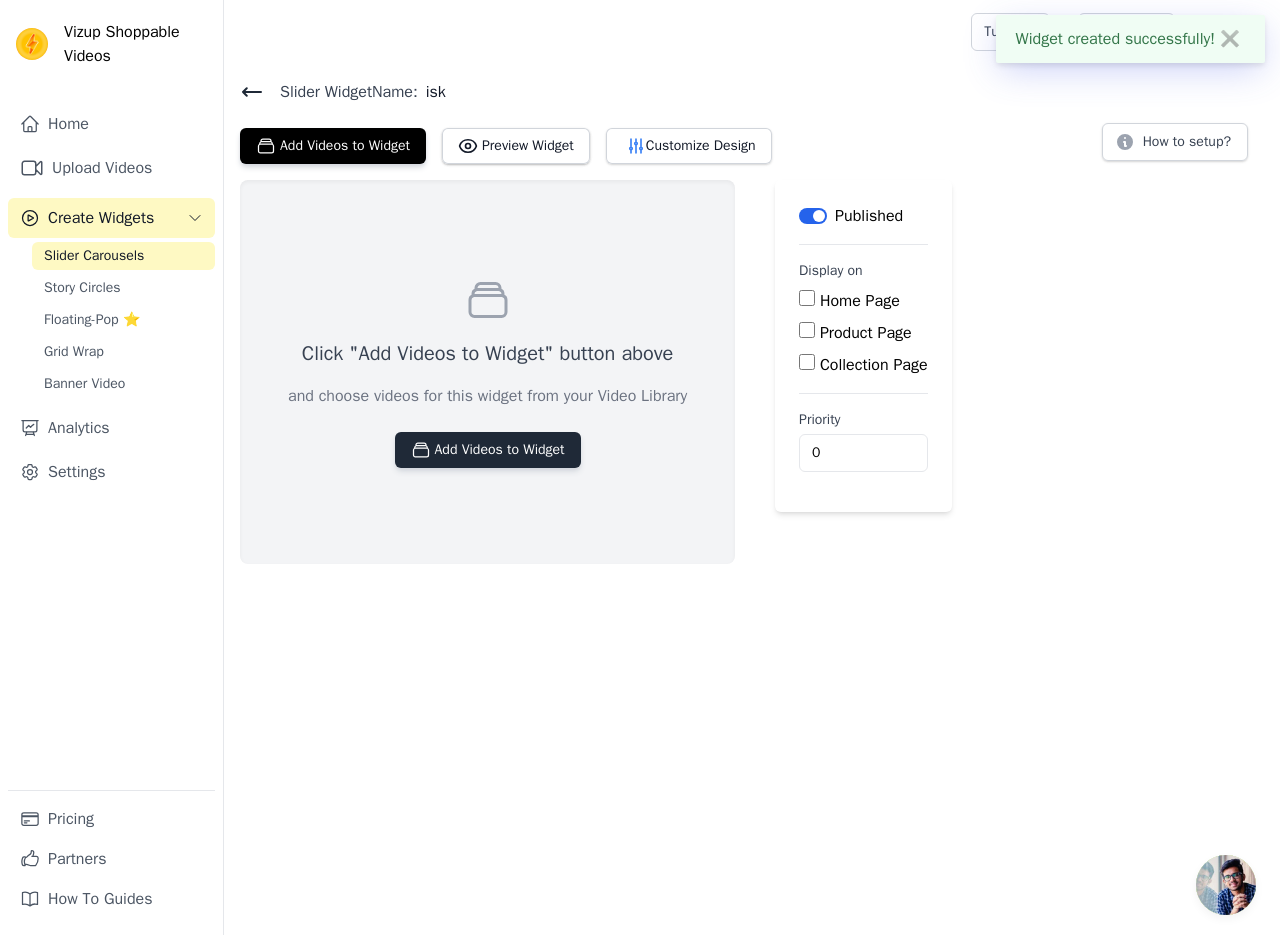 click on "Add Videos to Widget" at bounding box center (488, 450) 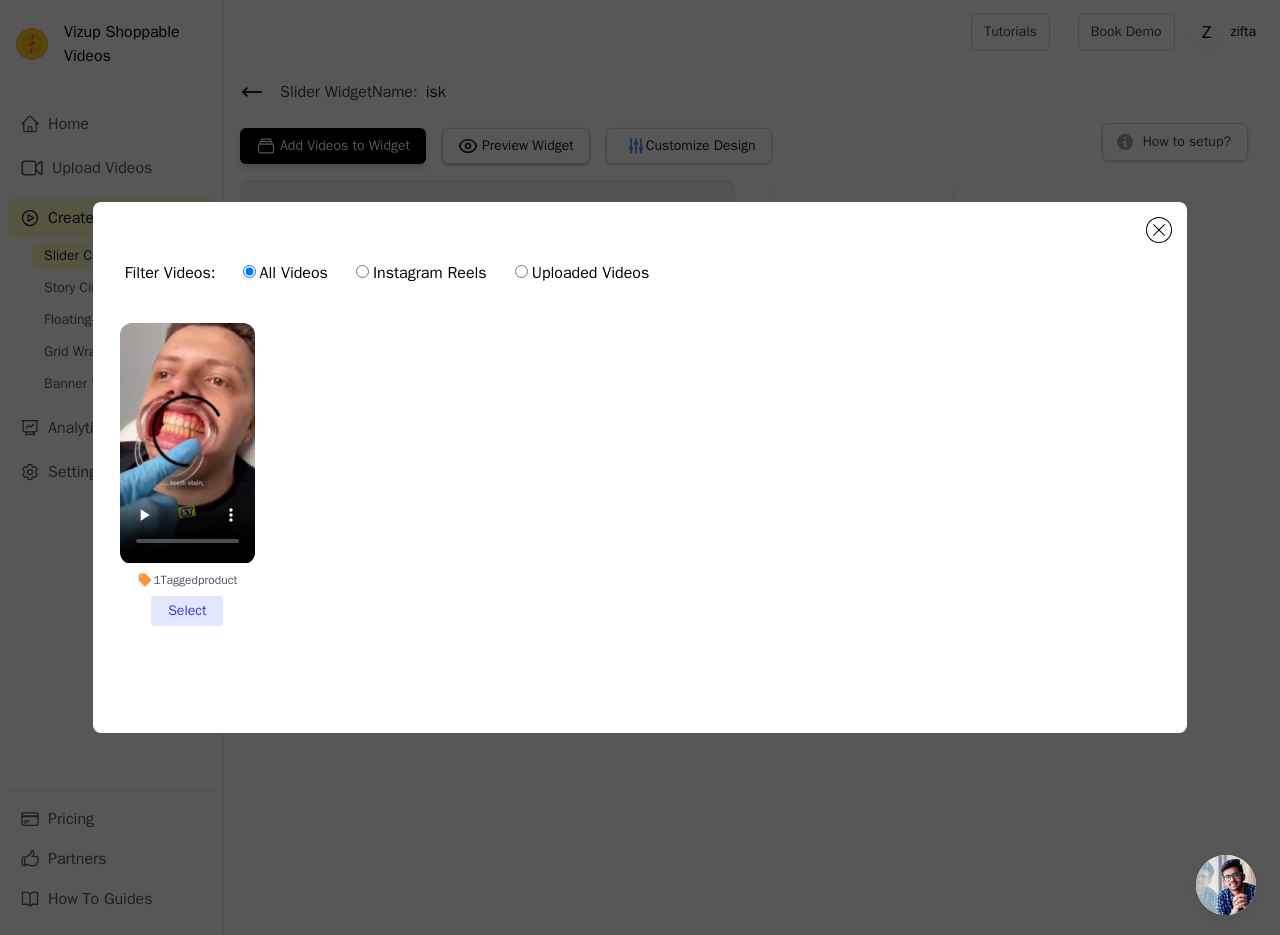 click on "1  Tagged  product     Select" at bounding box center (187, 474) 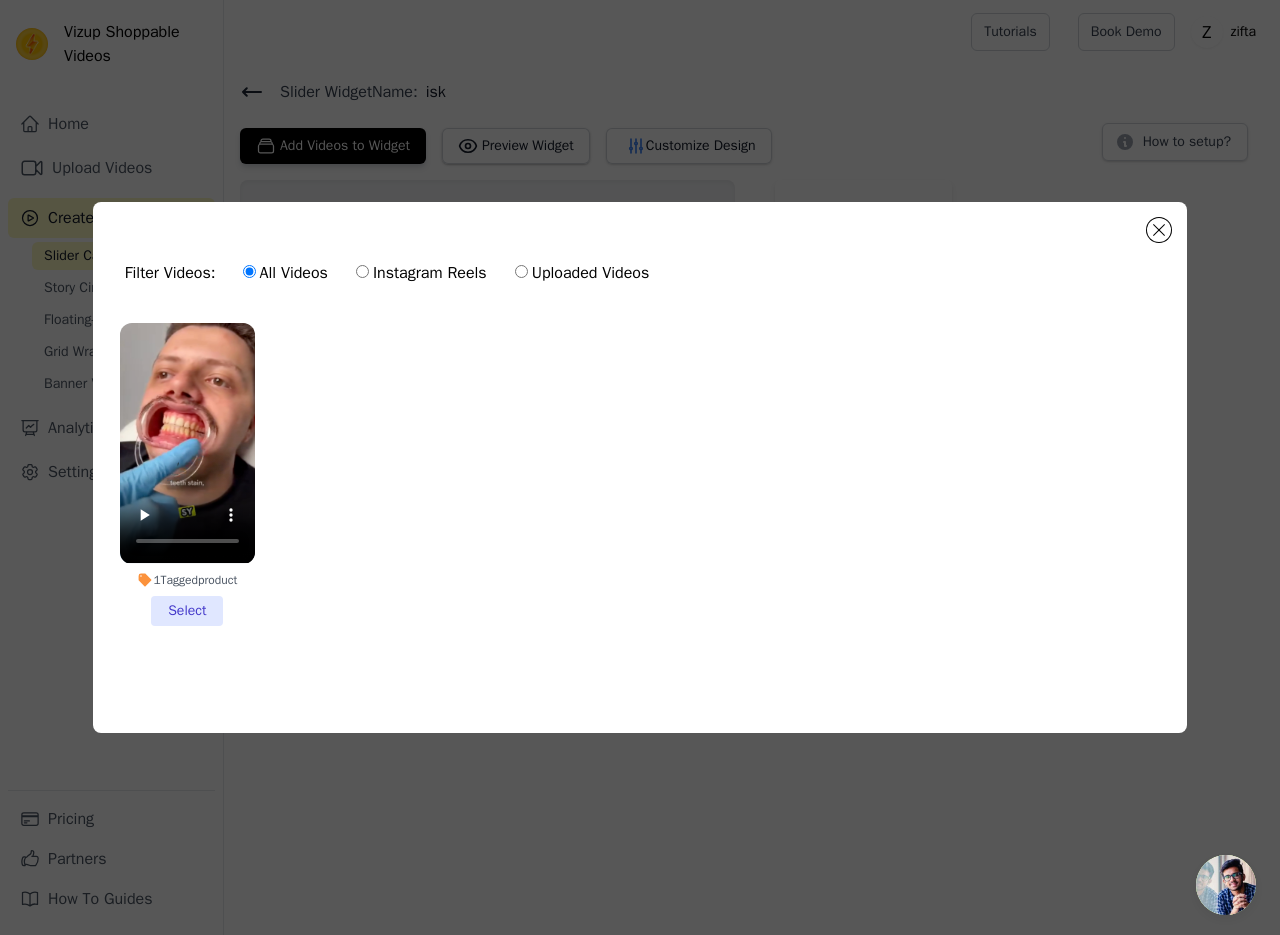 click on "1  Tagged  product     Select" at bounding box center (0, 0) 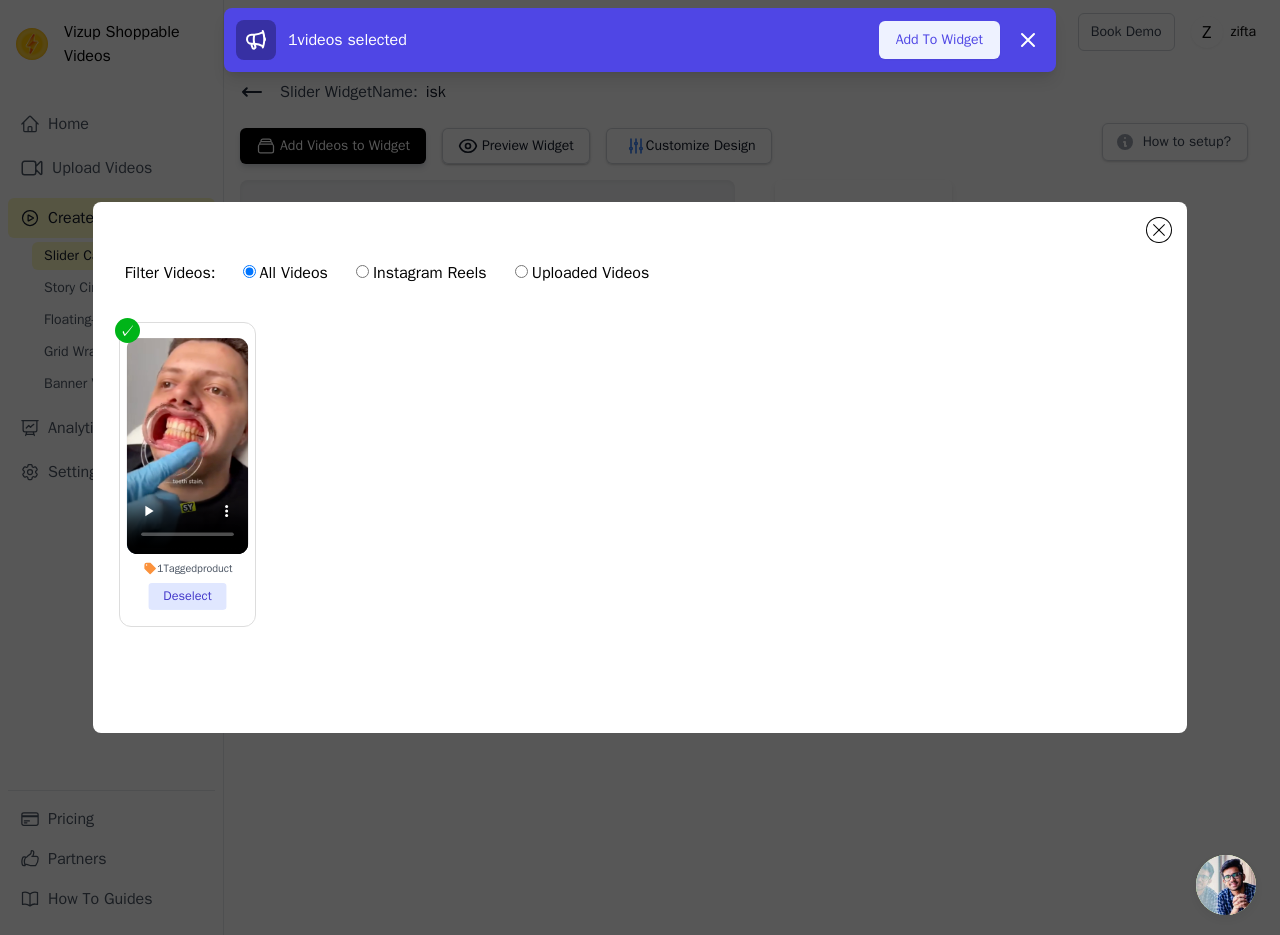 click on "Add To Widget" at bounding box center [939, 40] 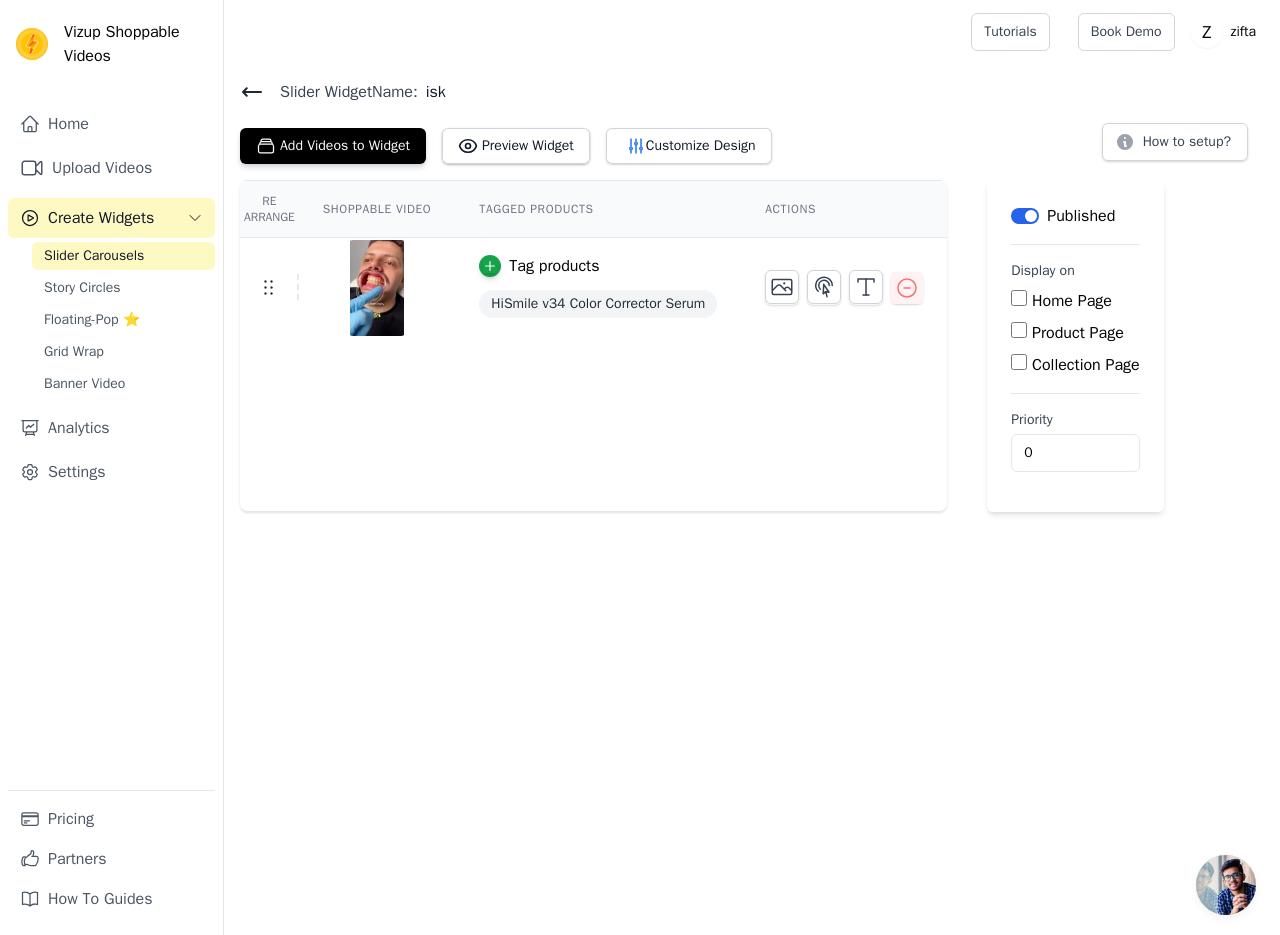 click on "Product Page" at bounding box center [1019, 330] 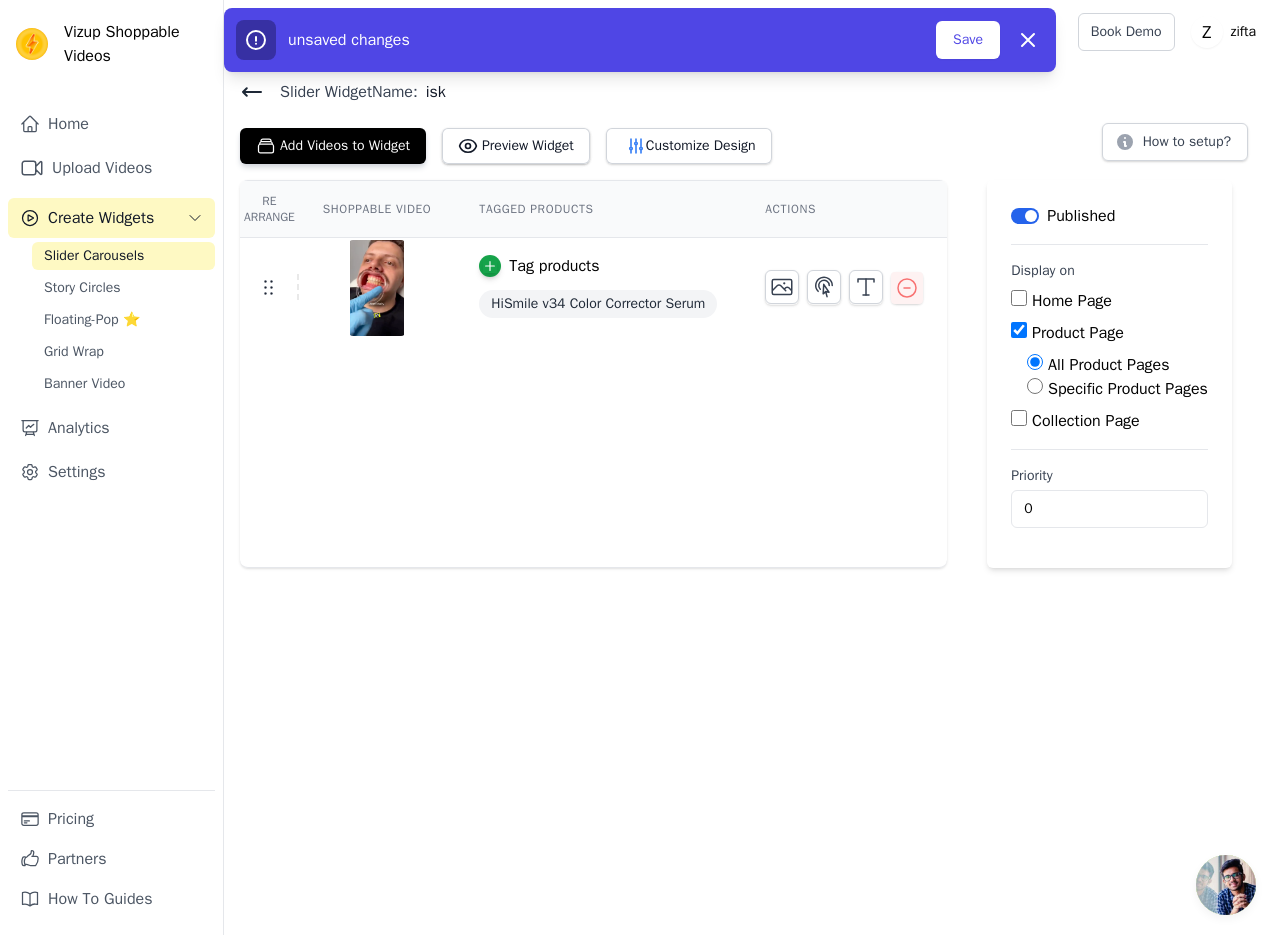 click on "Specific Product Pages" at bounding box center [1035, 386] 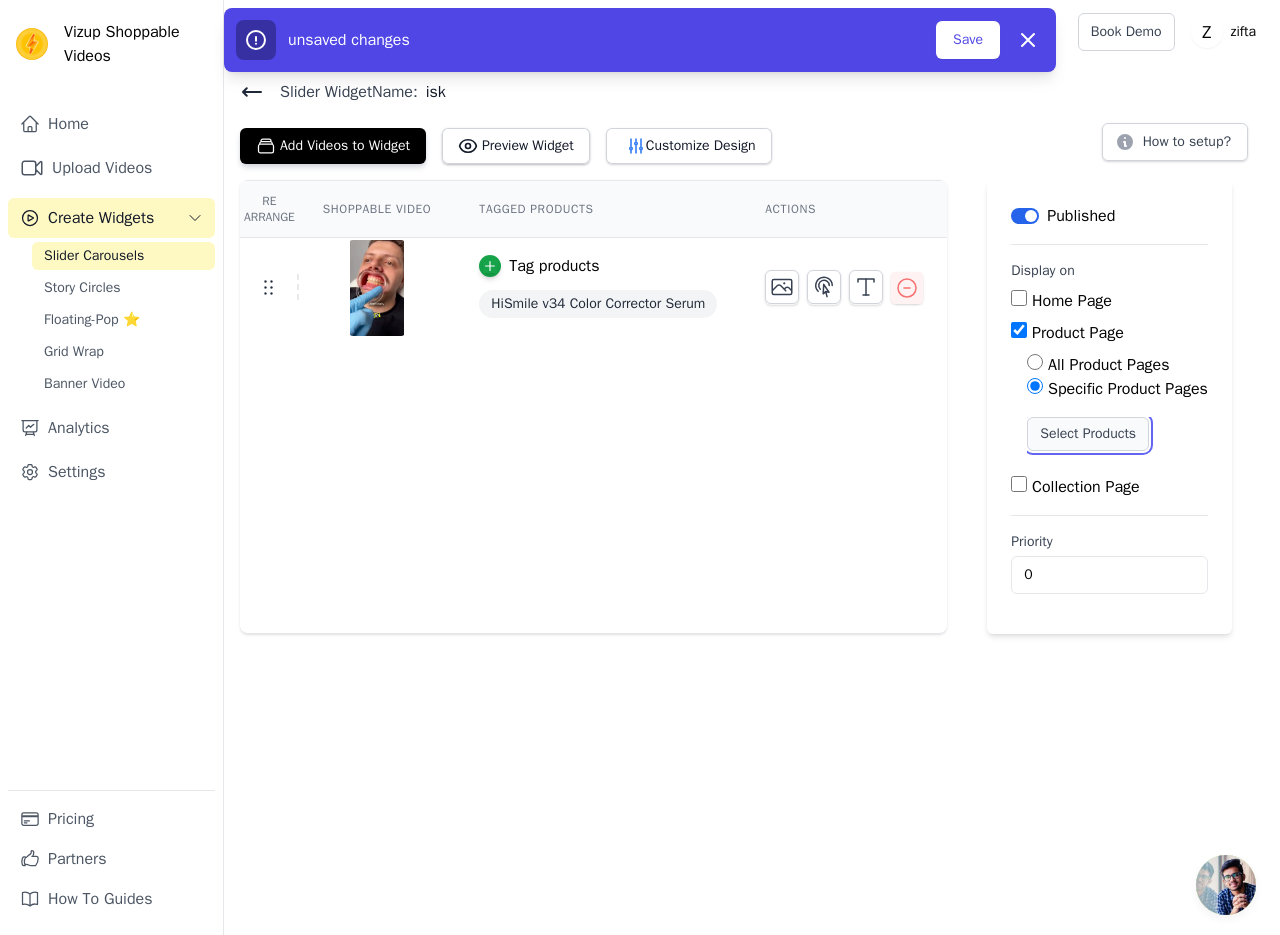 click on "Select Products" at bounding box center (1088, 434) 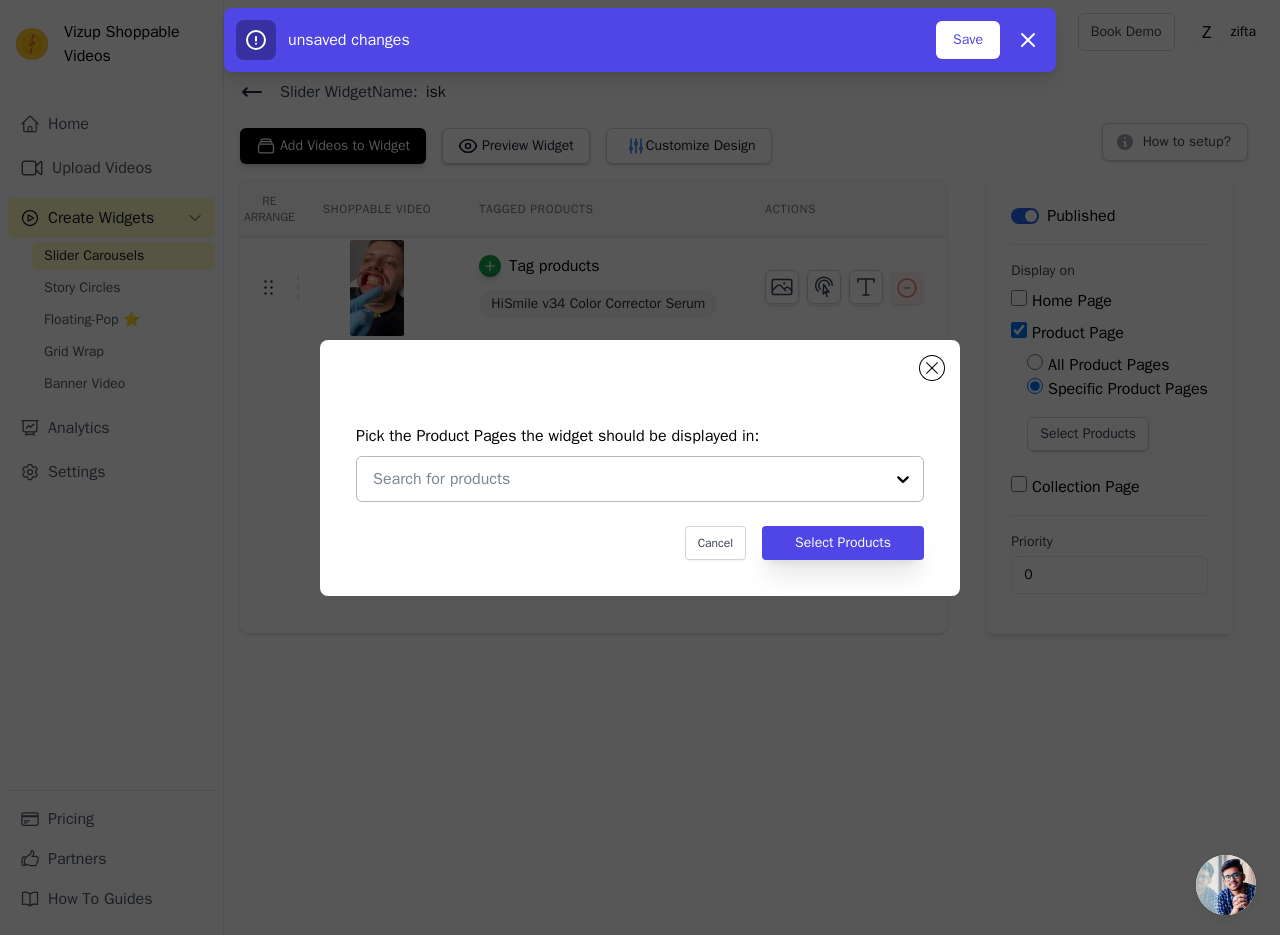 click at bounding box center (628, 479) 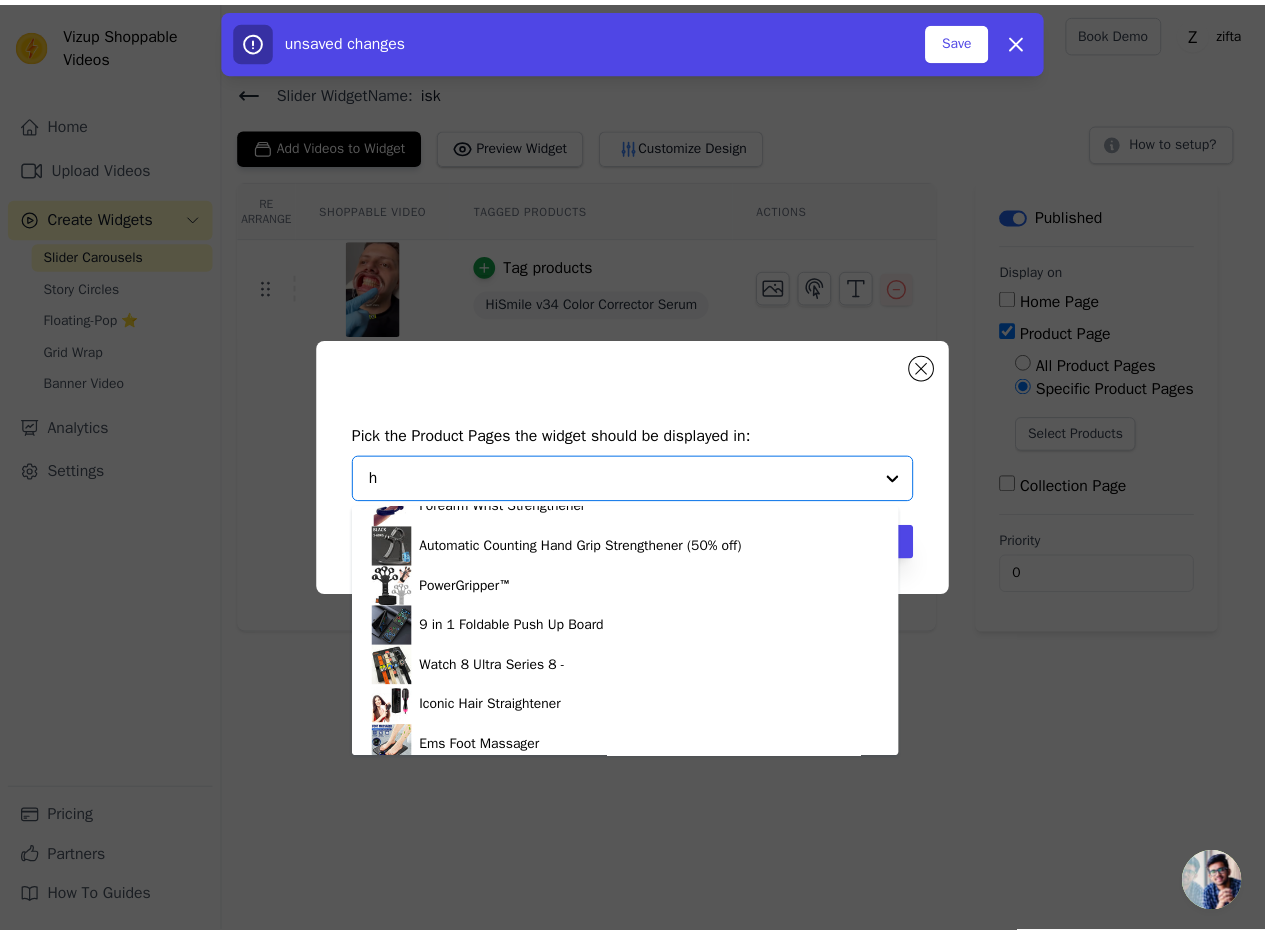 scroll, scrollTop: 0, scrollLeft: 0, axis: both 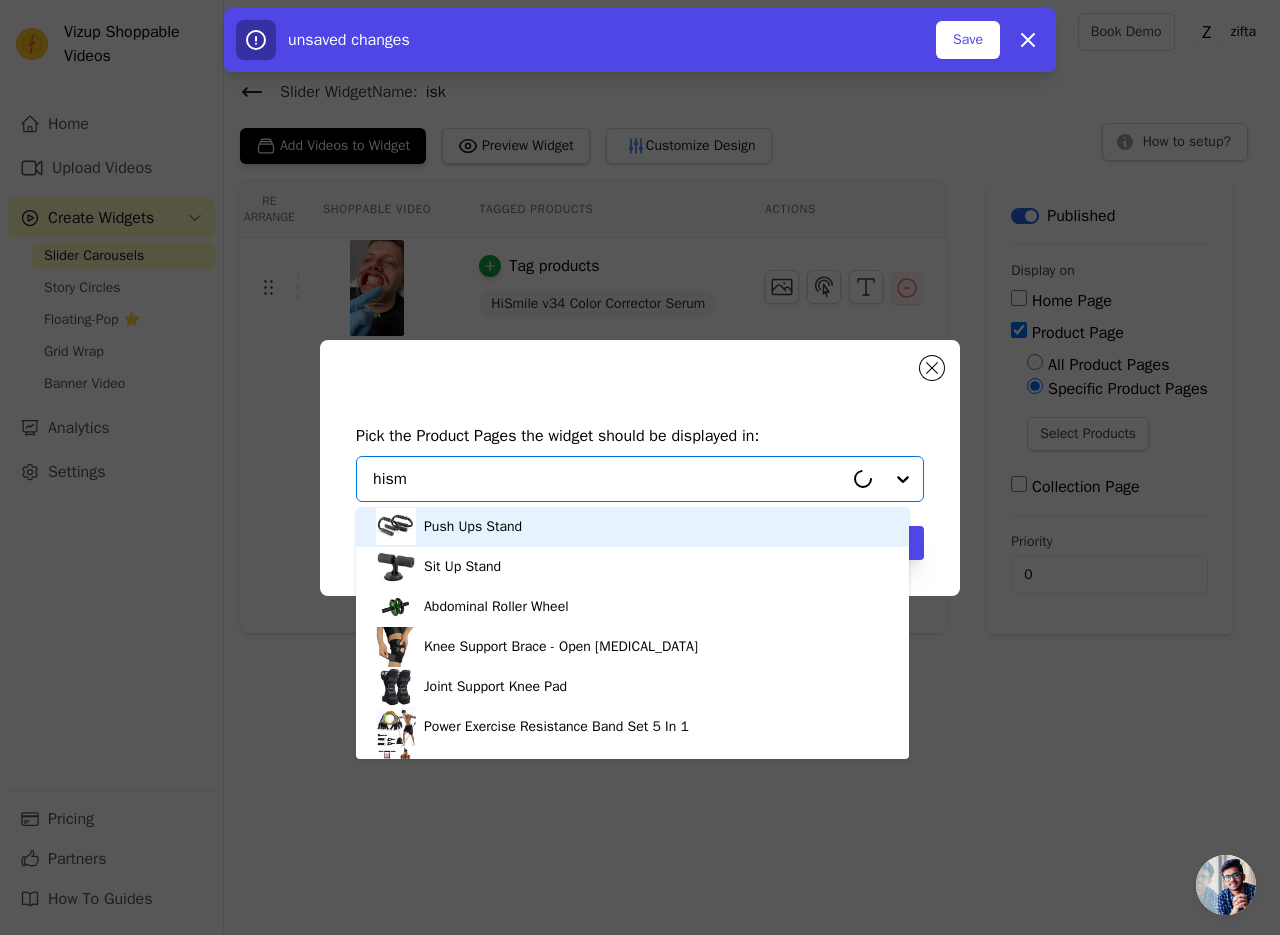 type on "hismi" 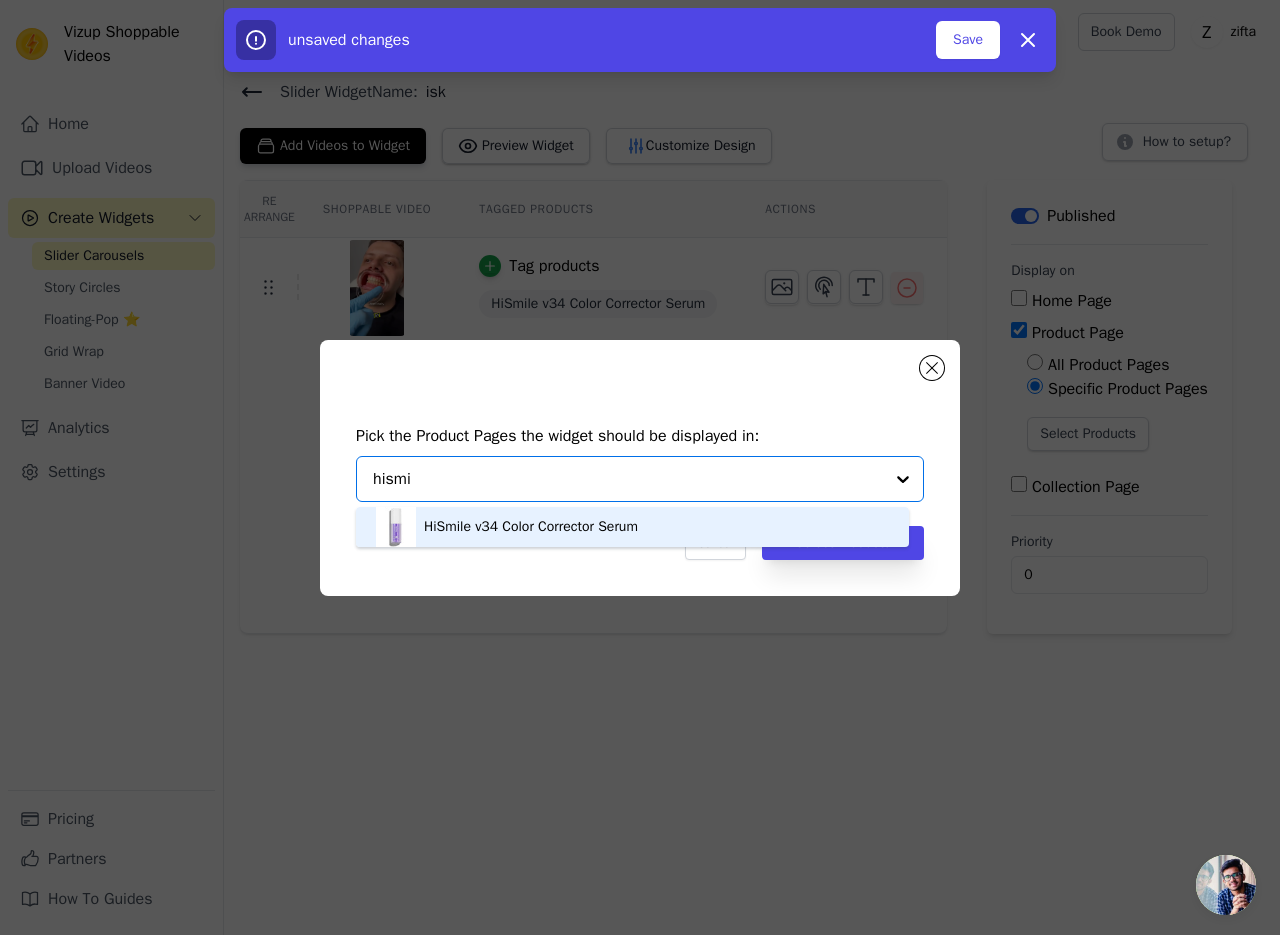 click on "HiSmile v34 Color Corrector Serum" at bounding box center (632, 527) 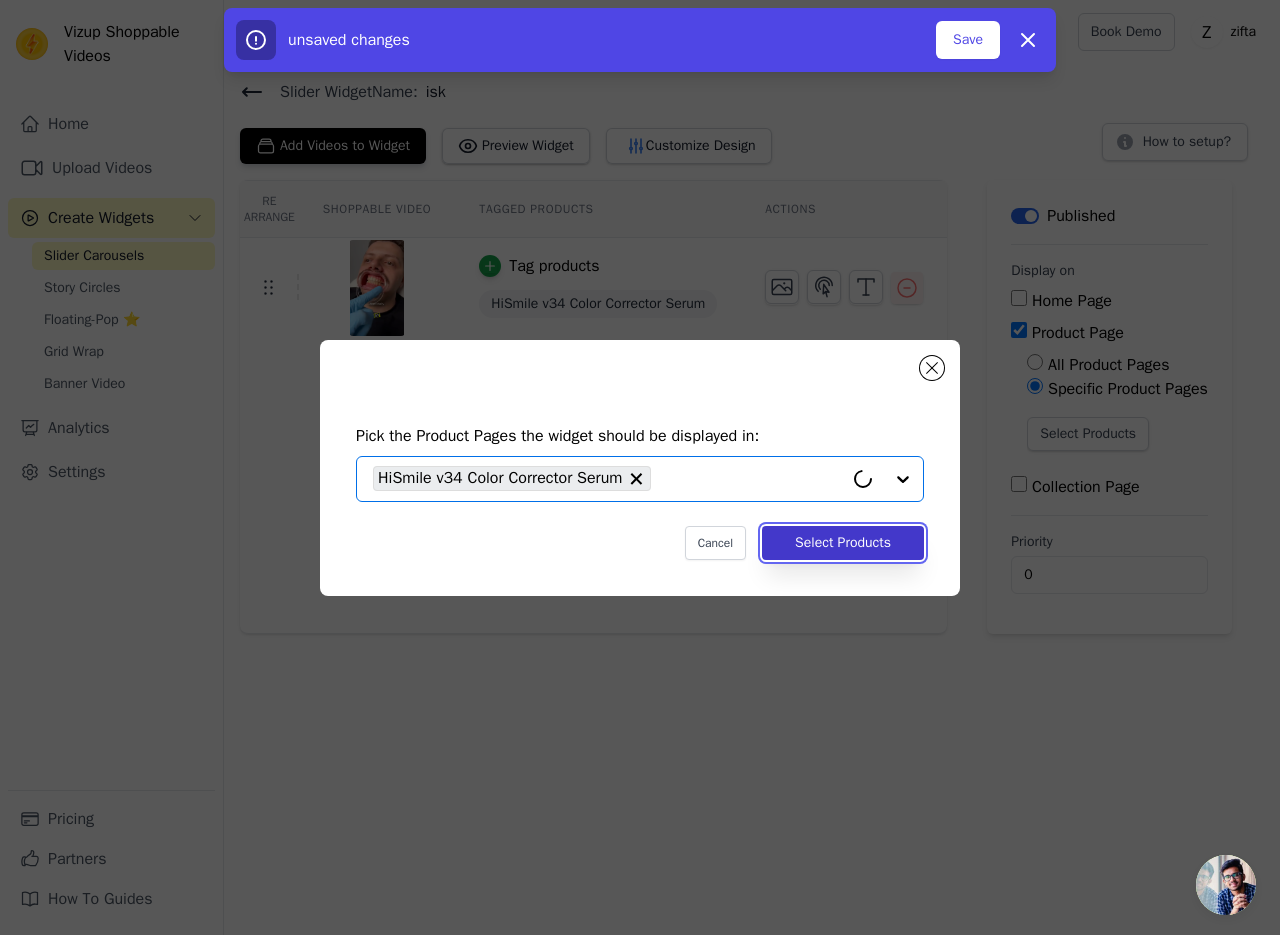 click on "Select Products" at bounding box center [843, 543] 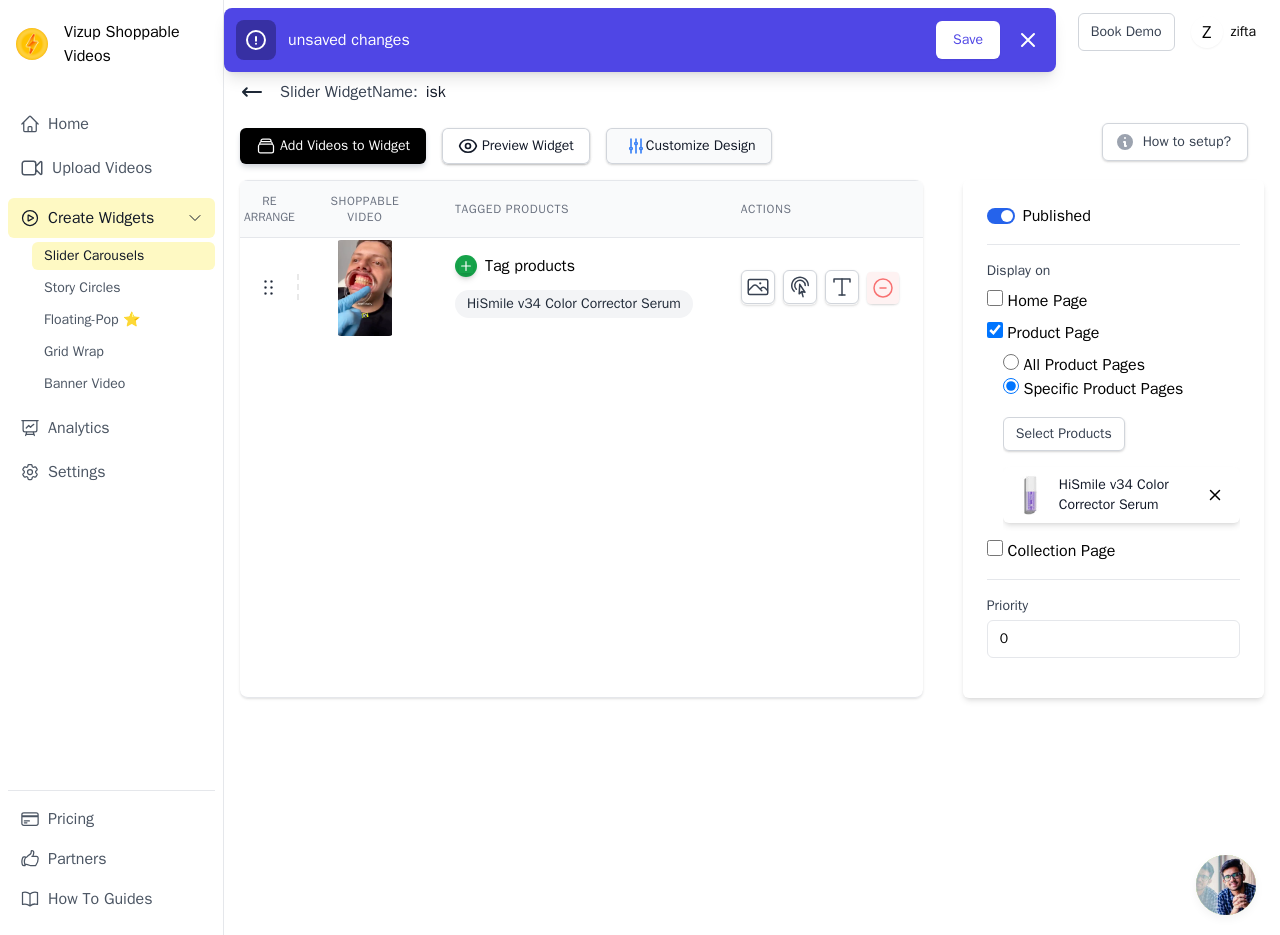 click on "Customize Design" at bounding box center [689, 146] 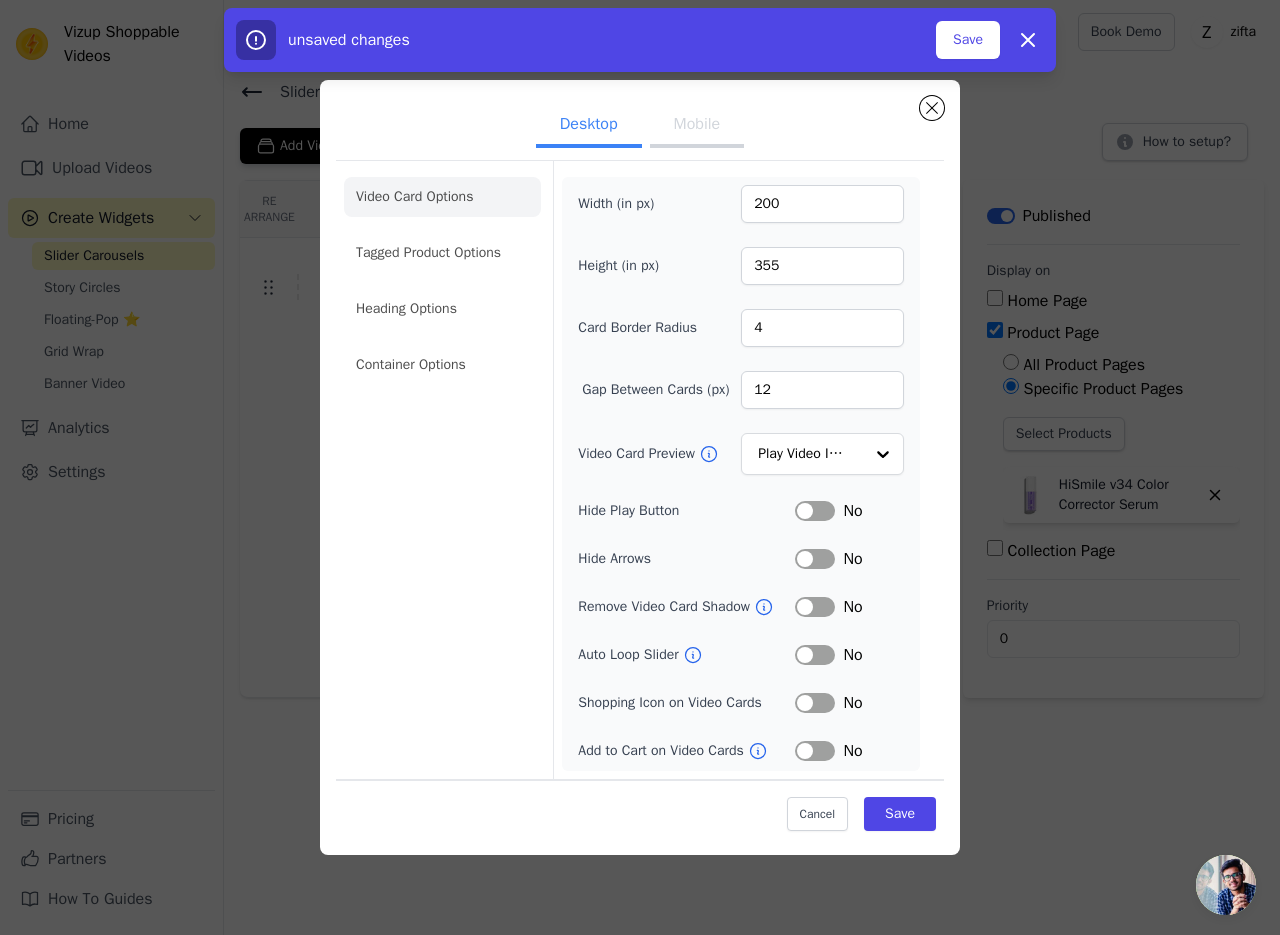 click on "Mobile" at bounding box center (697, 126) 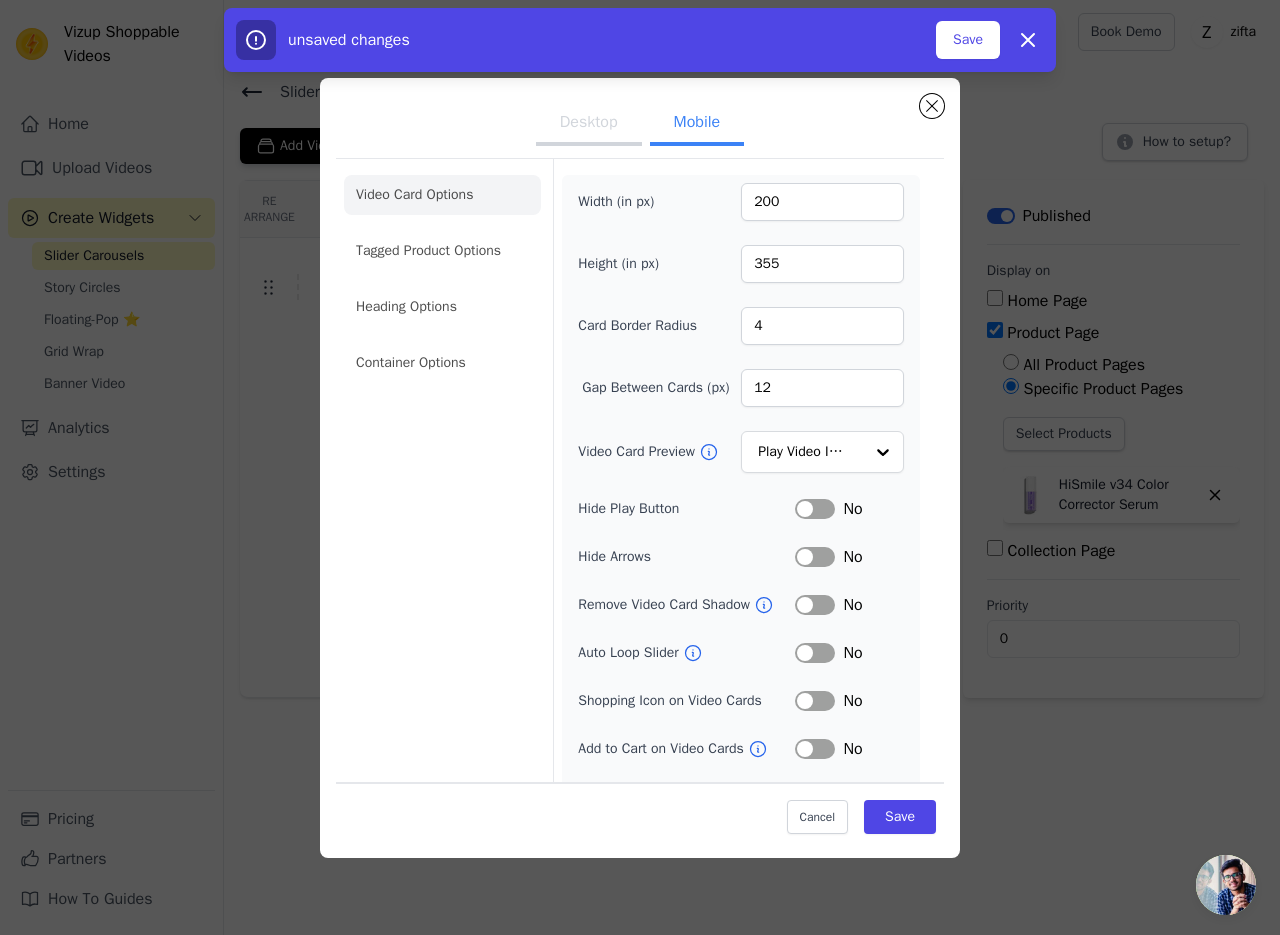 click on "Desktop" at bounding box center (589, 124) 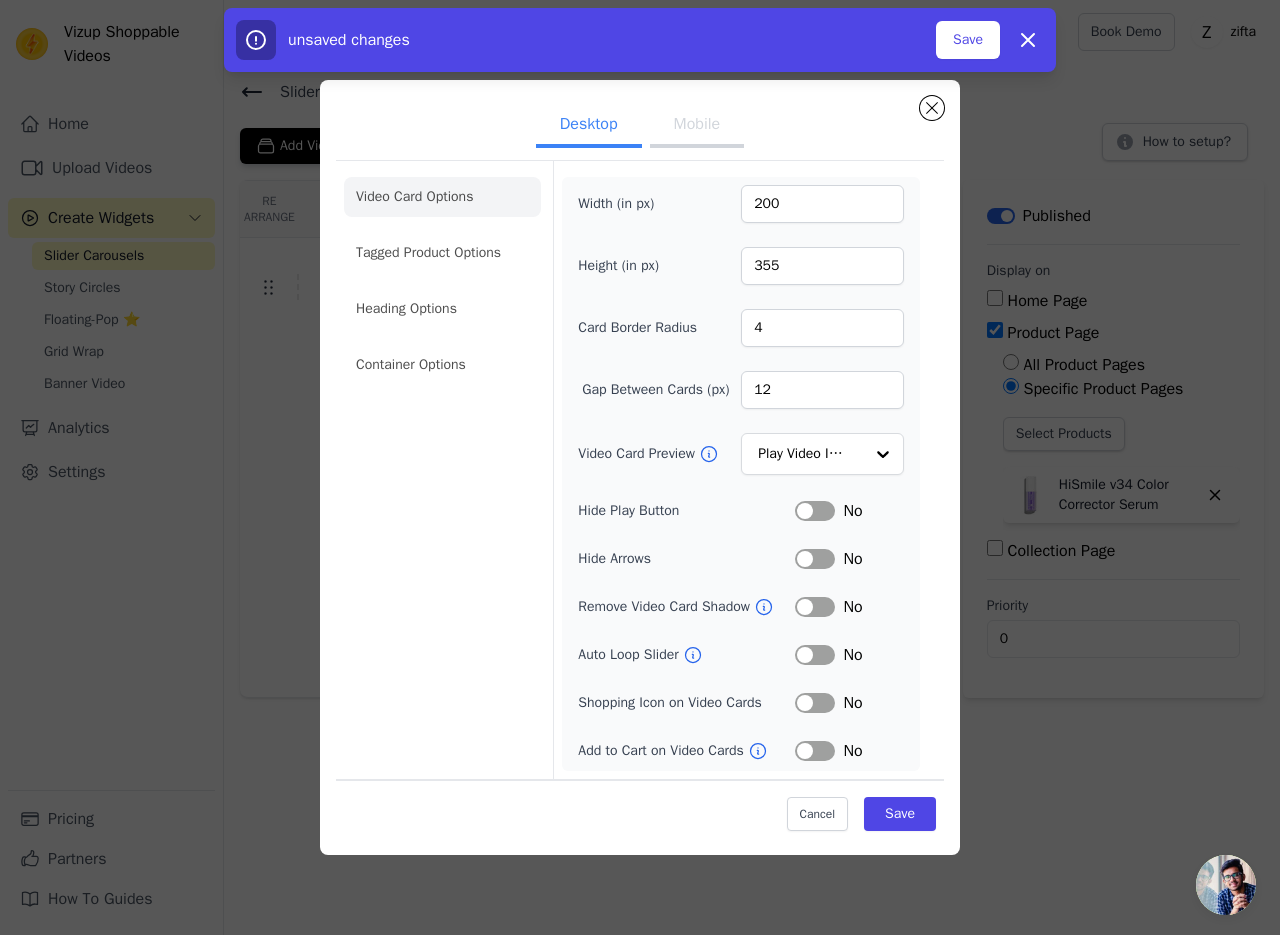 click on "Desktop Mobile" at bounding box center [640, 126] 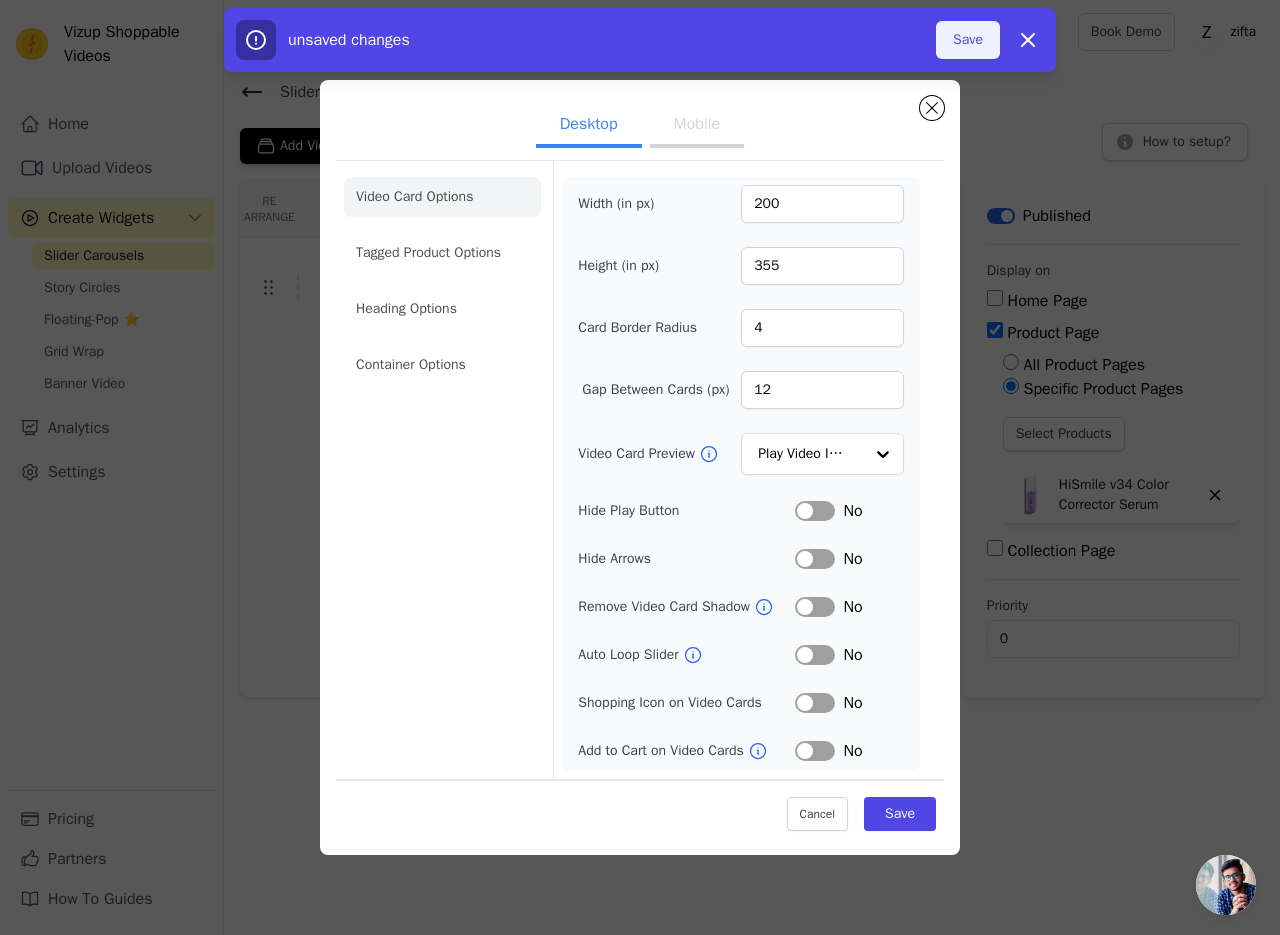 click on "Save" at bounding box center [968, 40] 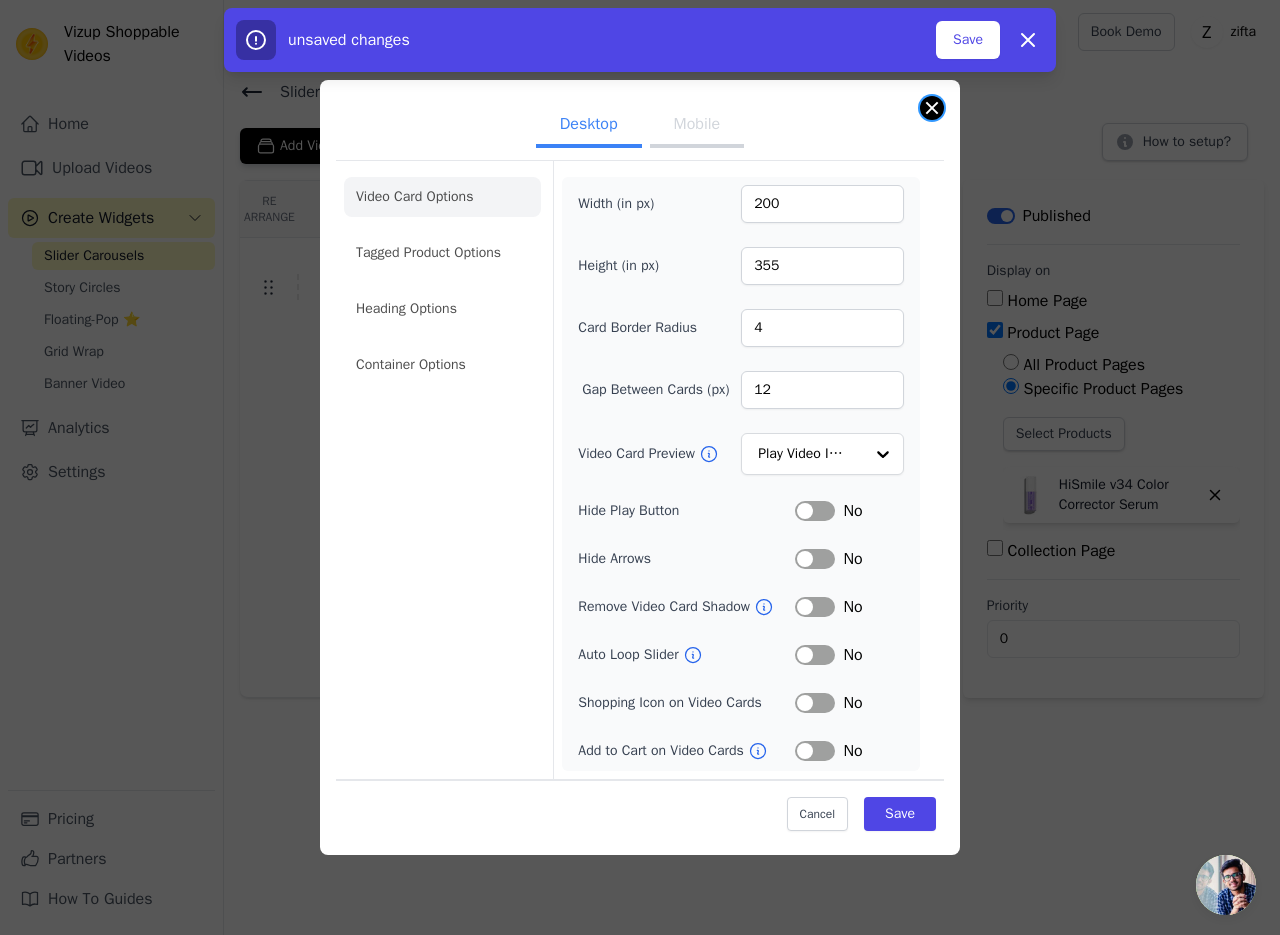 click at bounding box center (932, 108) 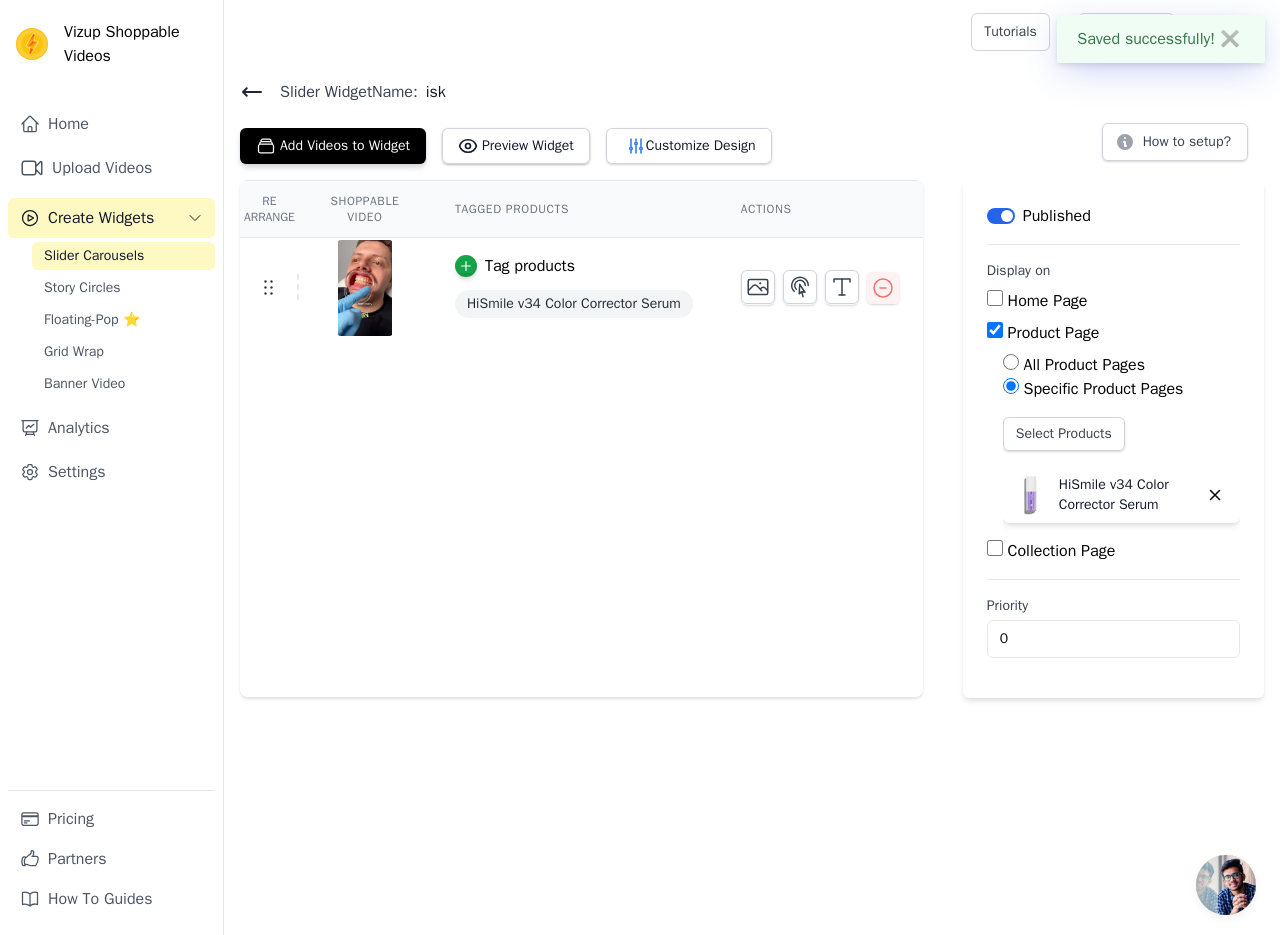 click on "Tutorials     Book Demo   Open user menu   Z   zifta   Settings   Documentation   Sign out" at bounding box center (752, 32) 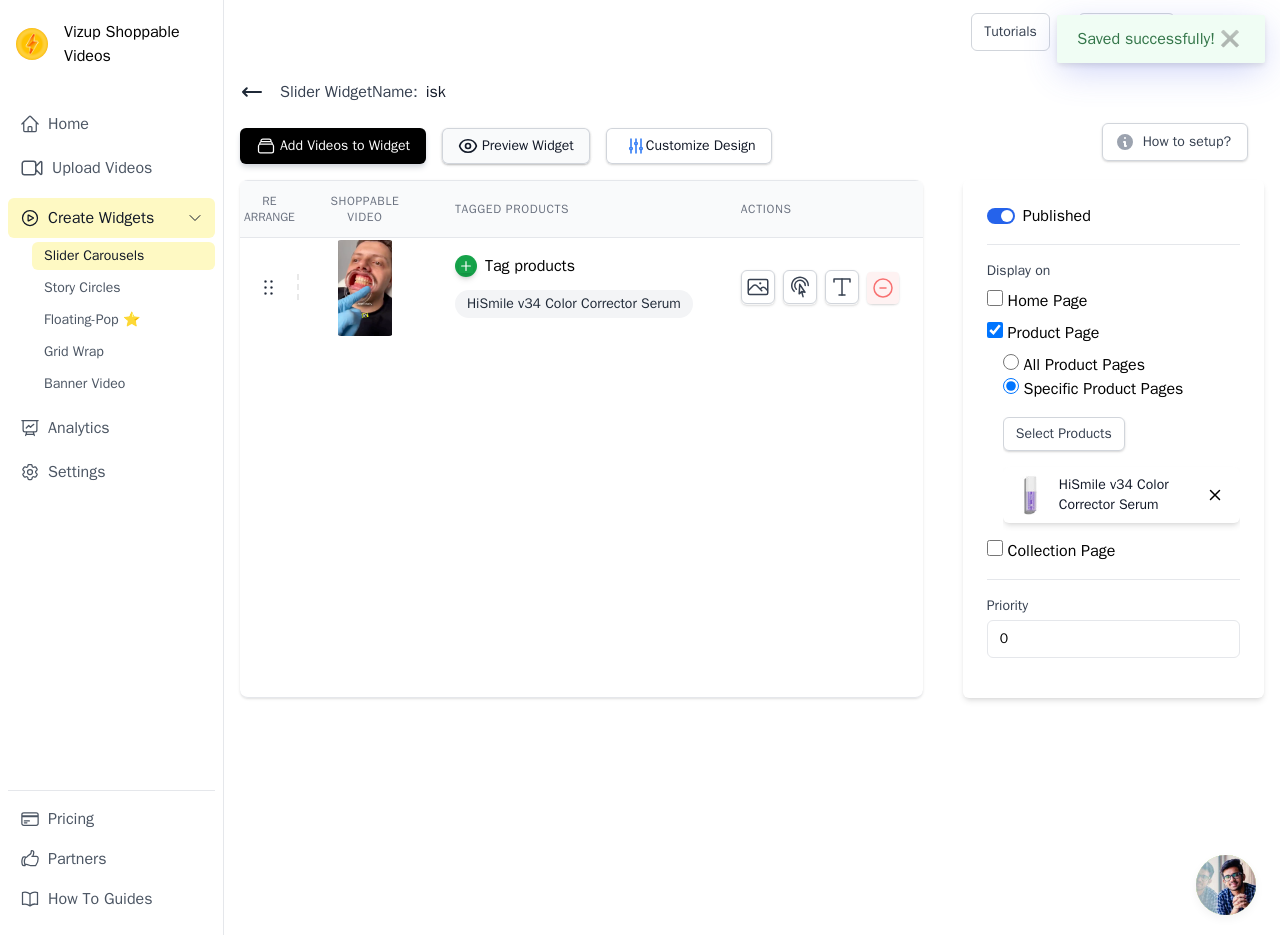 click on "Preview Widget" at bounding box center (516, 146) 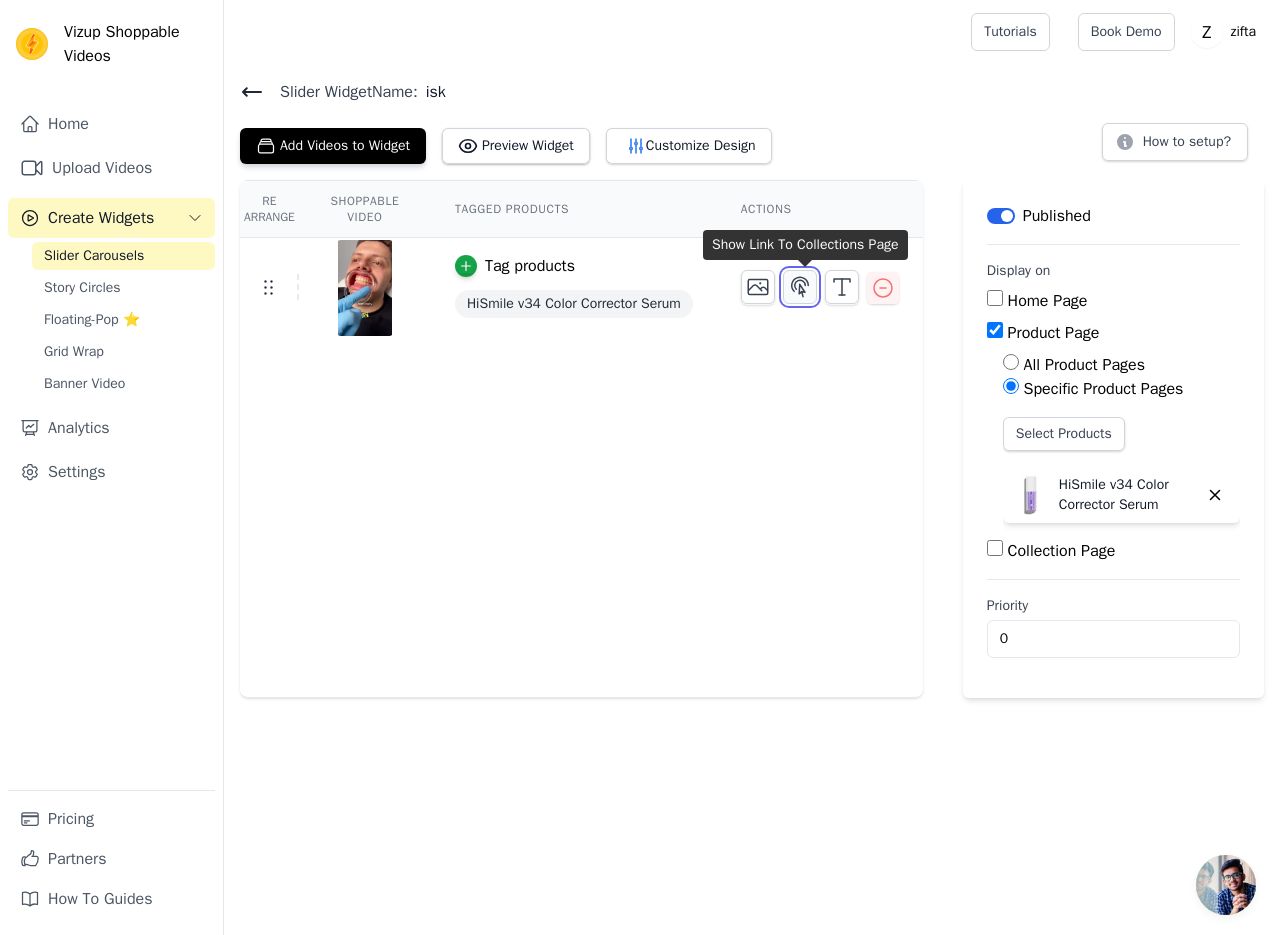 click 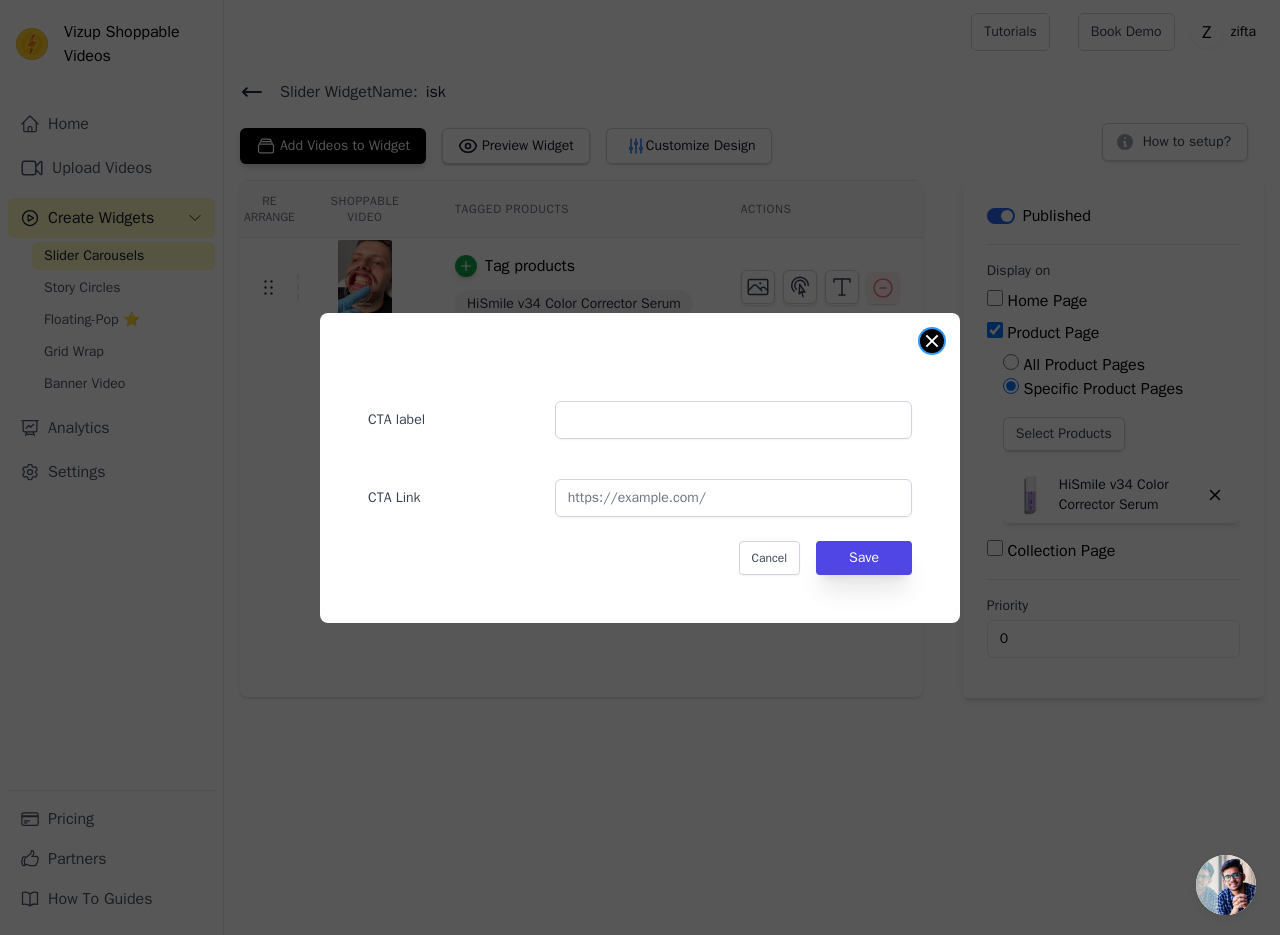 click at bounding box center [932, 341] 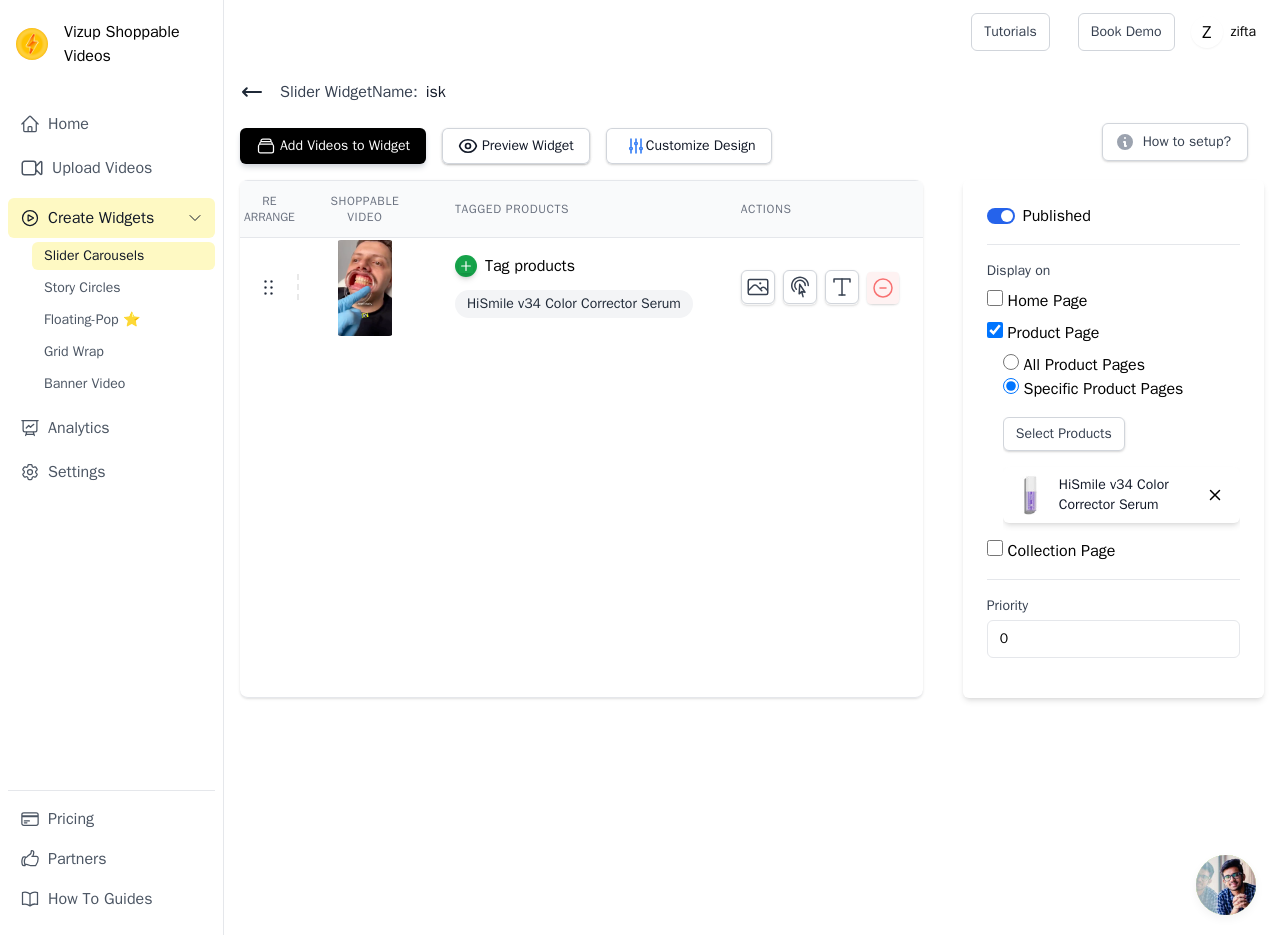 click on "Add Videos to Widget
Preview Widget       Customize Design" at bounding box center [514, 142] 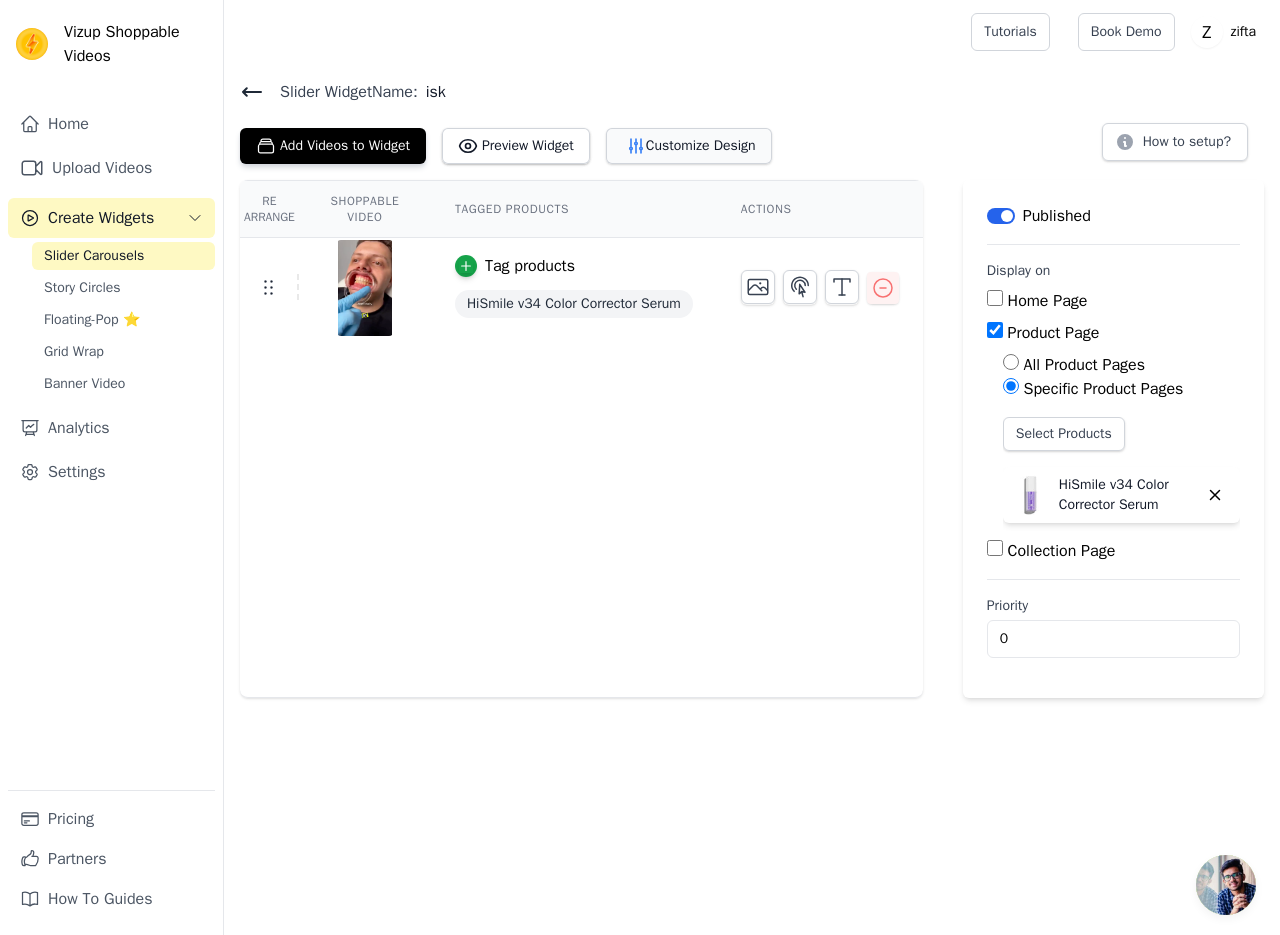 click on "Customize Design" at bounding box center [689, 146] 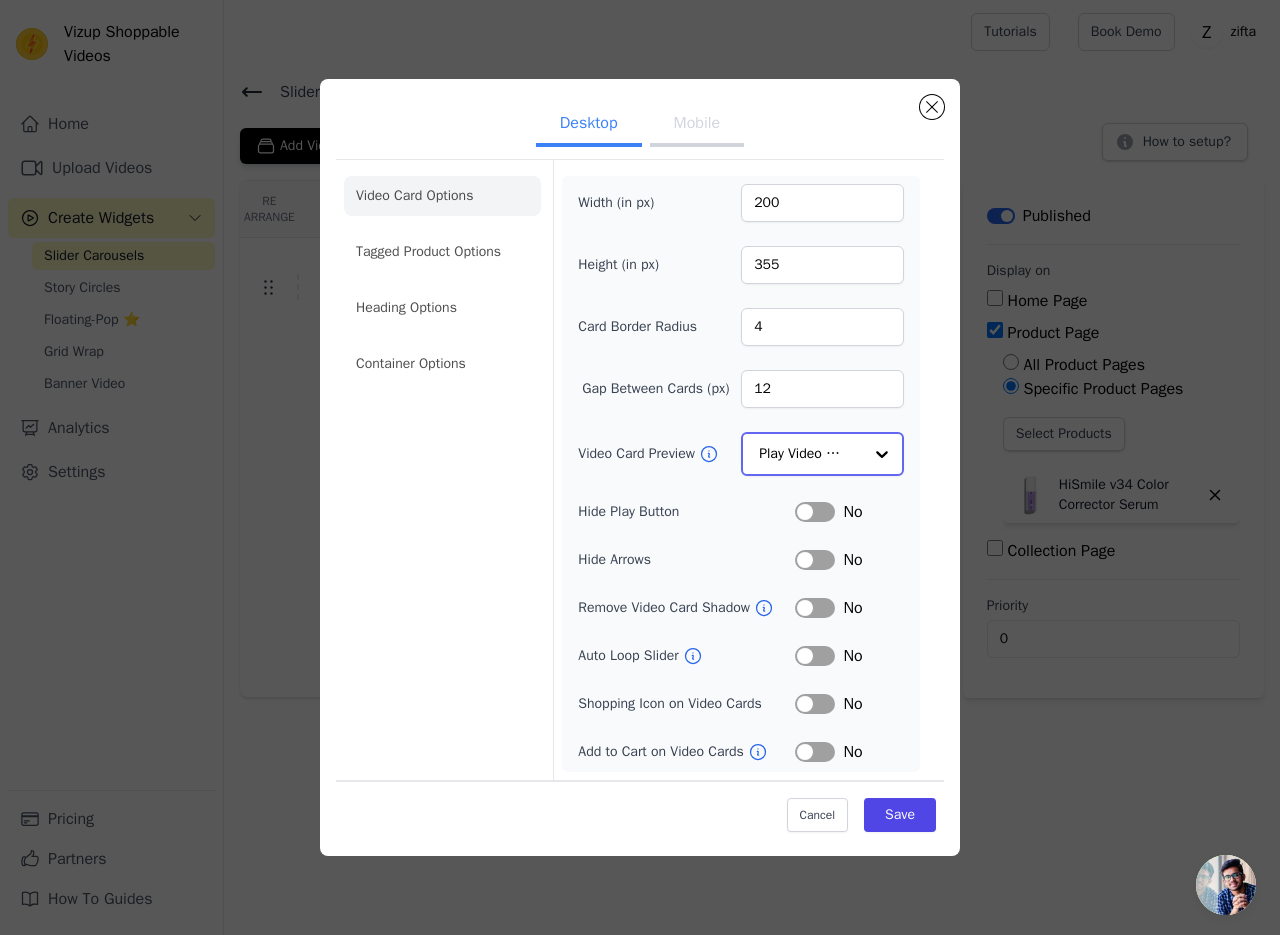 click on "Video Card Preview" 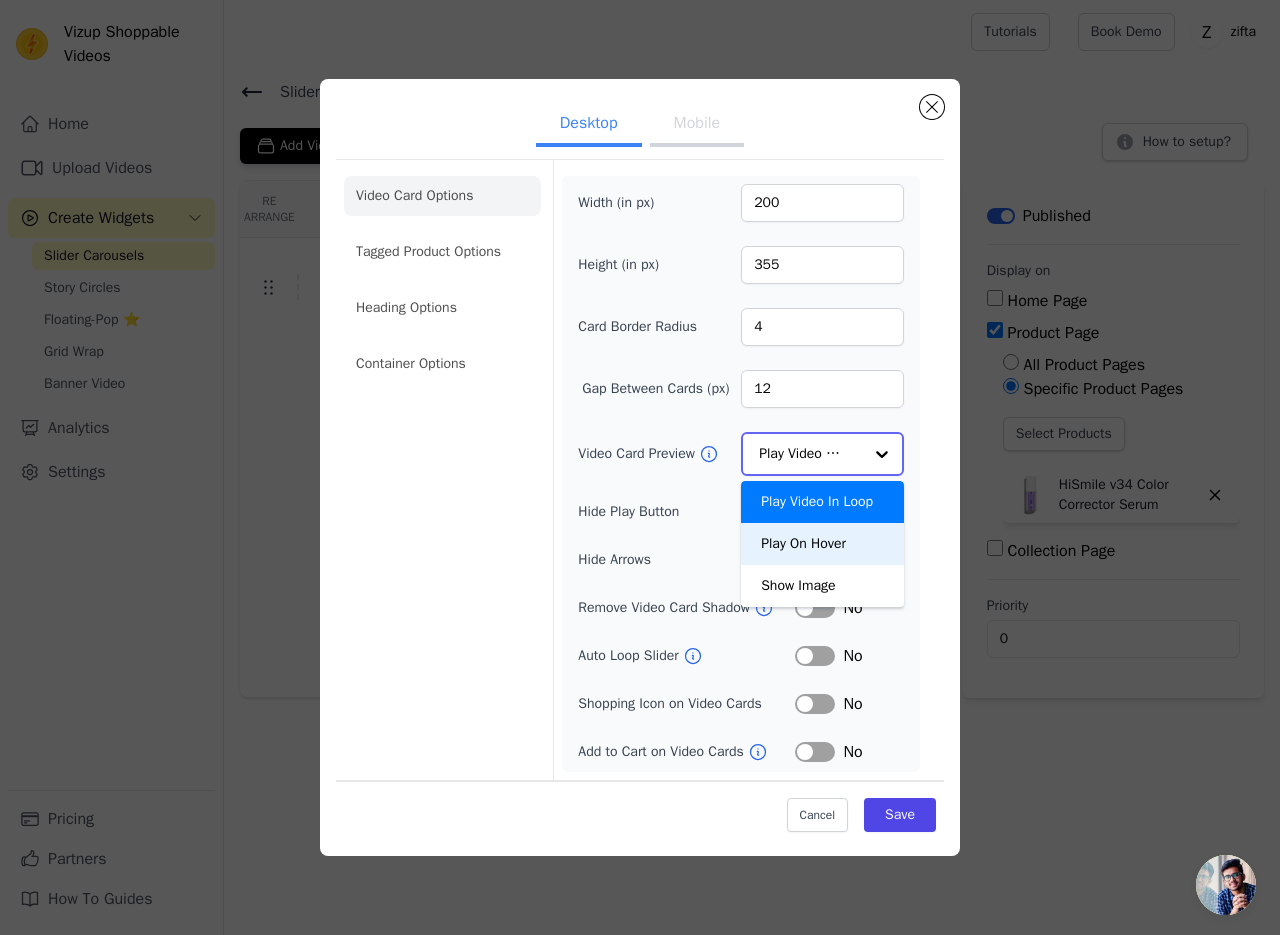click on "Play On Hover" at bounding box center [822, 544] 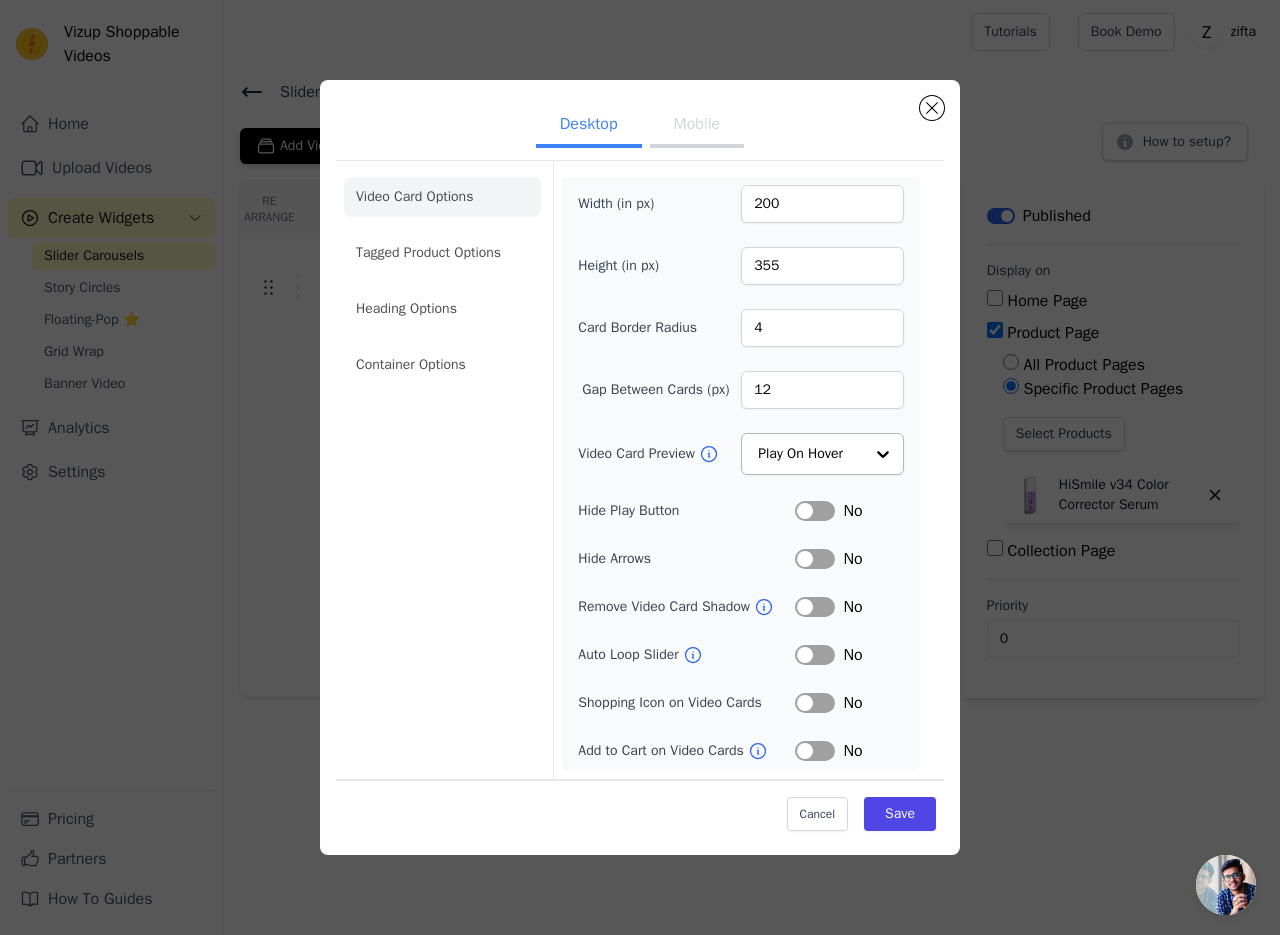 click on "Width (in px)   200   Height (in px)   355   Card Border Radius   4   Gap Between Cards (px)   12   Video Card Preview           Play On Hover               Hide Play Button   Label     No   Hide Arrows   Label     No   Remove Video Card Shadow     Label     No   Auto Loop Slider     Label     No   Shopping Icon on Video Cards   Label     No   Add to Cart on Video Cards     Label     No" at bounding box center [741, 474] 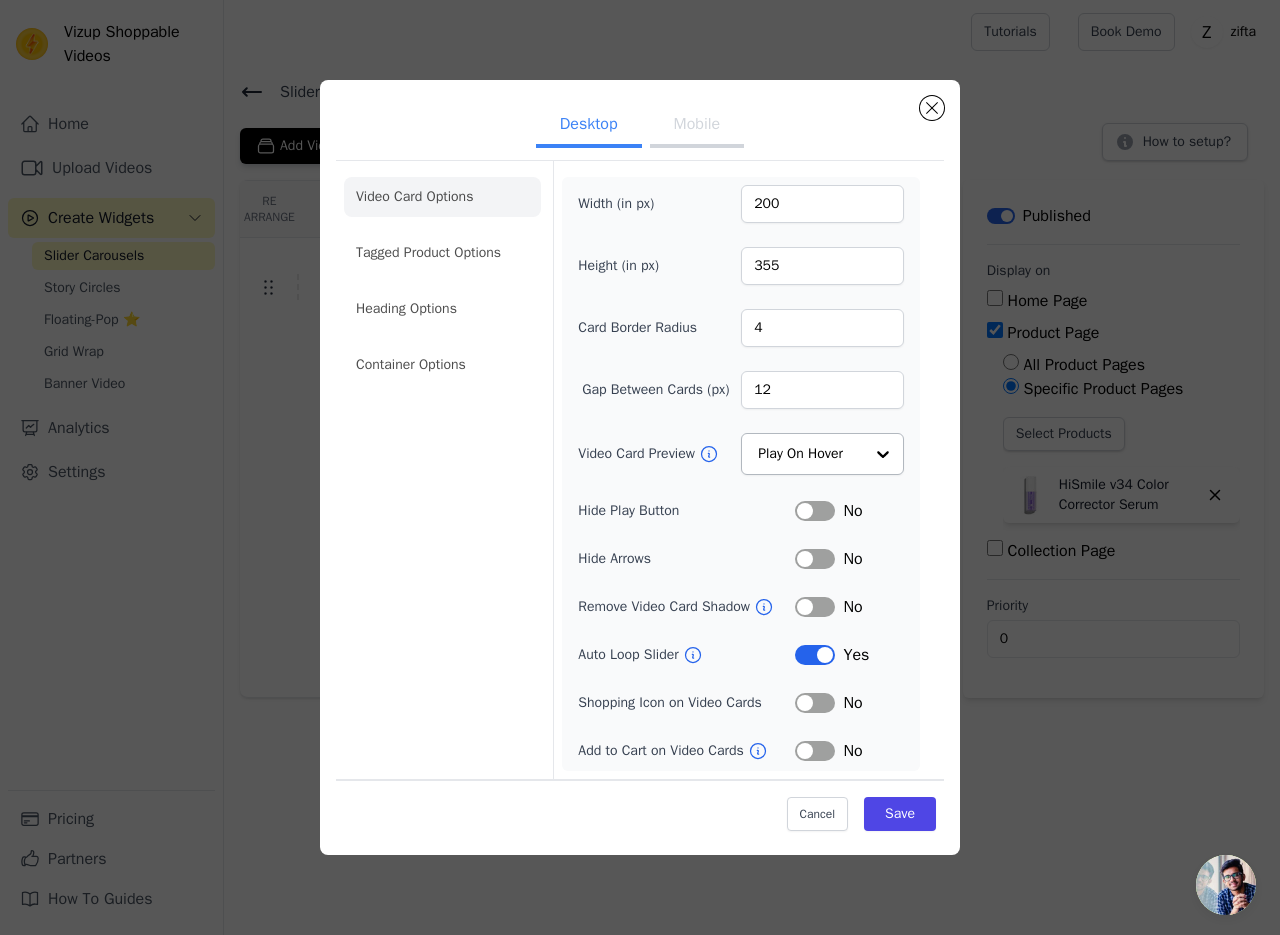 click on "Label" at bounding box center [815, 703] 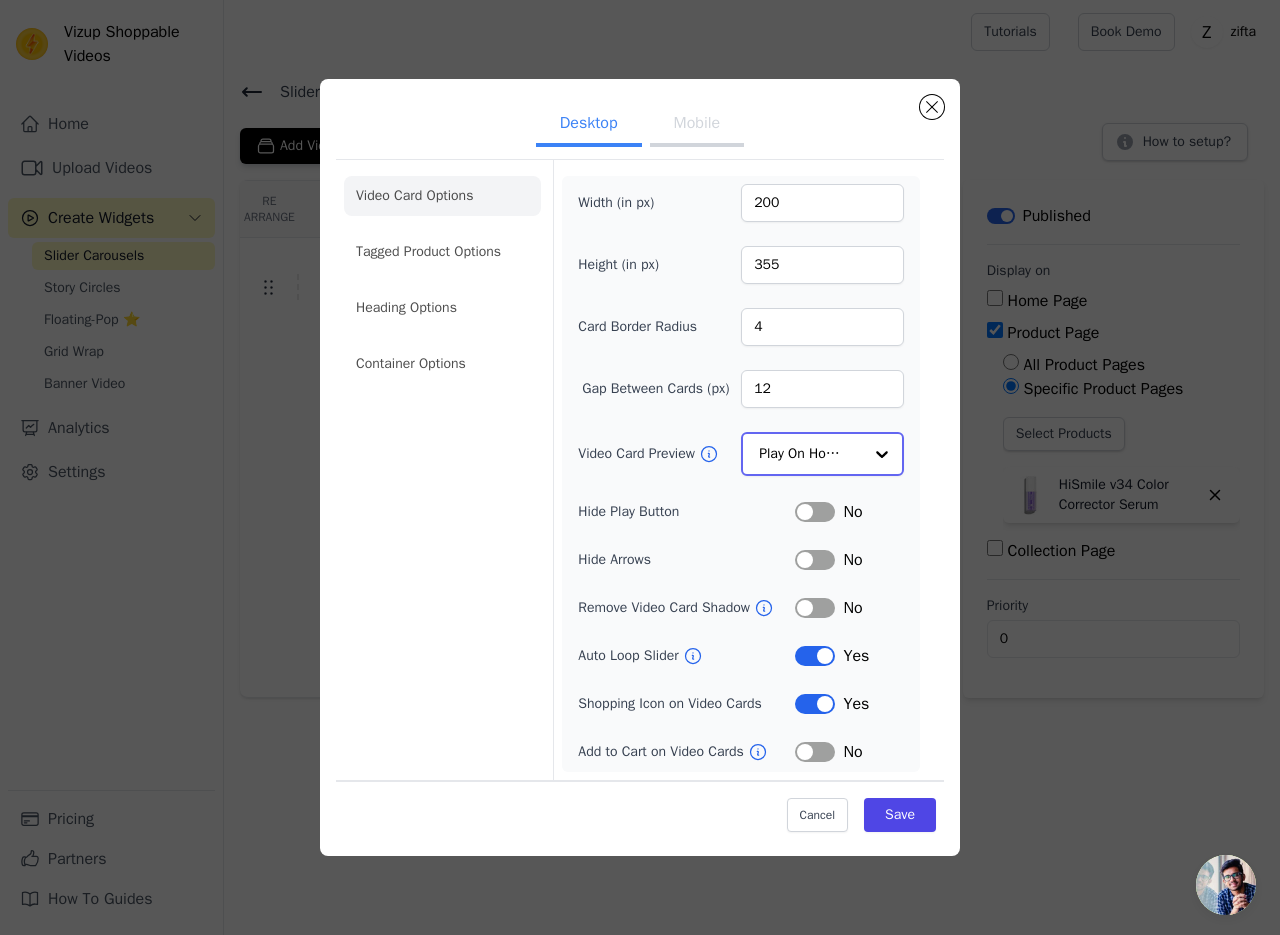 click on "Video Card Preview" 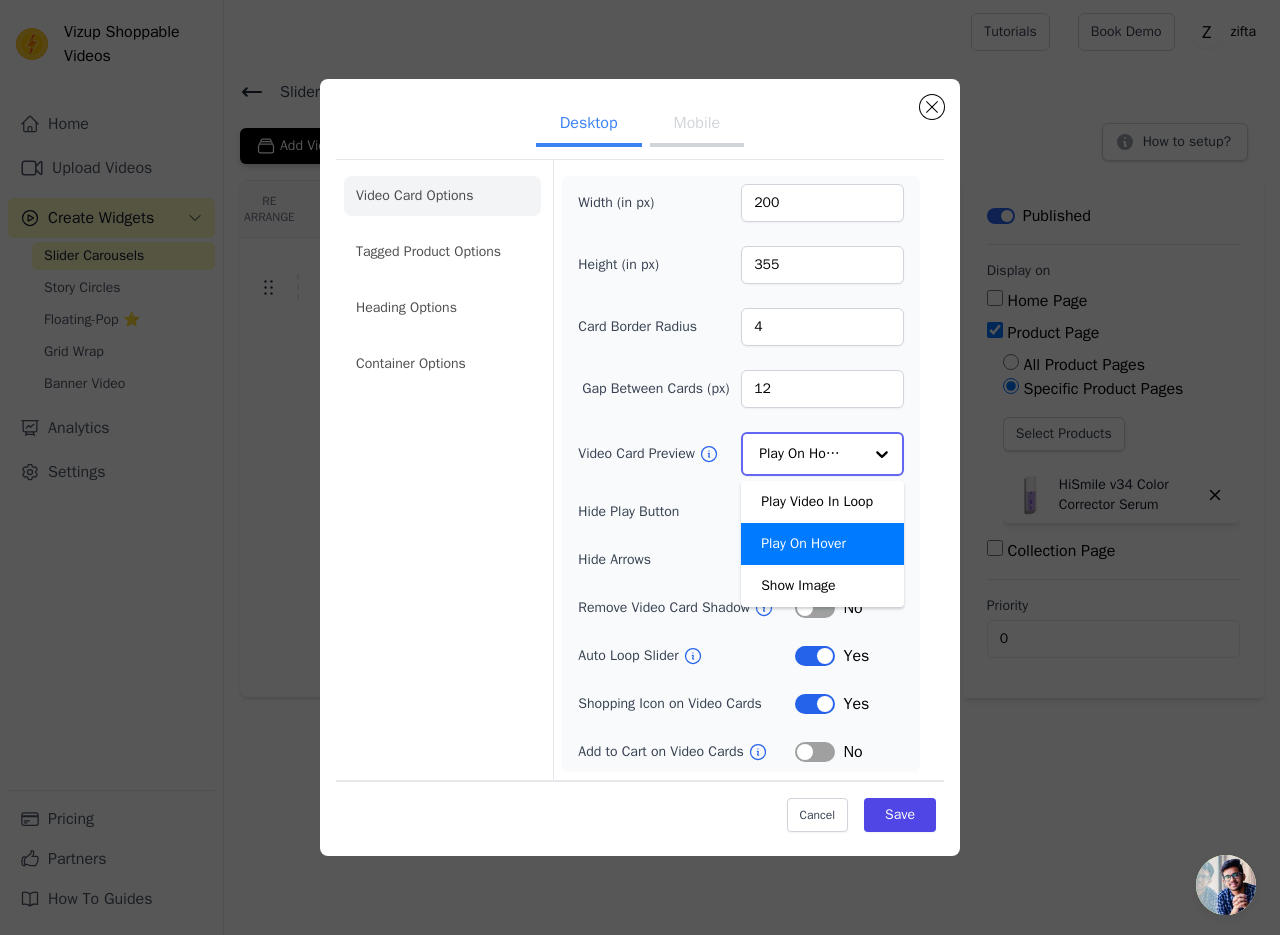 click on "Video Card Preview" 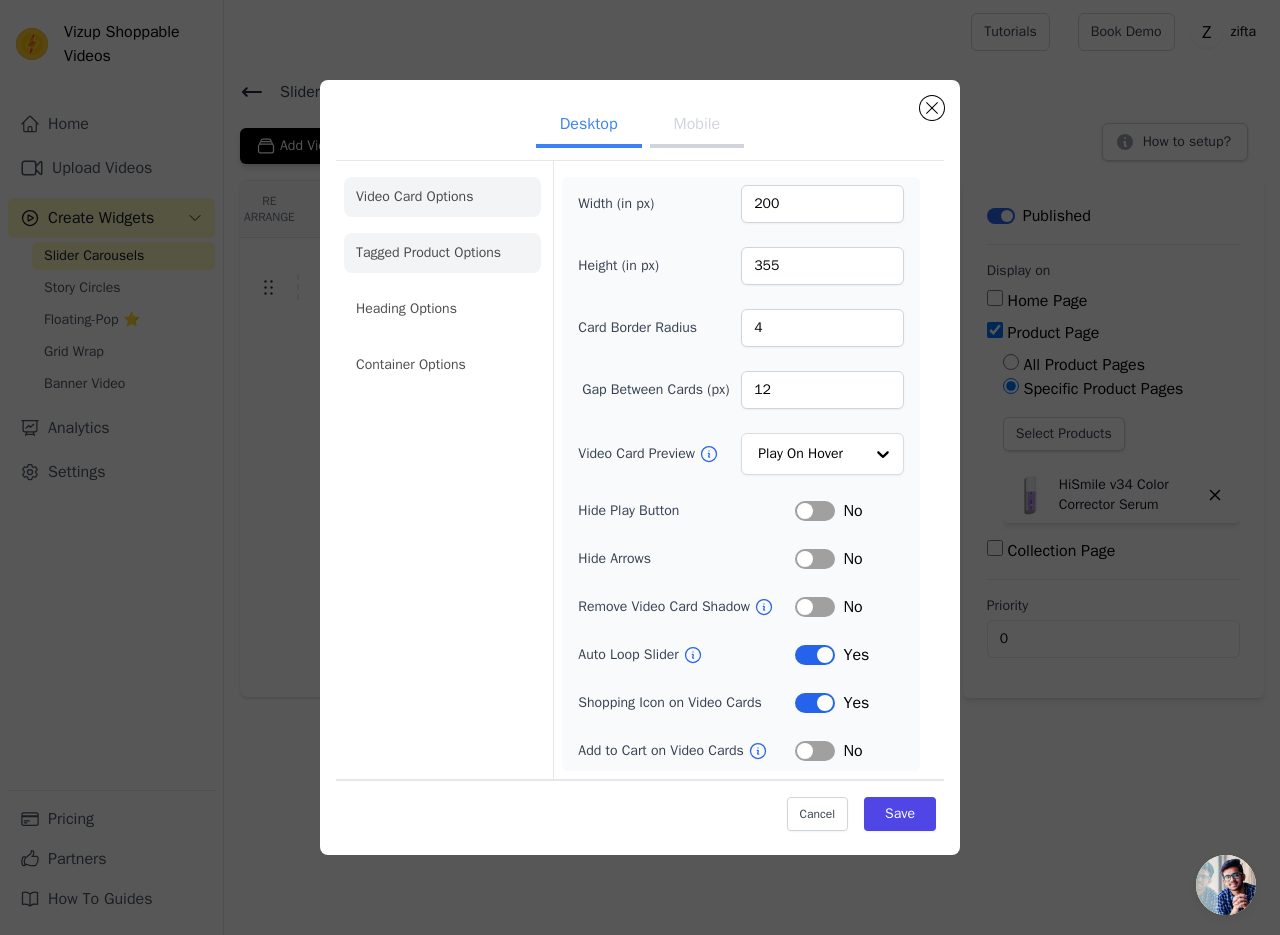 click on "Tagged Product Options" 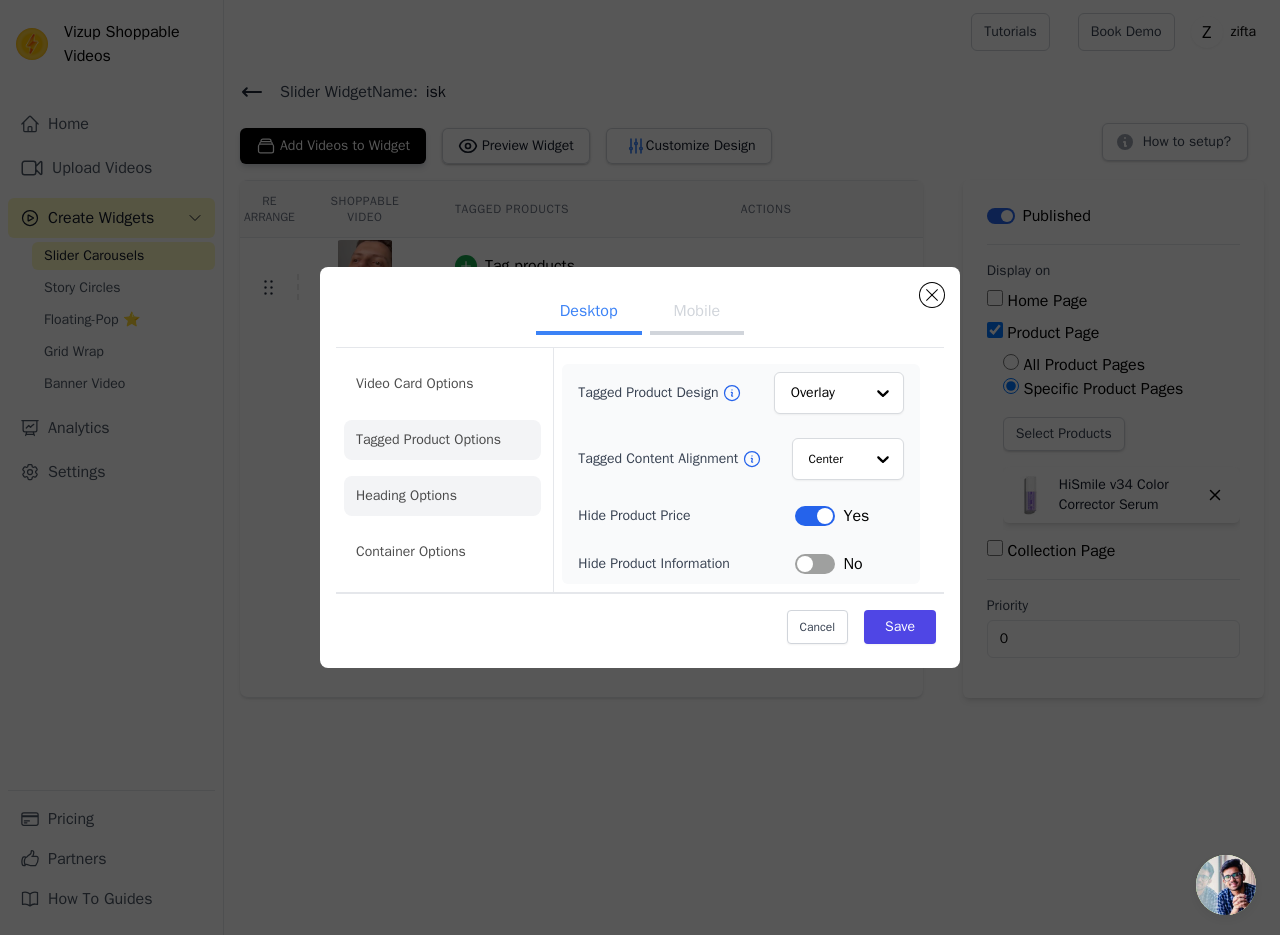 click on "Heading Options" 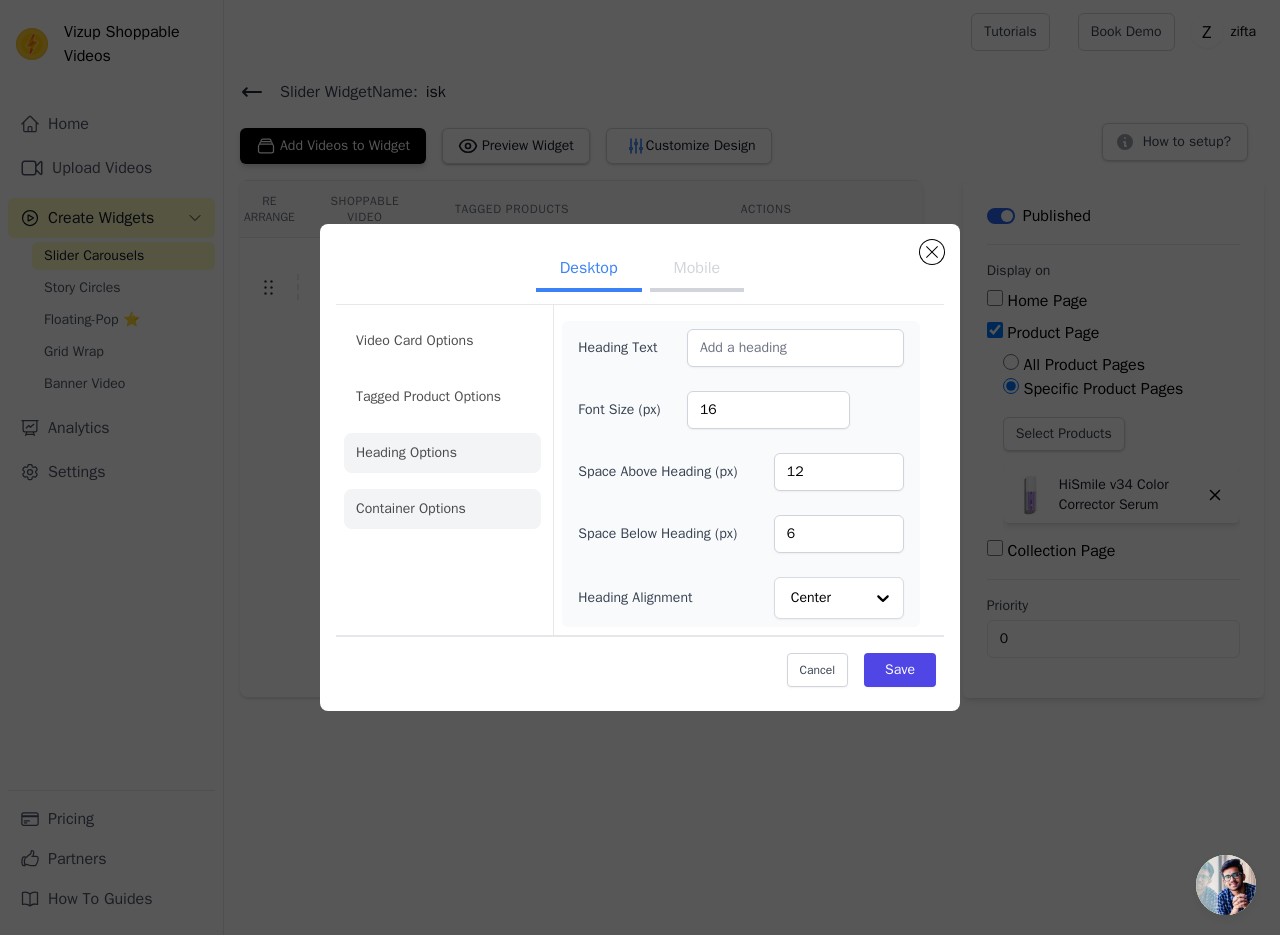 click on "Container Options" 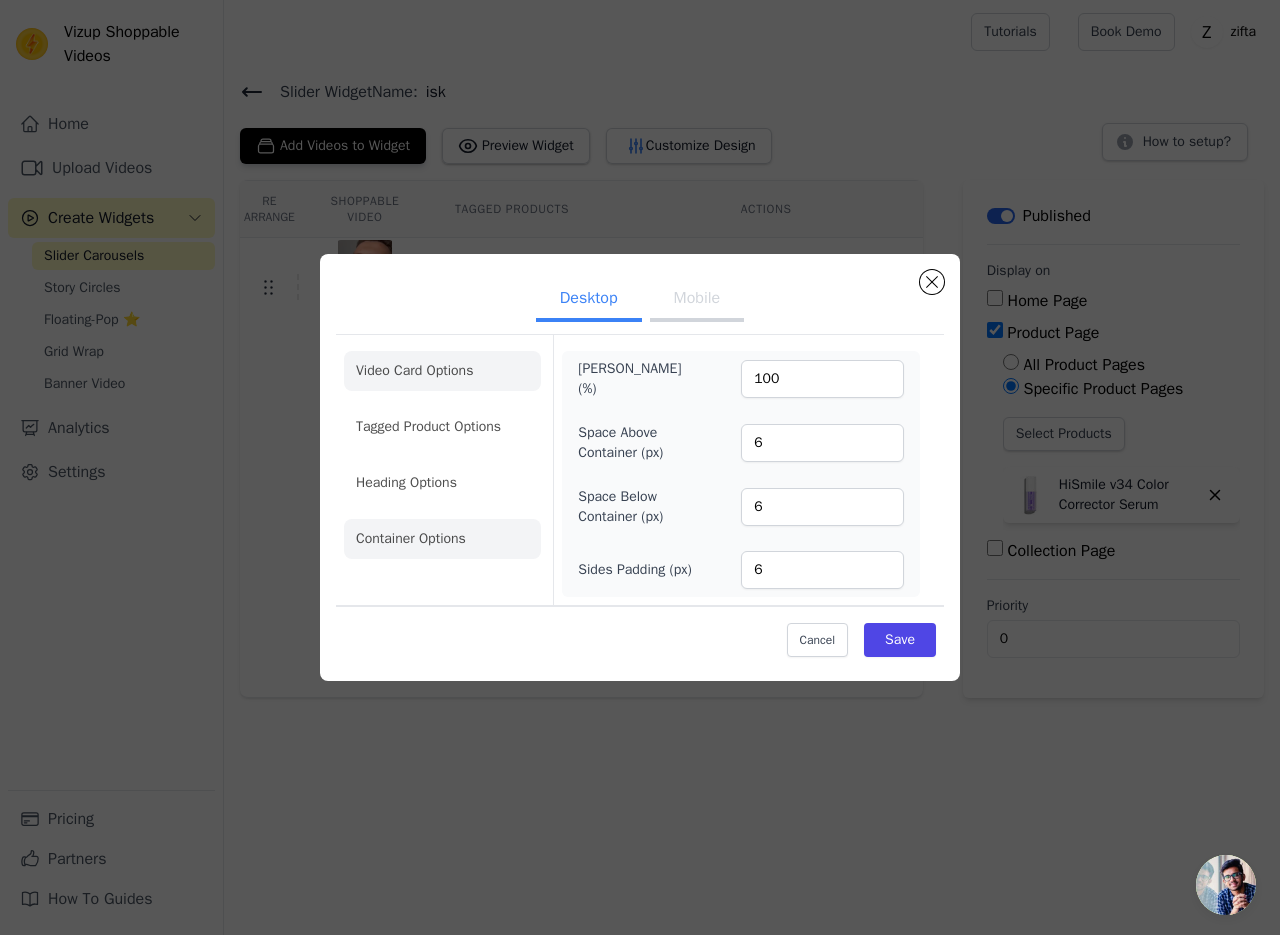 click on "Video Card Options" 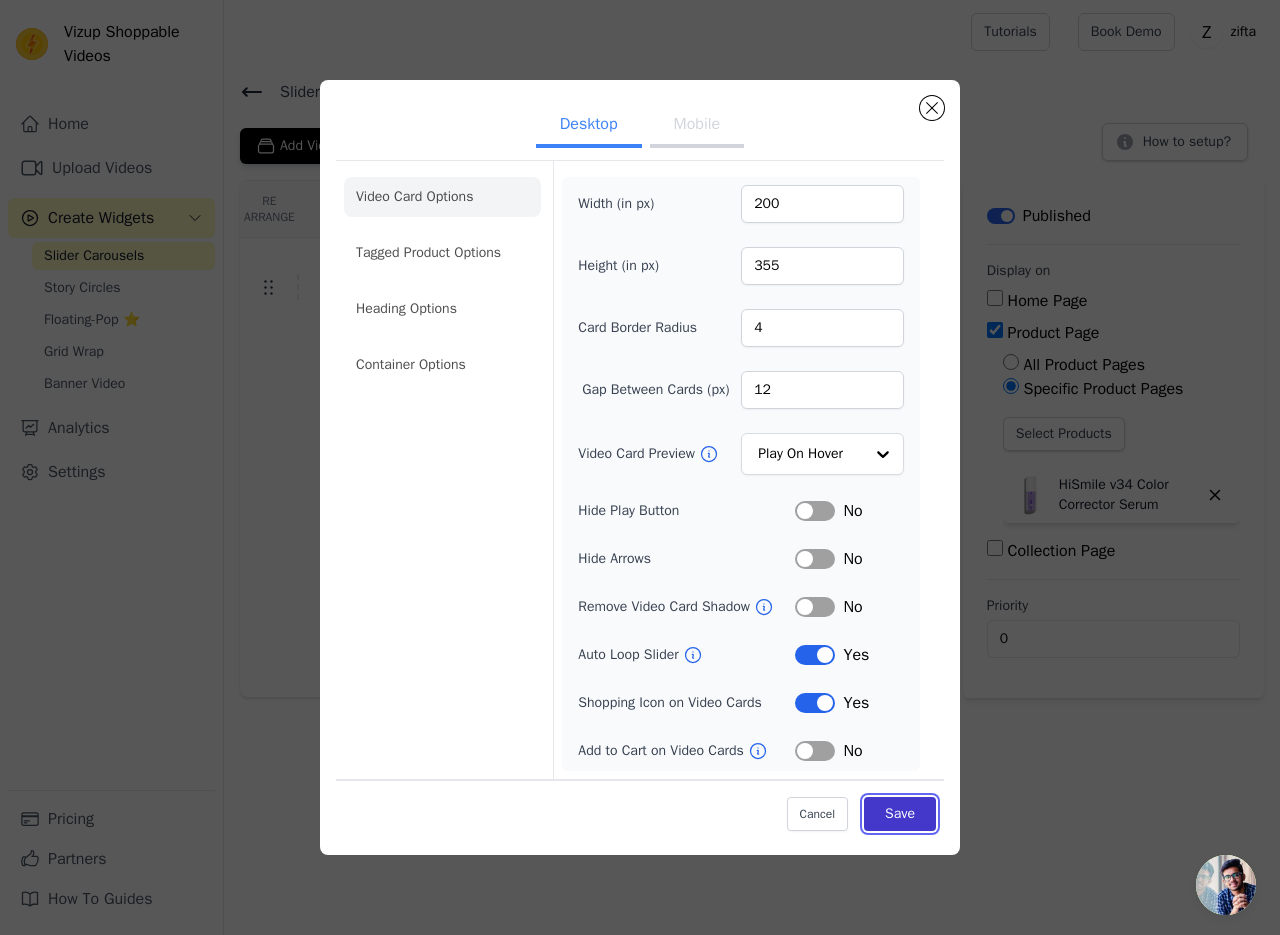 click on "Save" at bounding box center [900, 814] 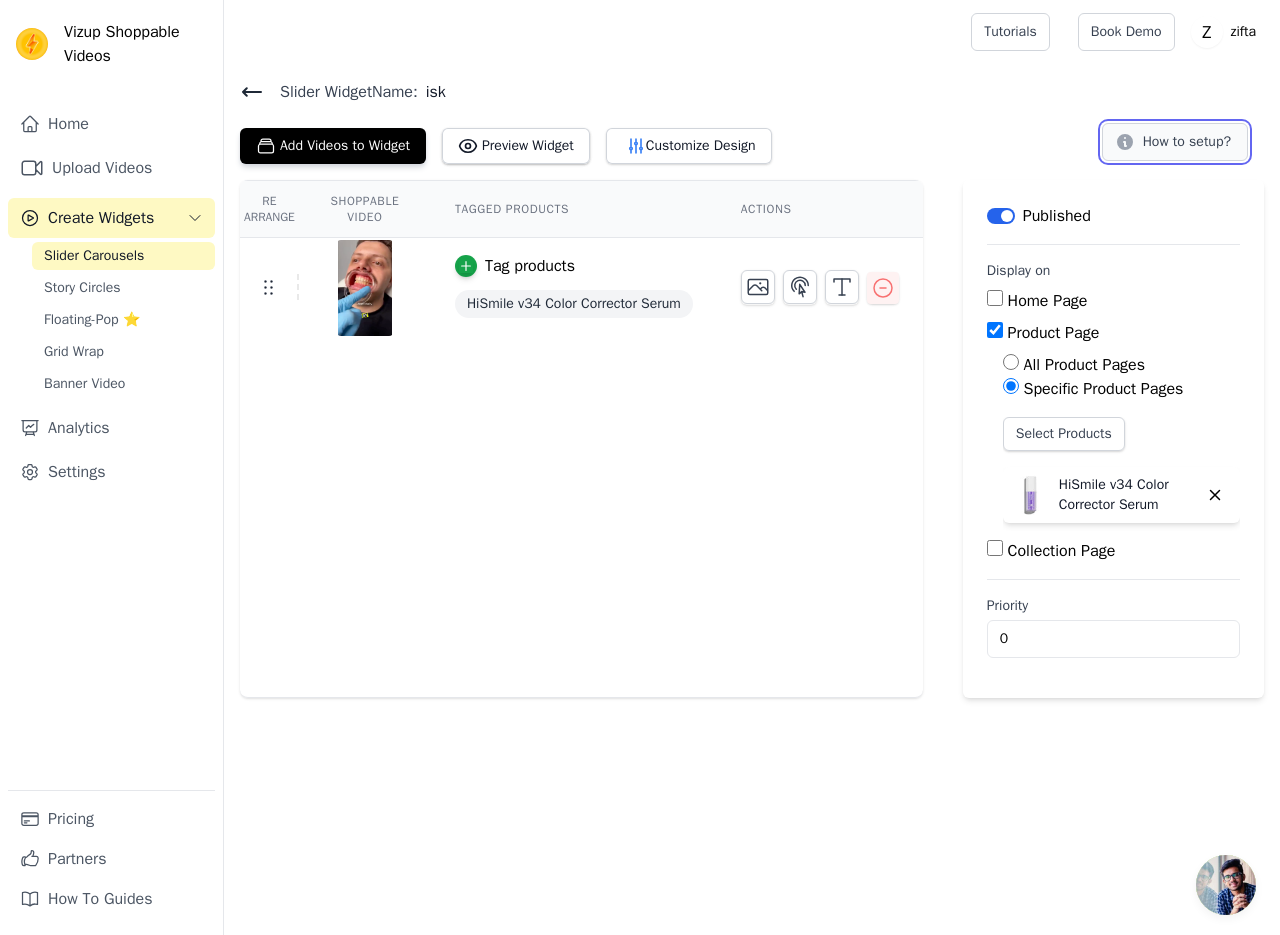 click on "How to setup?" at bounding box center [1175, 142] 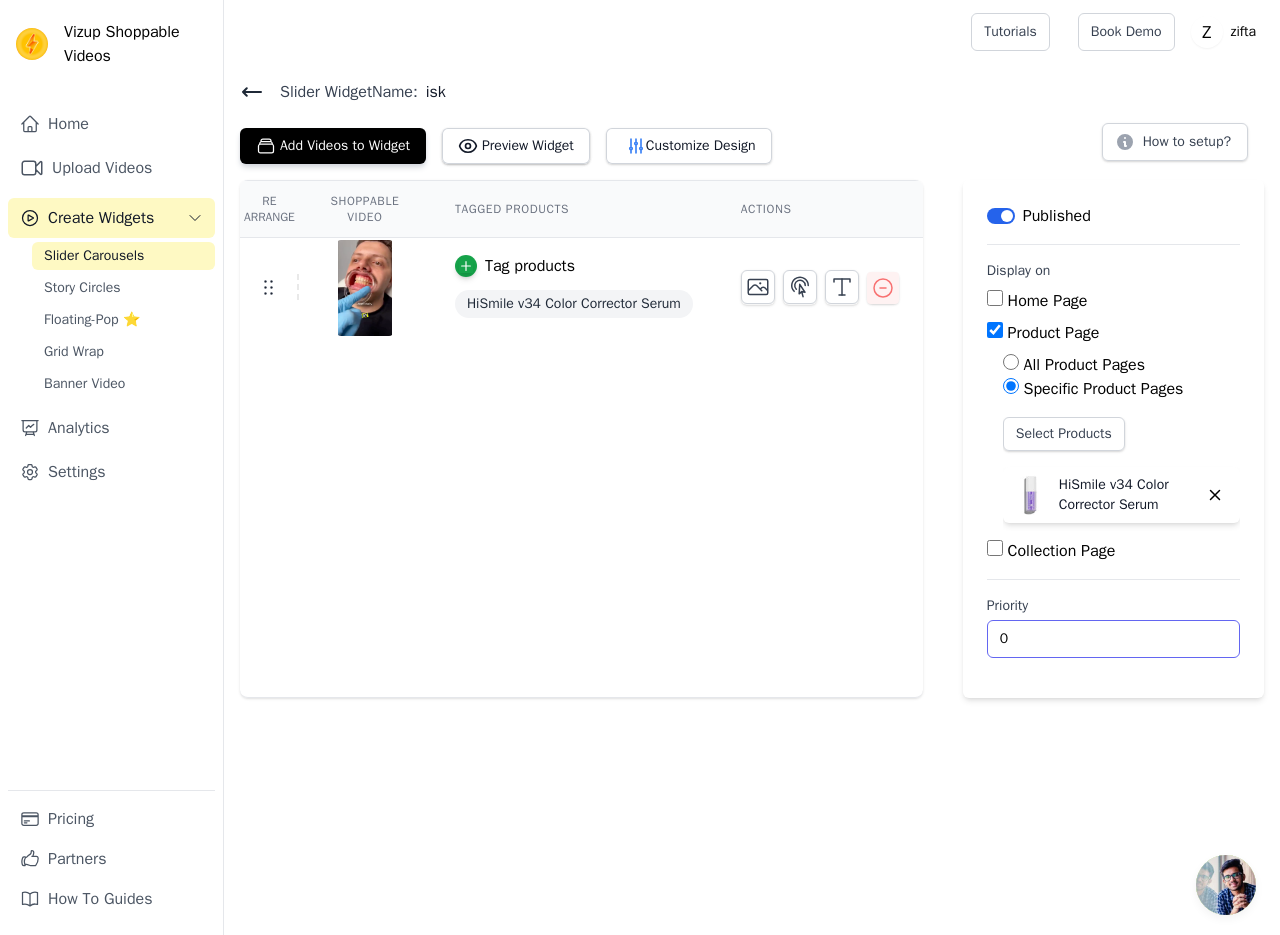 click on "0" at bounding box center [1113, 639] 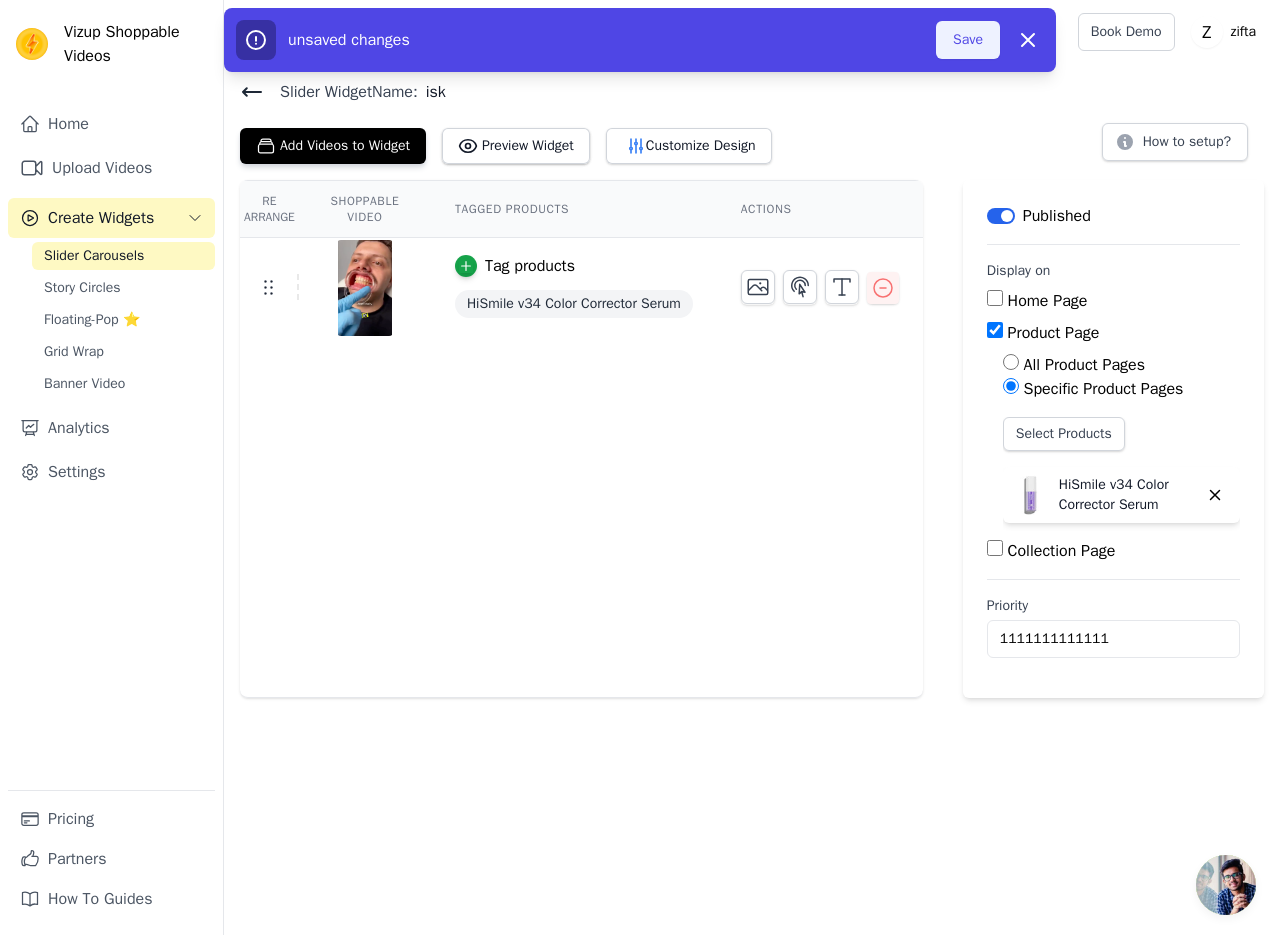 click on "Save" at bounding box center (968, 40) 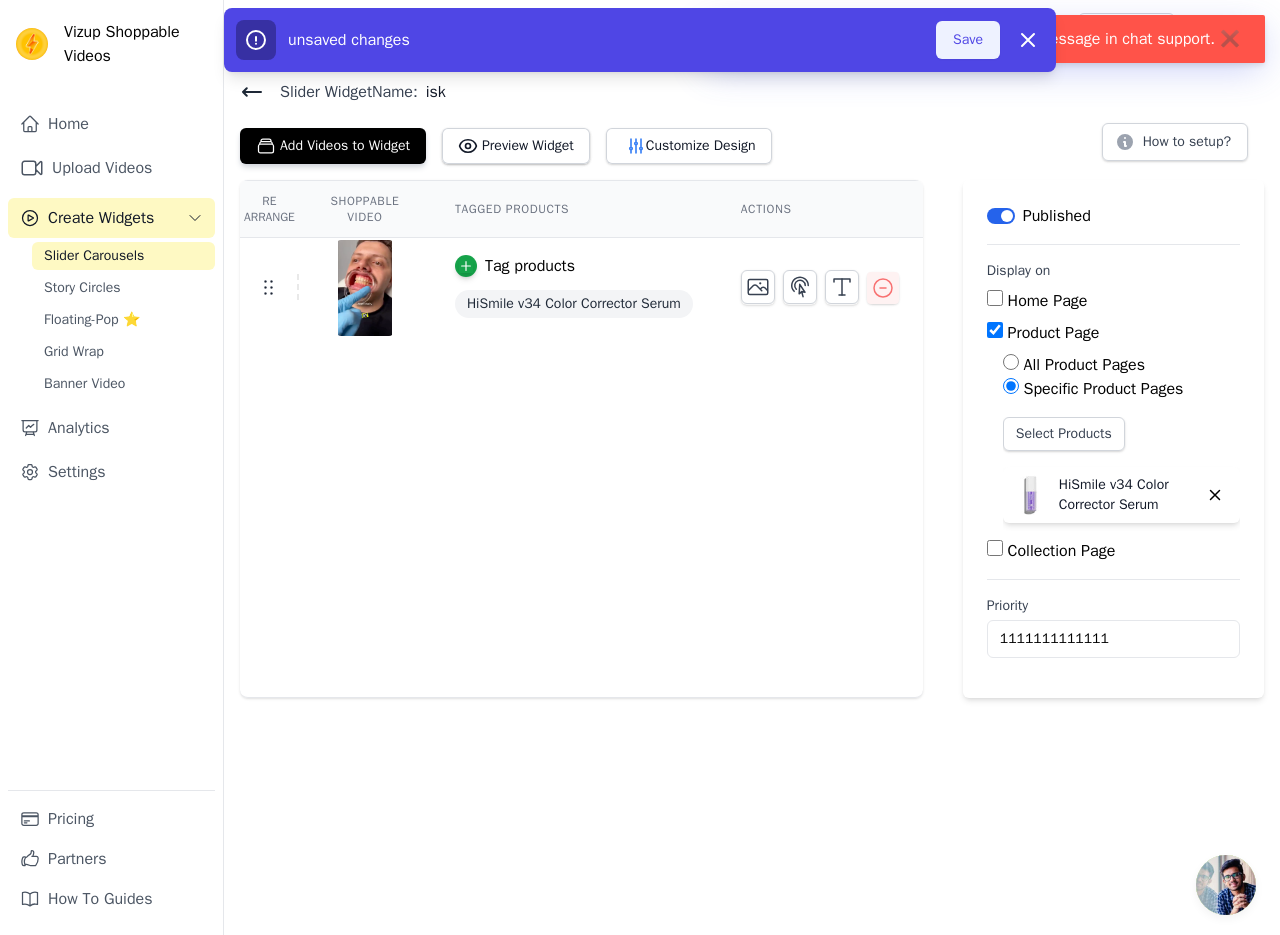click on "Save" at bounding box center [968, 40] 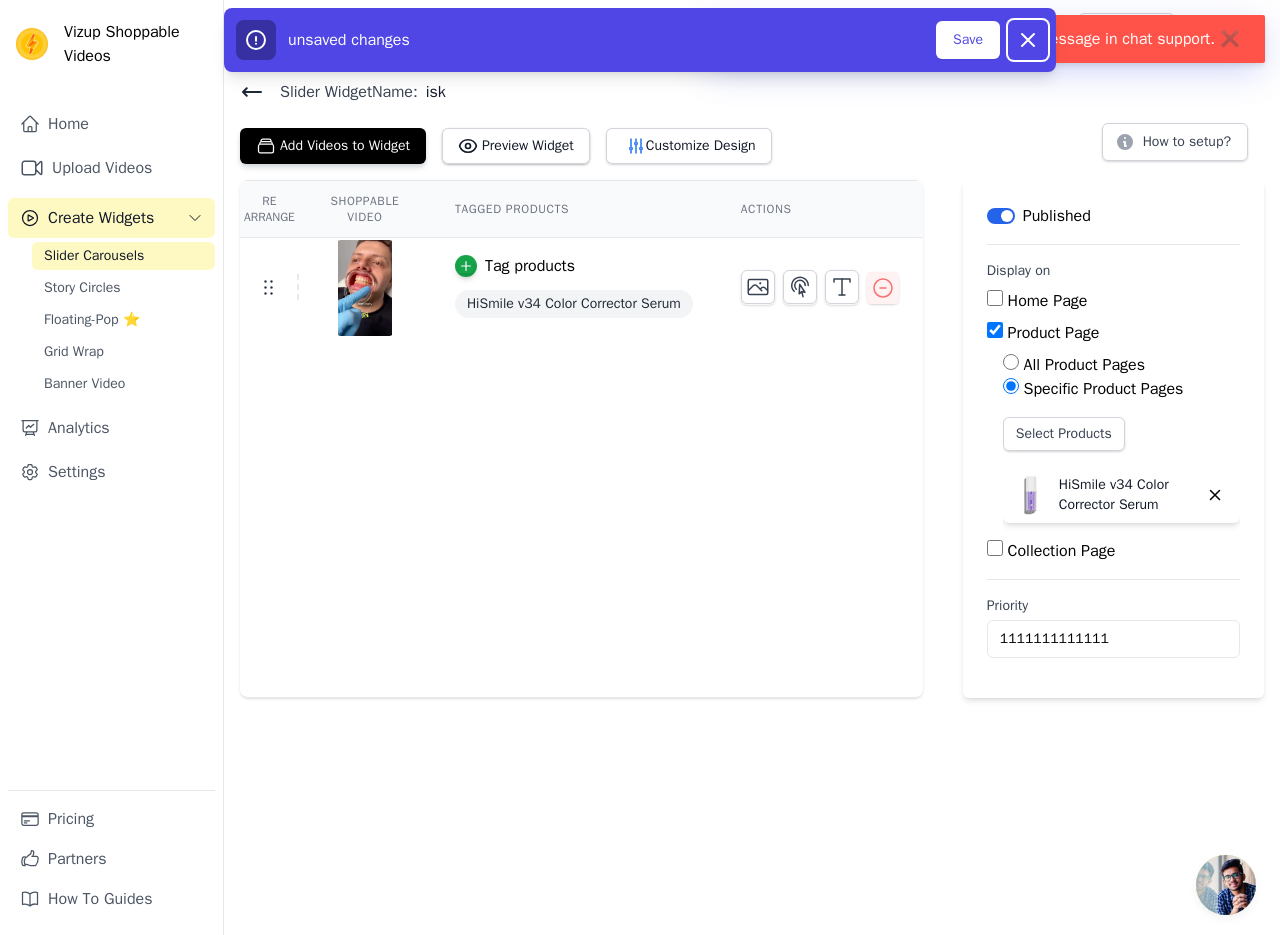 click on "Dismiss" at bounding box center [1028, 40] 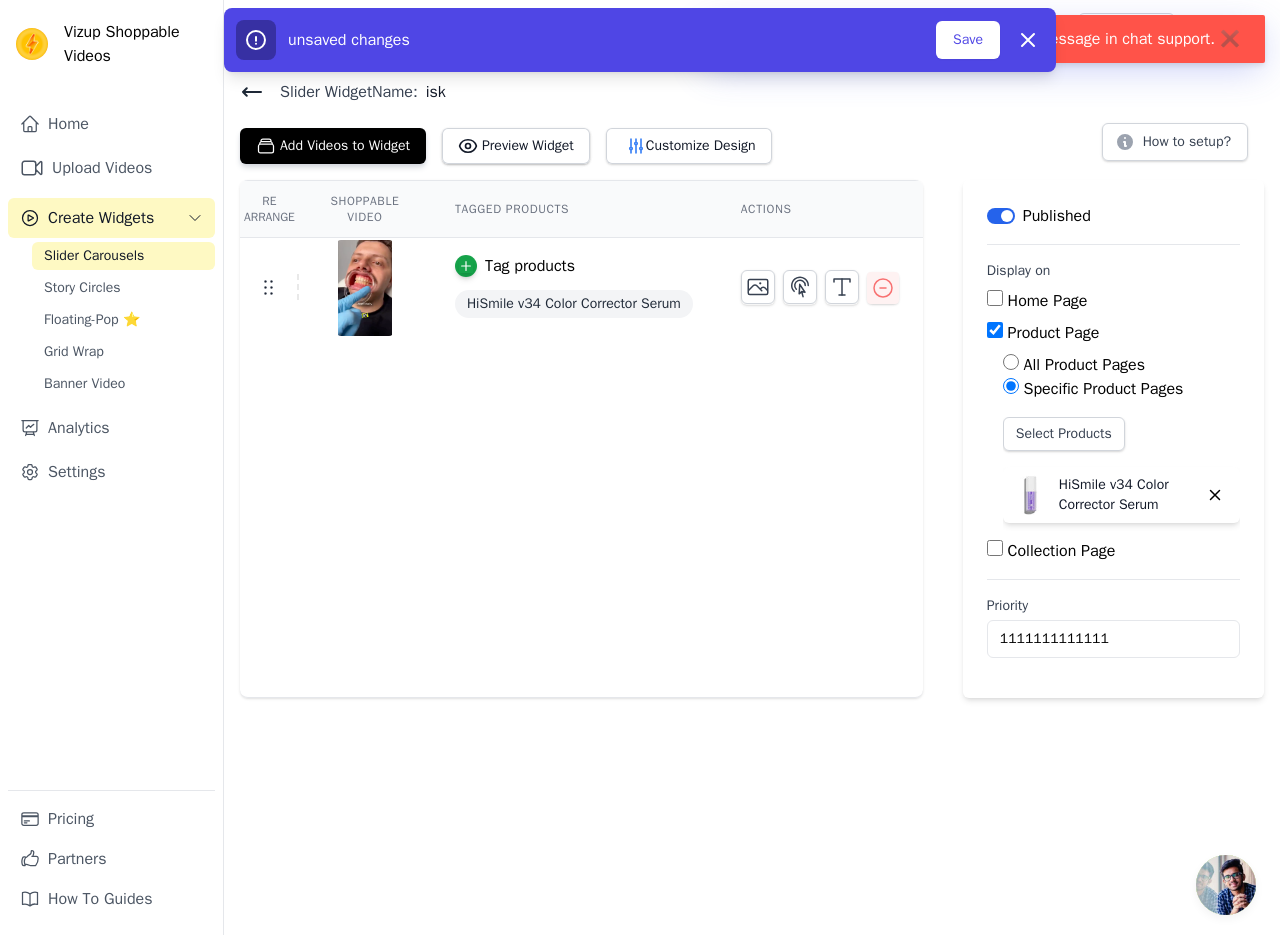type on "0" 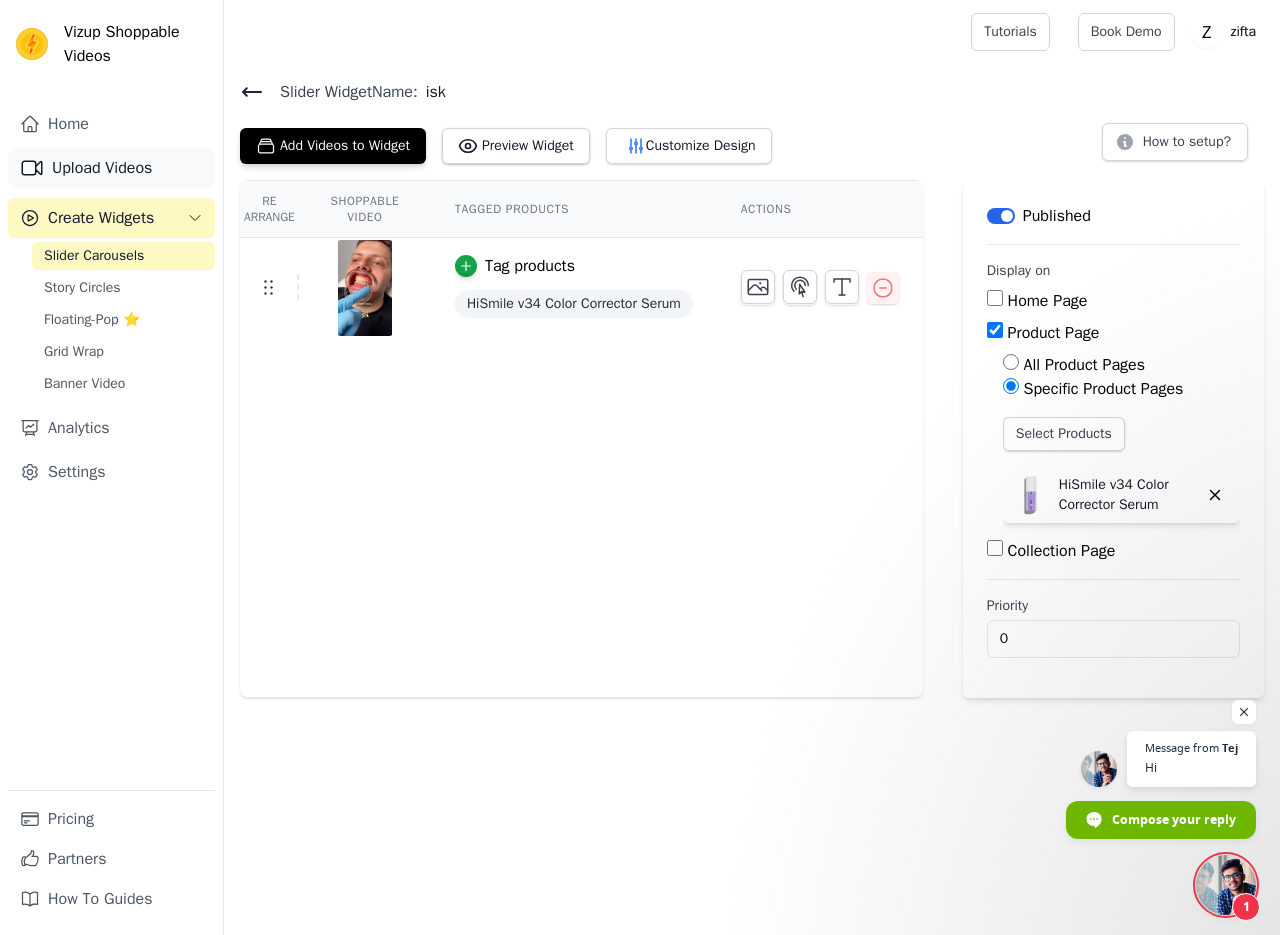 click on "Upload Videos" at bounding box center [111, 168] 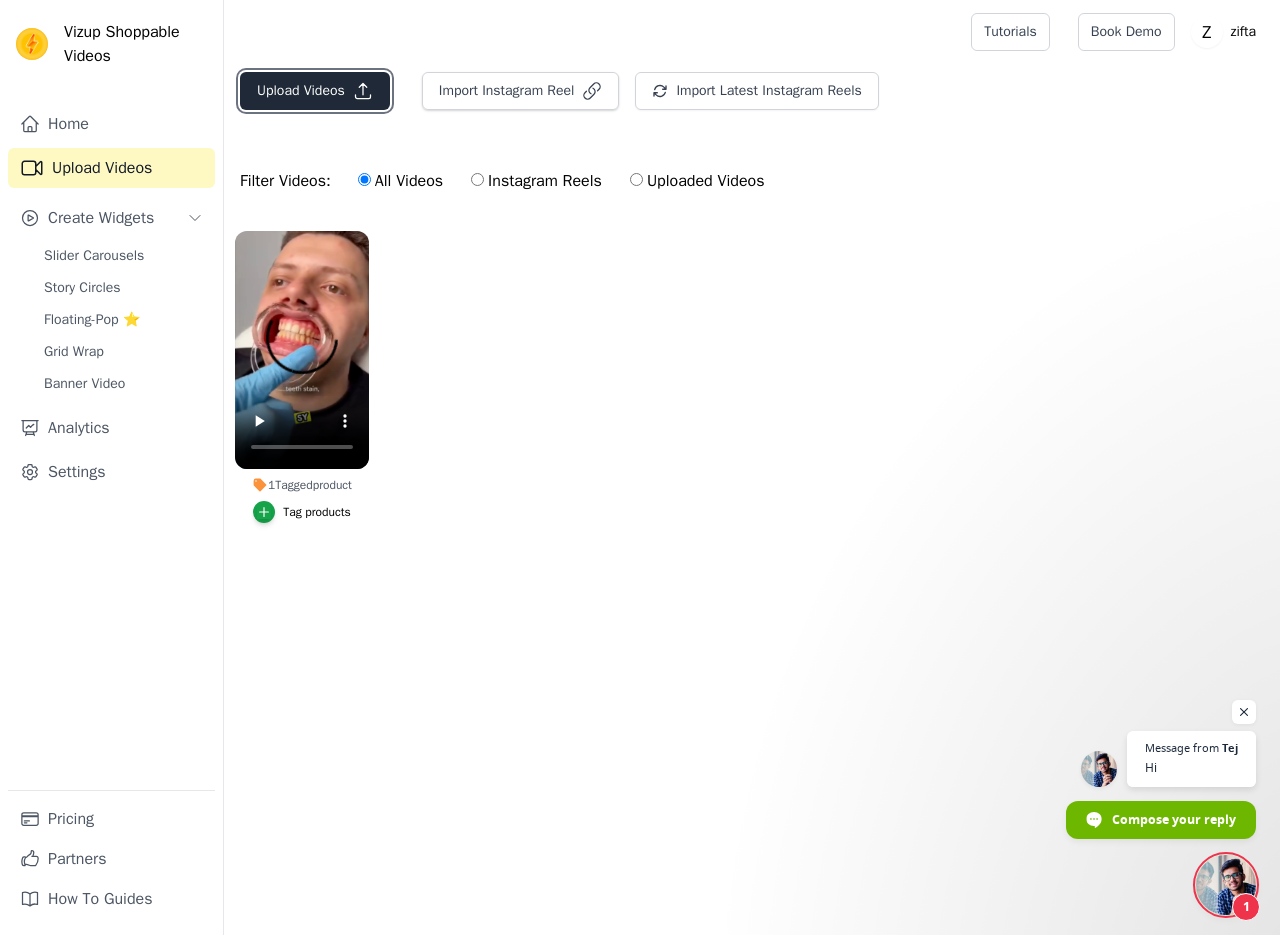 click on "Upload Videos" at bounding box center [315, 91] 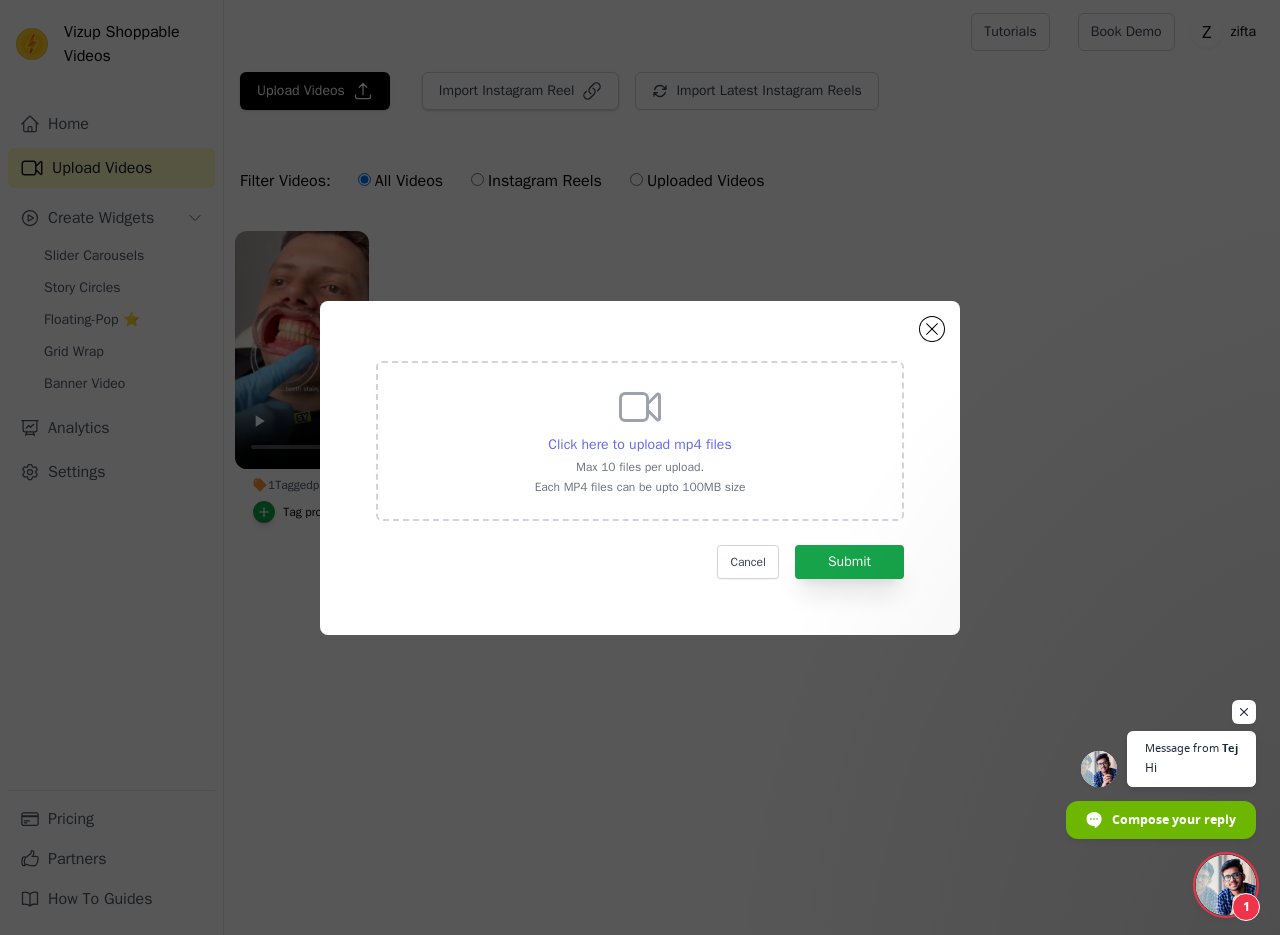 click on "Click here to upload mp4 files" at bounding box center (639, 444) 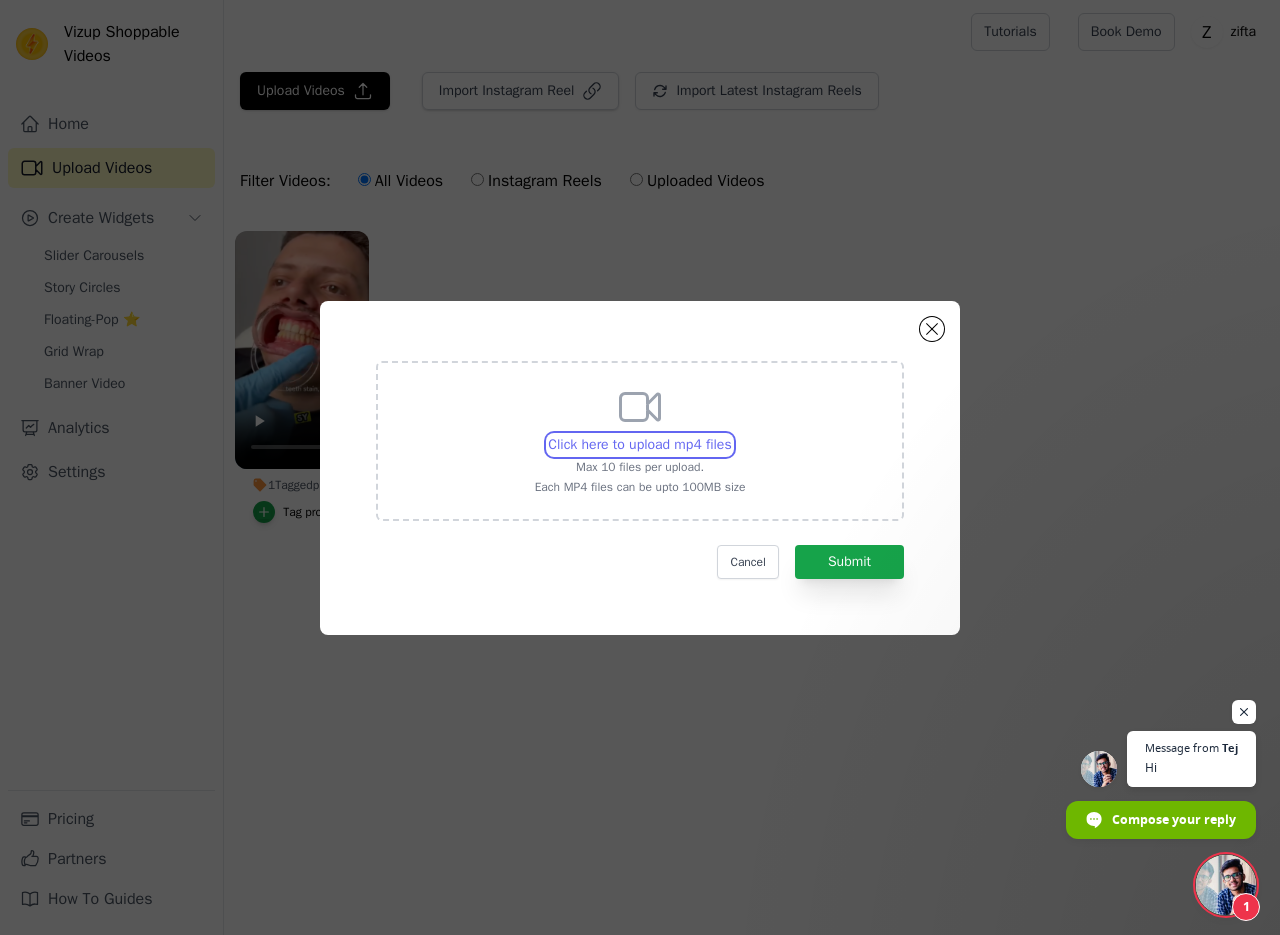 click on "Click here to upload mp4 files     Max 10 files per upload.   Each MP4 files can be upto 100MB size" at bounding box center (731, 434) 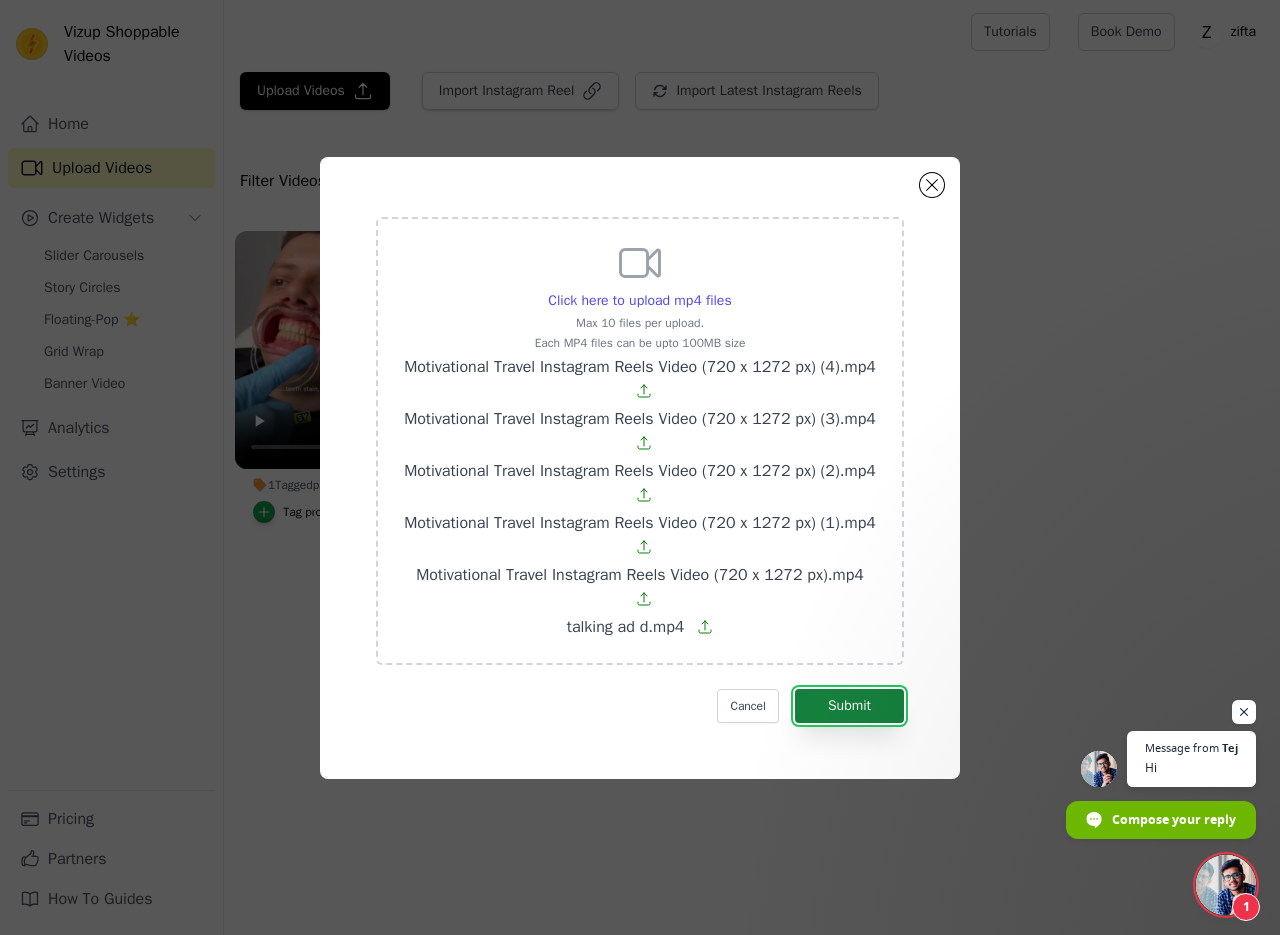 click on "Submit" at bounding box center (849, 706) 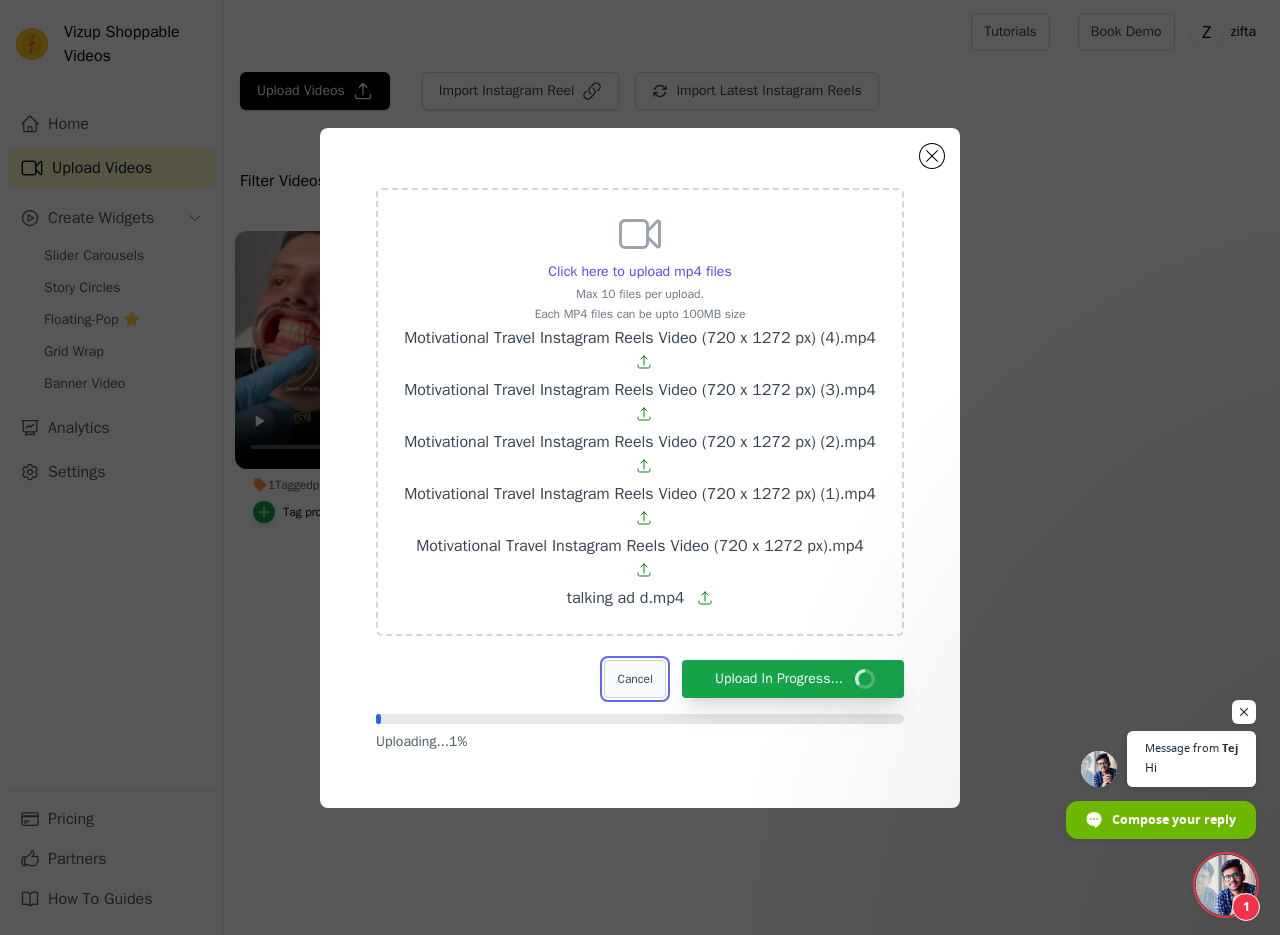 click on "Cancel" at bounding box center (634, 679) 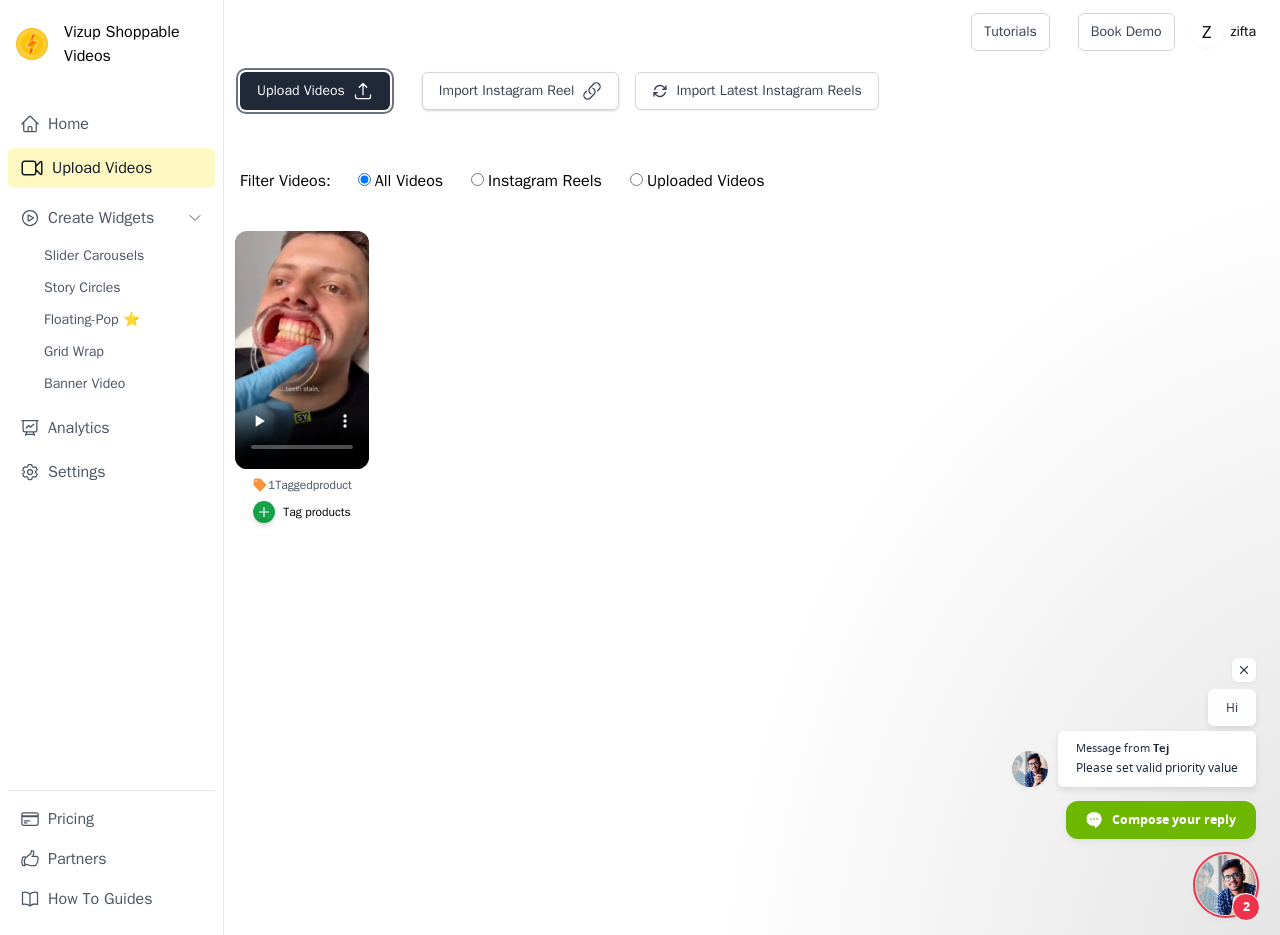 click on "Upload Videos" at bounding box center (315, 91) 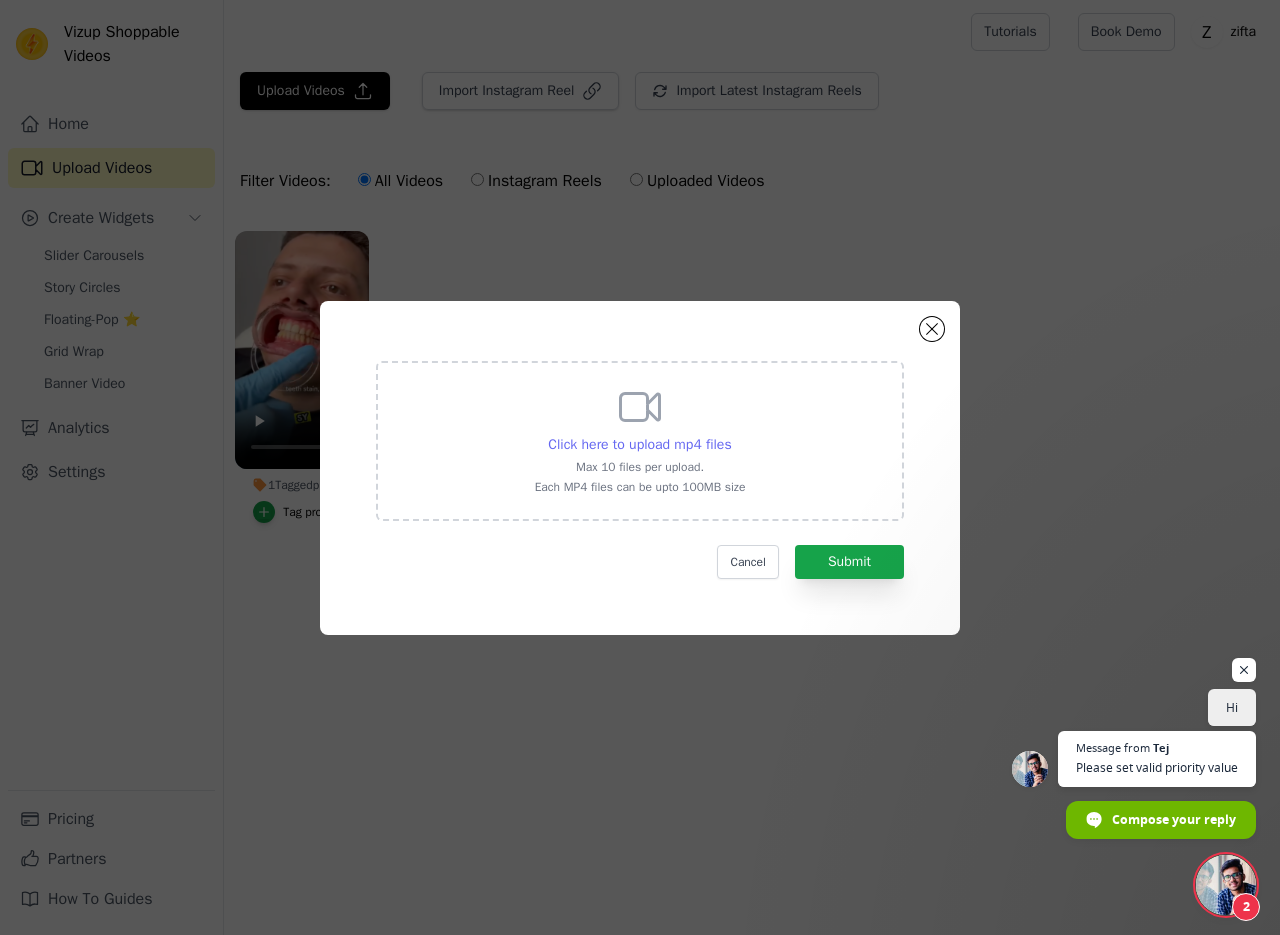 click on "Click here to upload mp4 files" at bounding box center [639, 444] 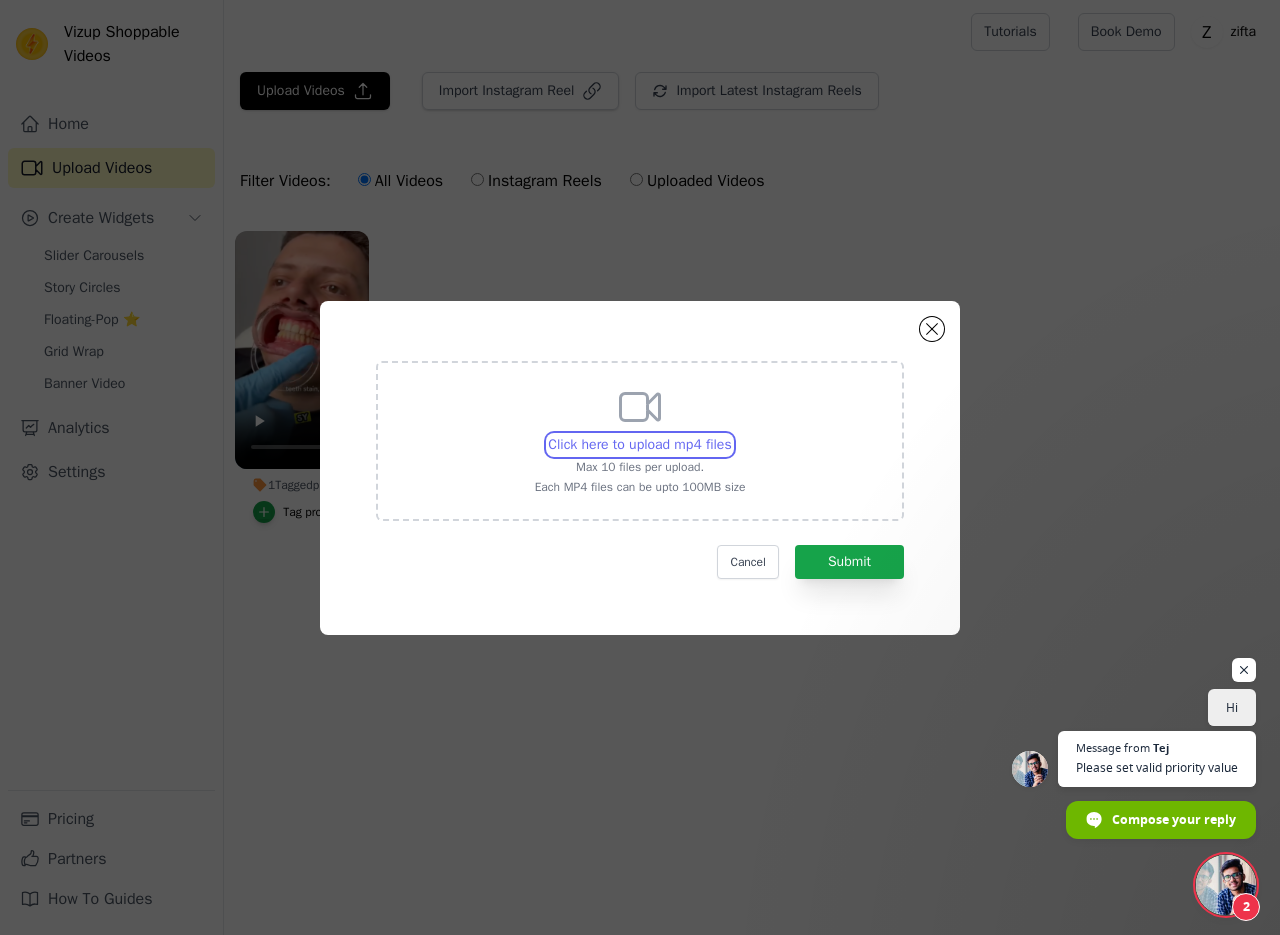 type on "C:\fakepath\1.mp4" 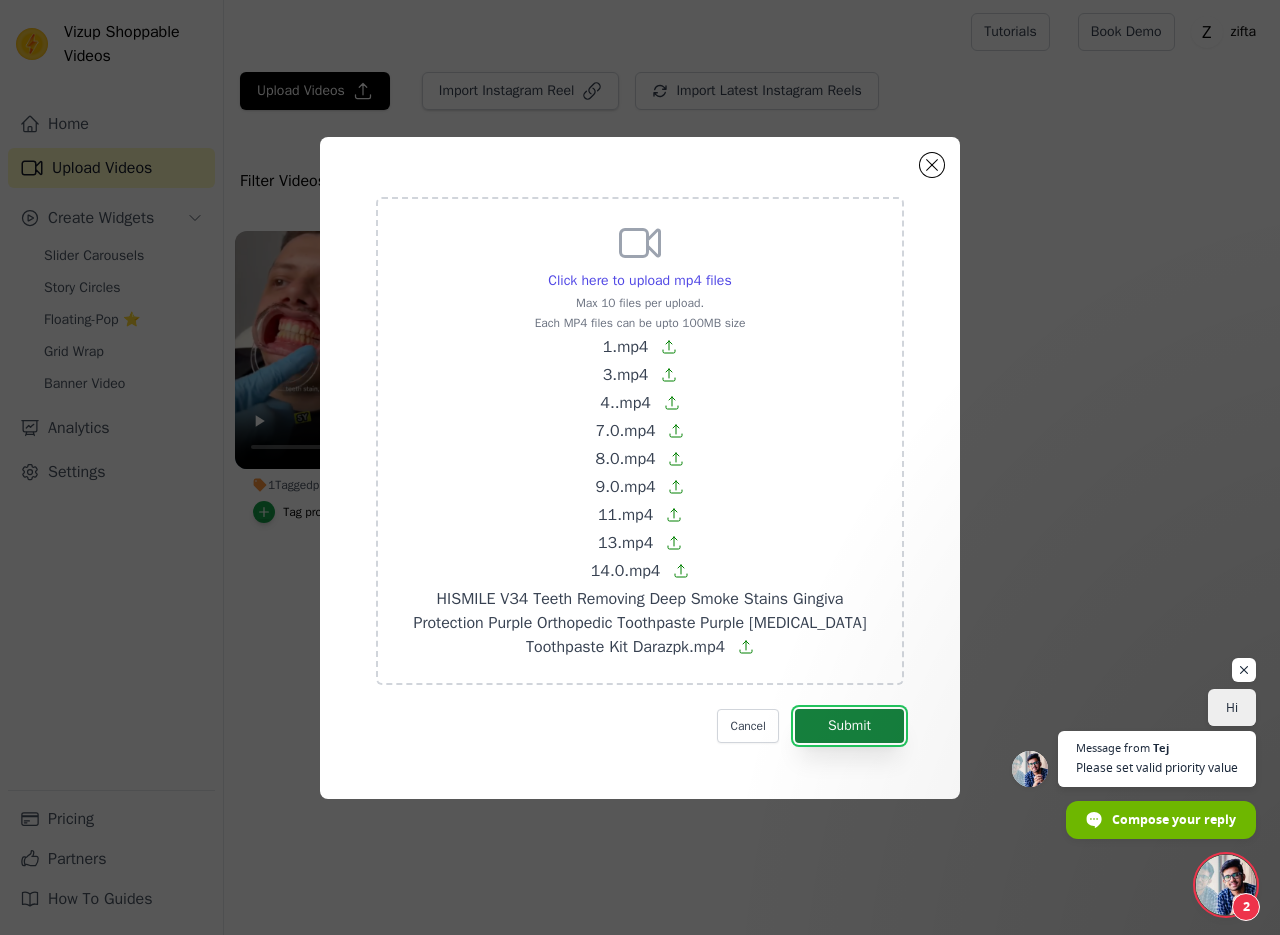 click on "Submit" at bounding box center (849, 726) 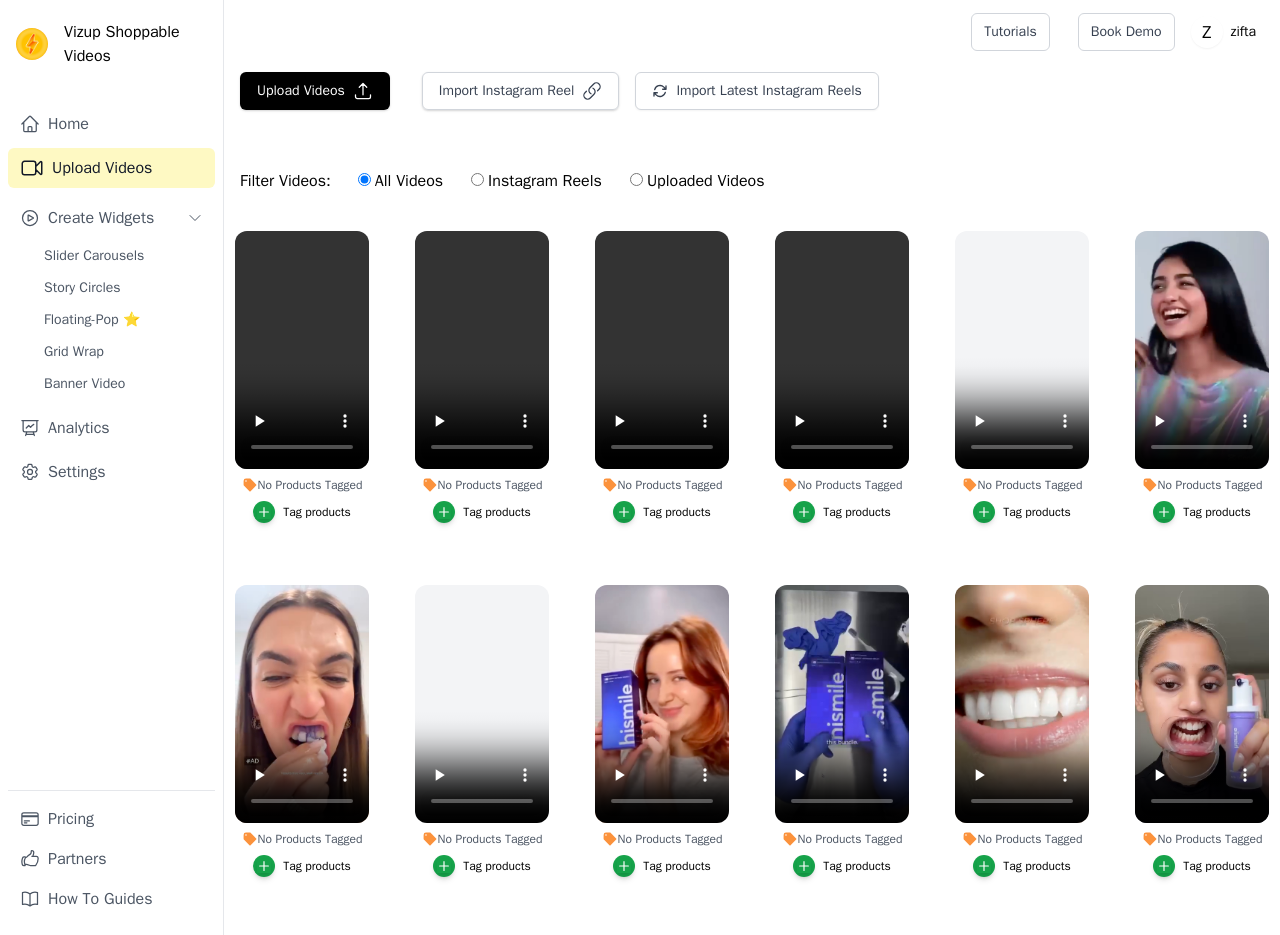 scroll, scrollTop: 0, scrollLeft: 0, axis: both 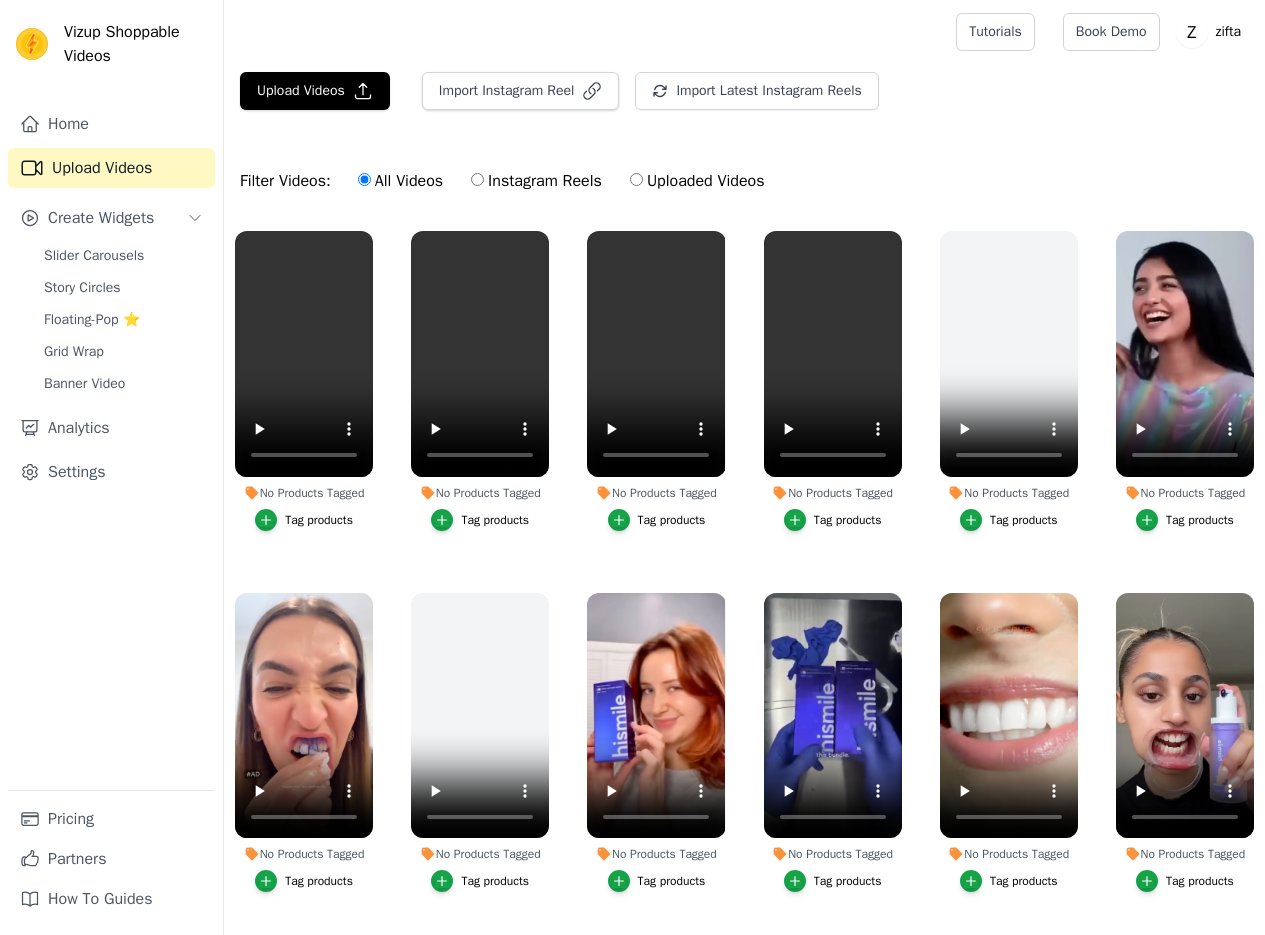 click on "Slider Carousels" at bounding box center [94, 256] 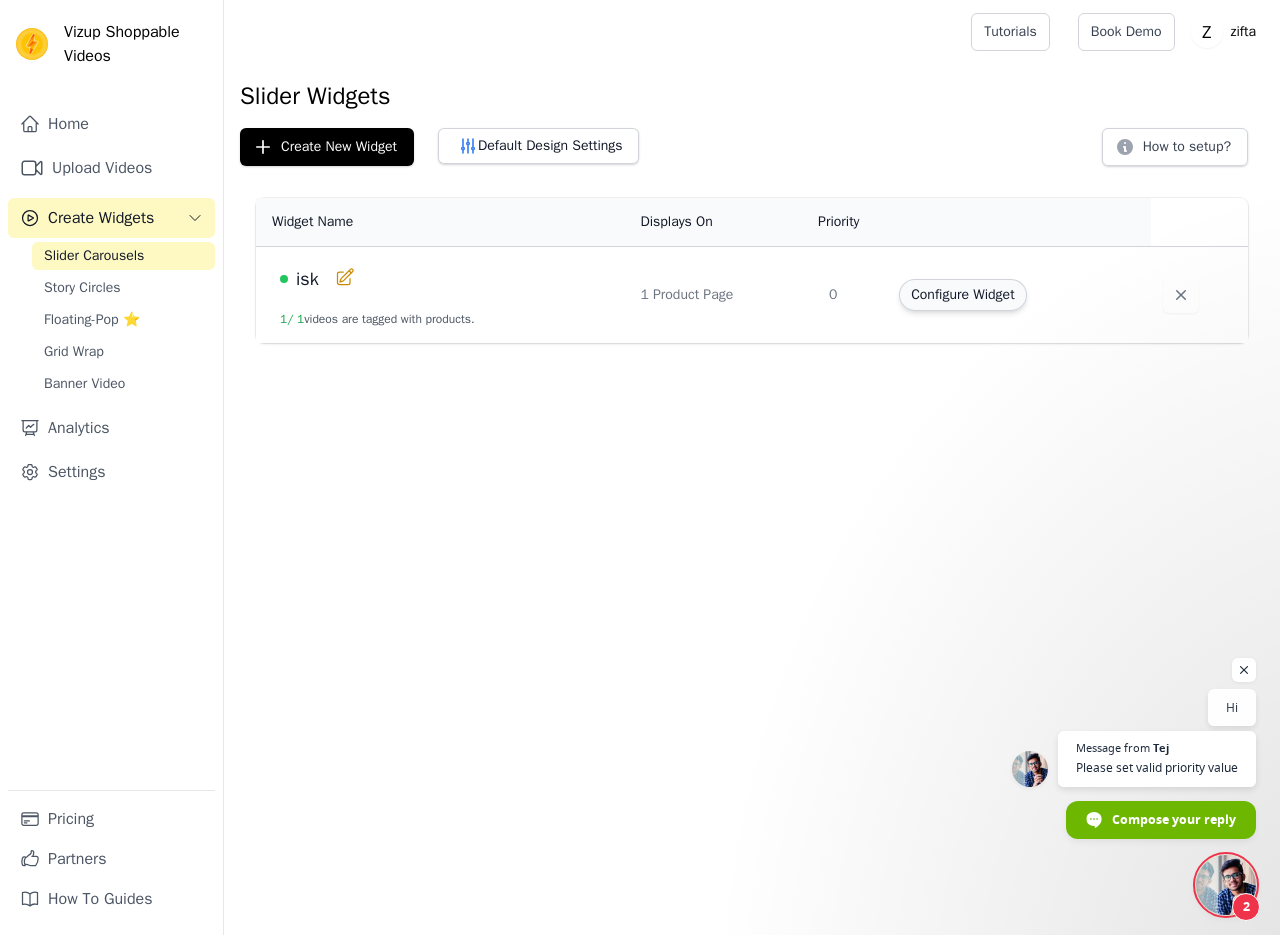 click on "Configure Widget" at bounding box center (962, 295) 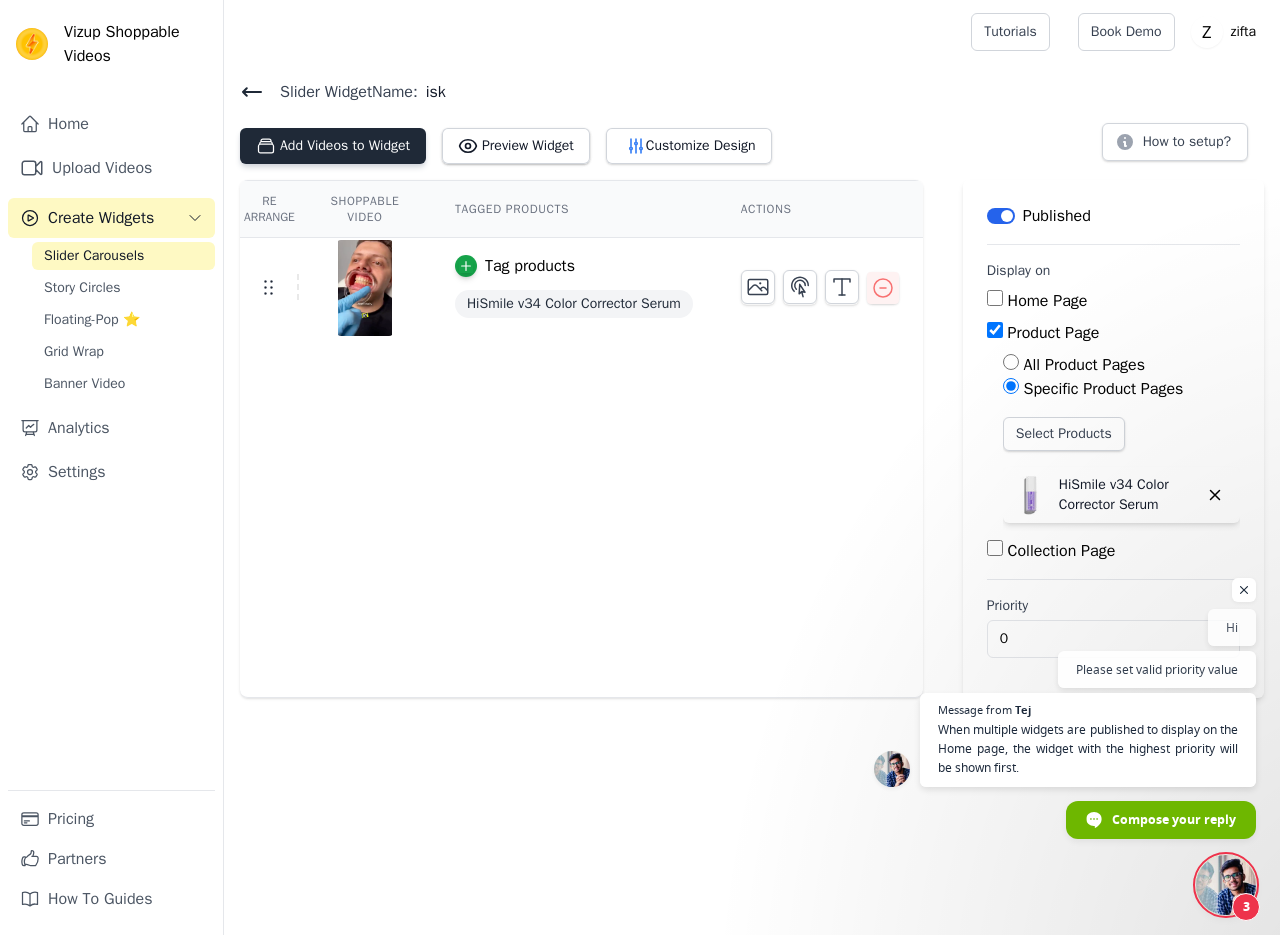 click on "Add Videos to Widget" at bounding box center [333, 146] 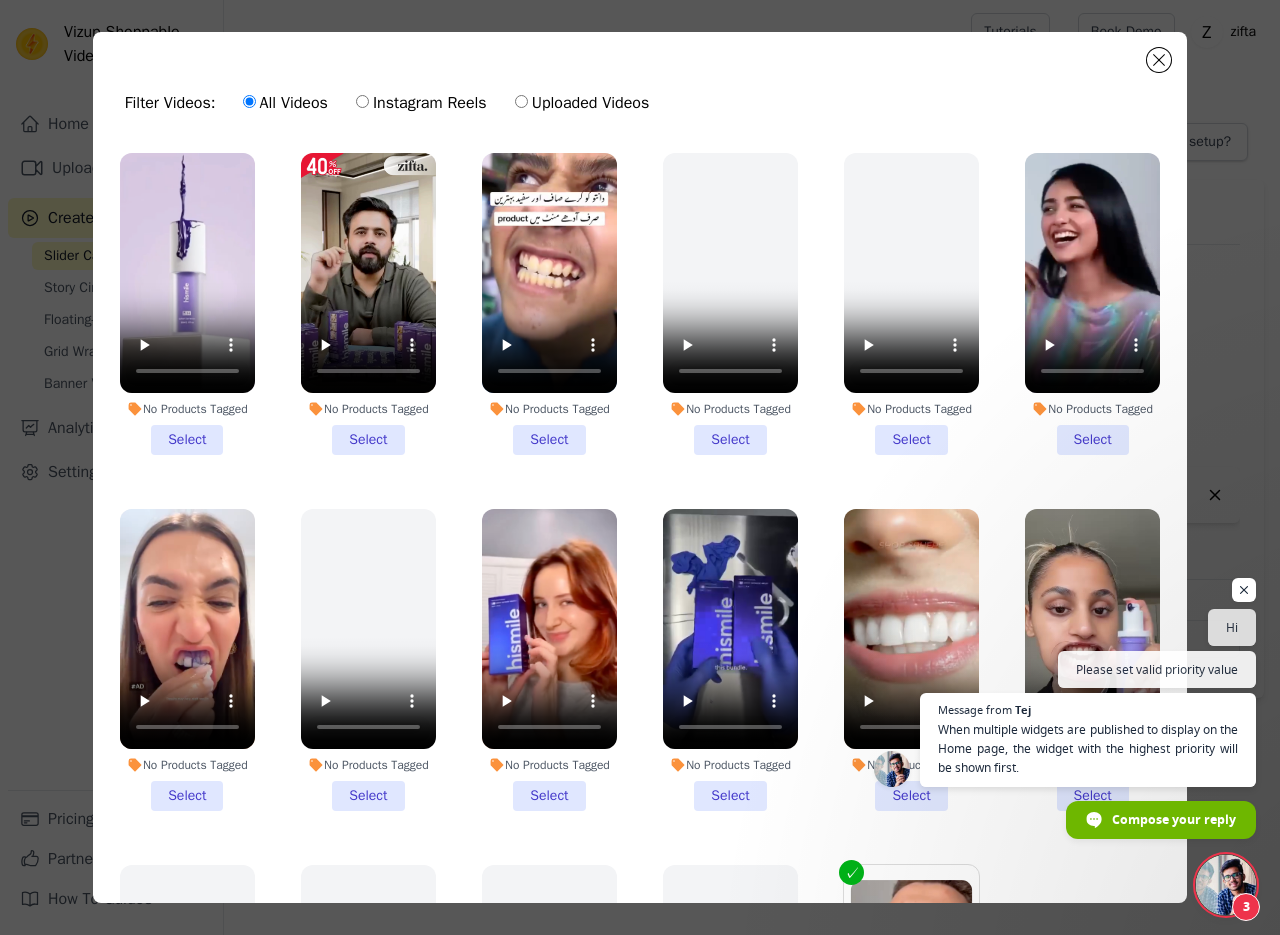 click on "No Products Tagged     Select" at bounding box center [187, 304] 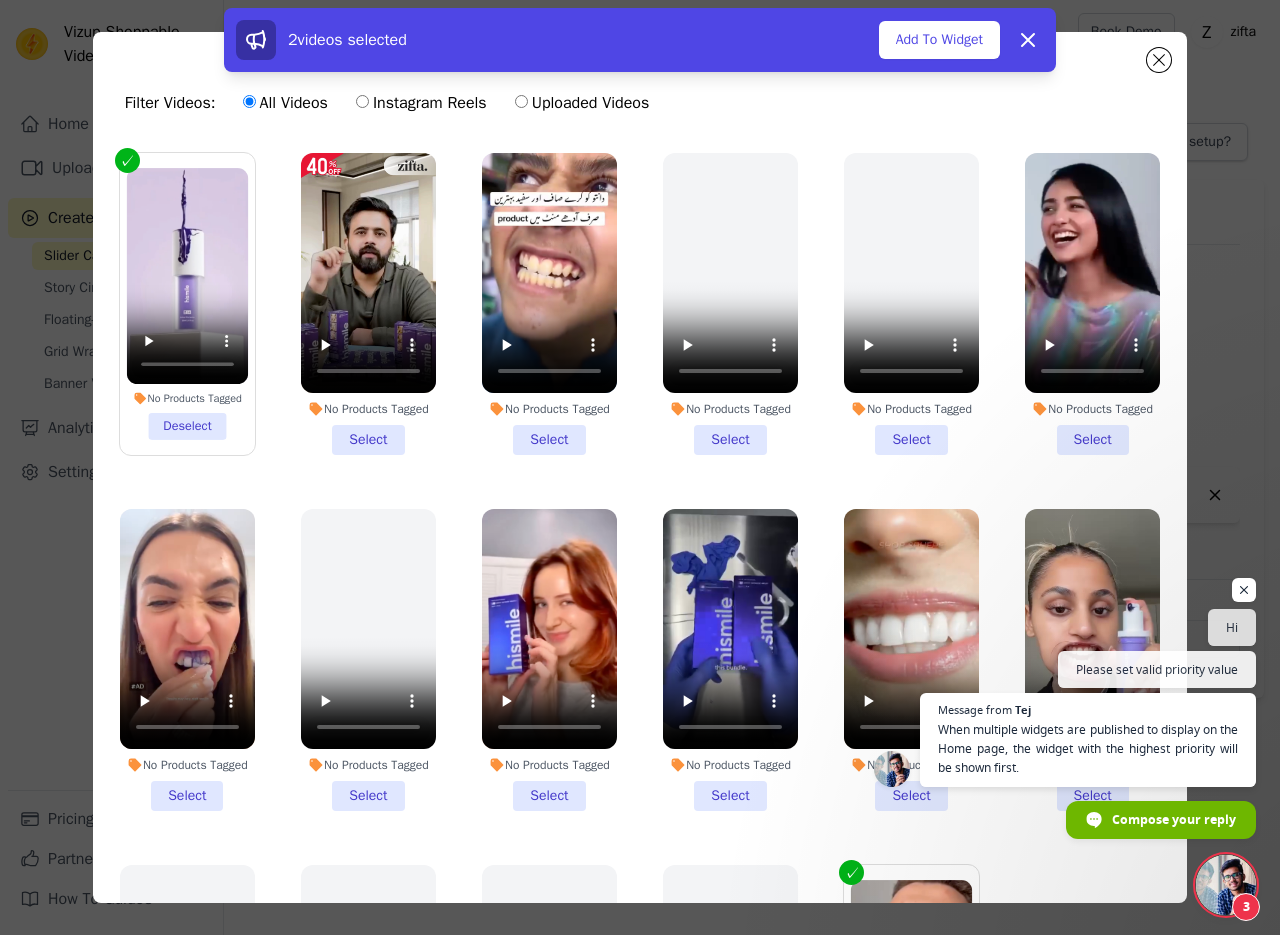 click on "No Products Tagged     Select" at bounding box center [368, 304] 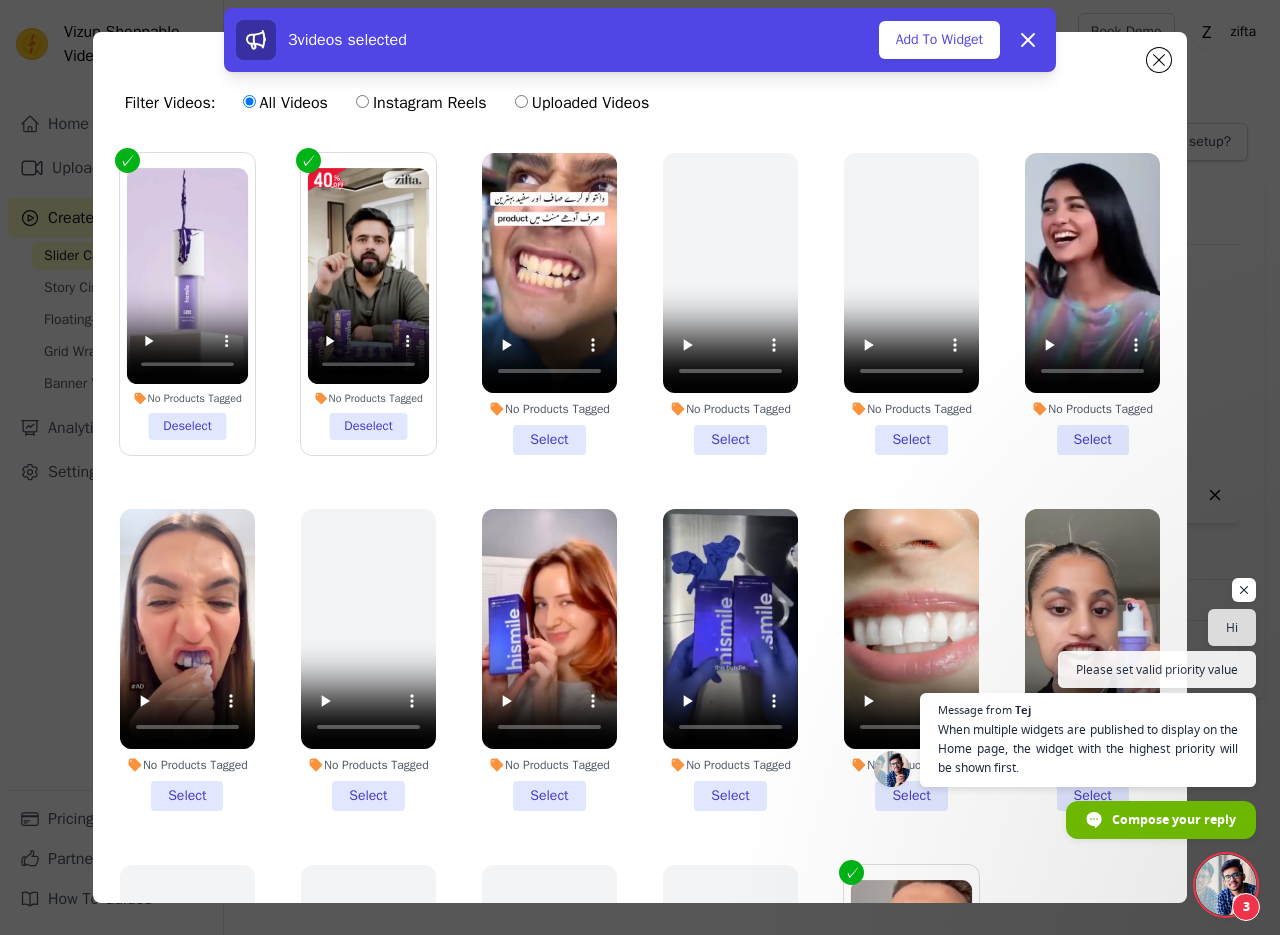 click on "No Products Tagged     Select" at bounding box center [1092, 304] 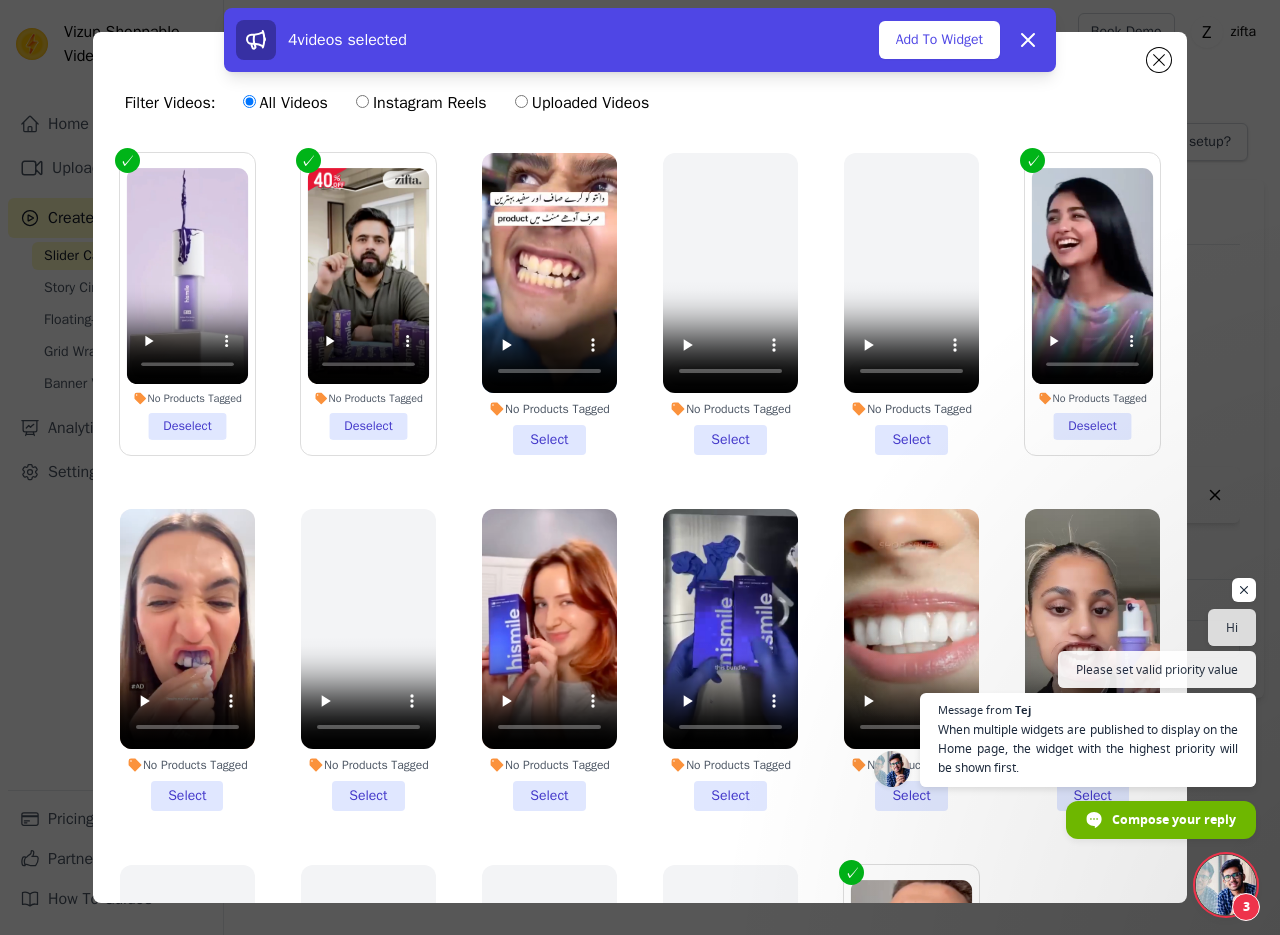 click on "No Products Tagged     Select" at bounding box center (549, 304) 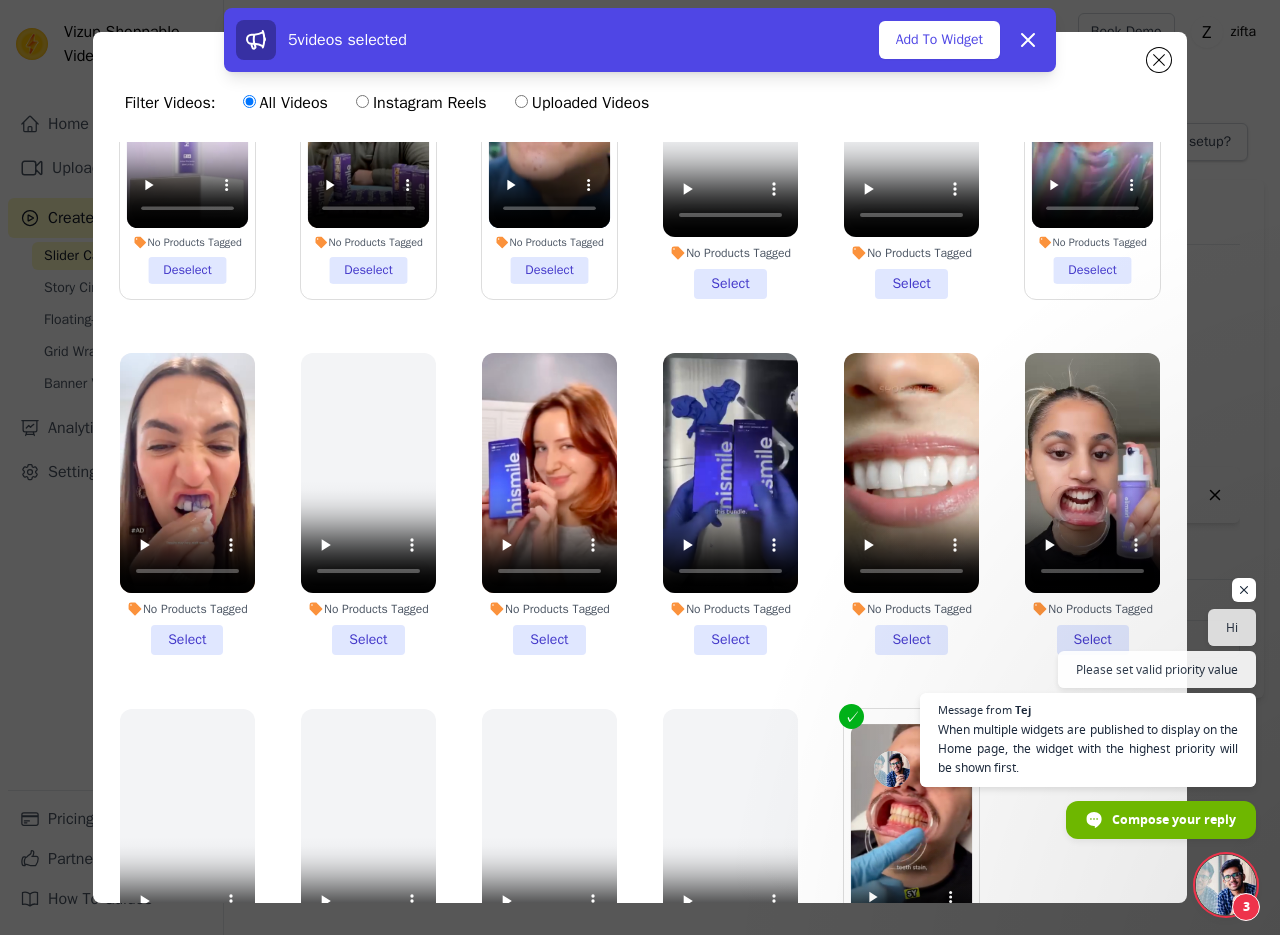 scroll, scrollTop: 185, scrollLeft: 0, axis: vertical 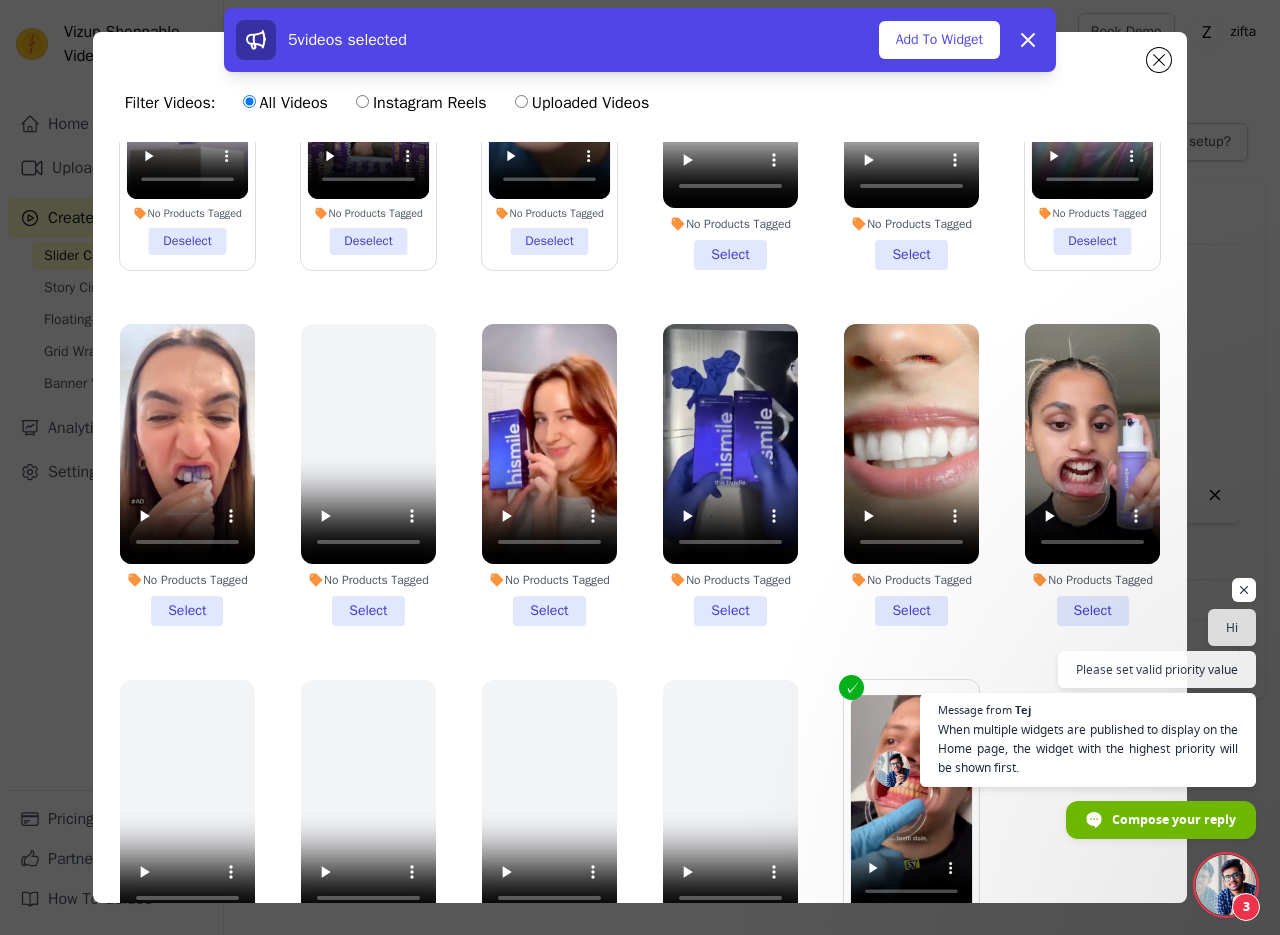 click on "No Products Tagged     Select" at bounding box center [187, 475] 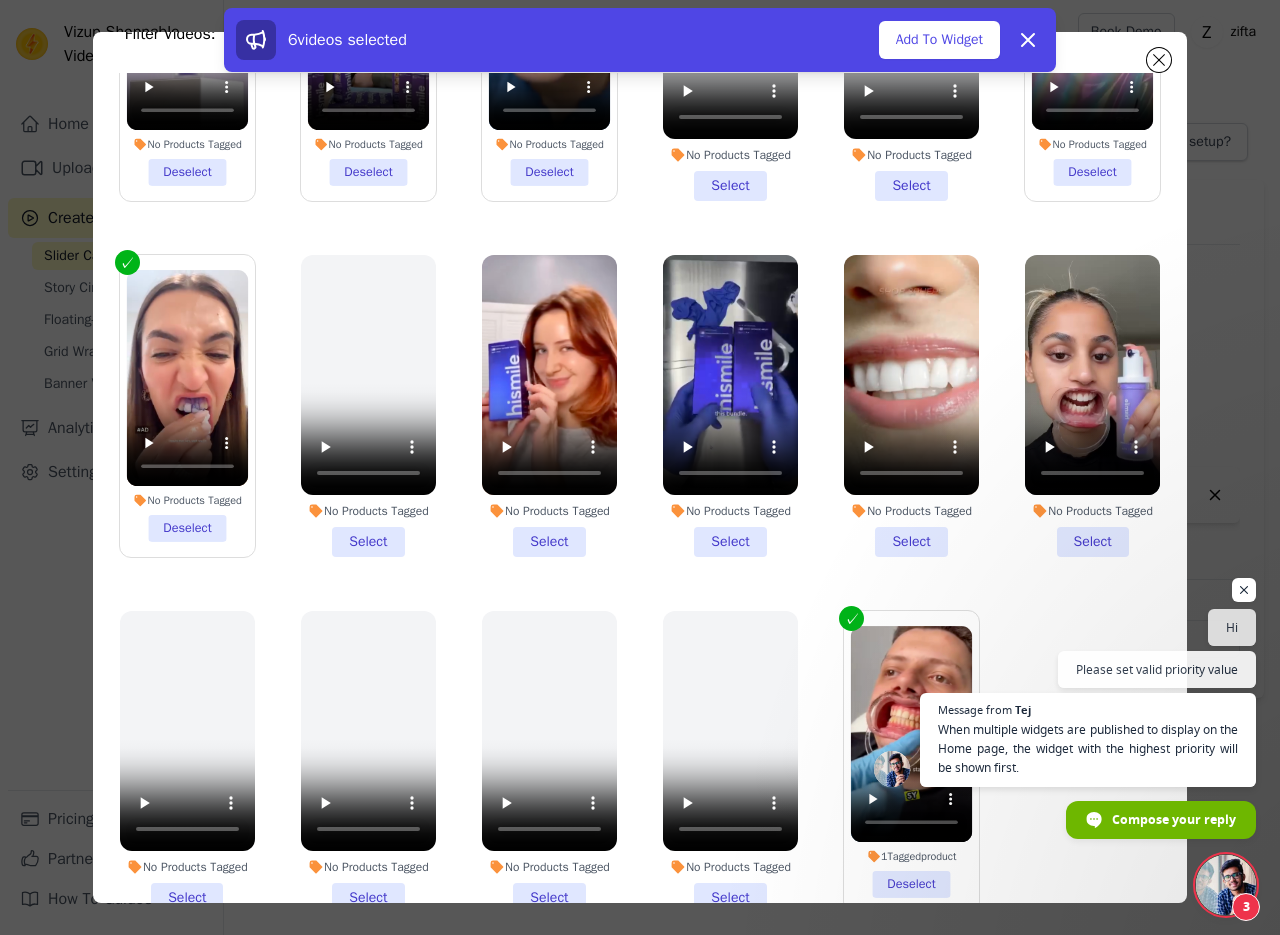 scroll, scrollTop: 100, scrollLeft: 0, axis: vertical 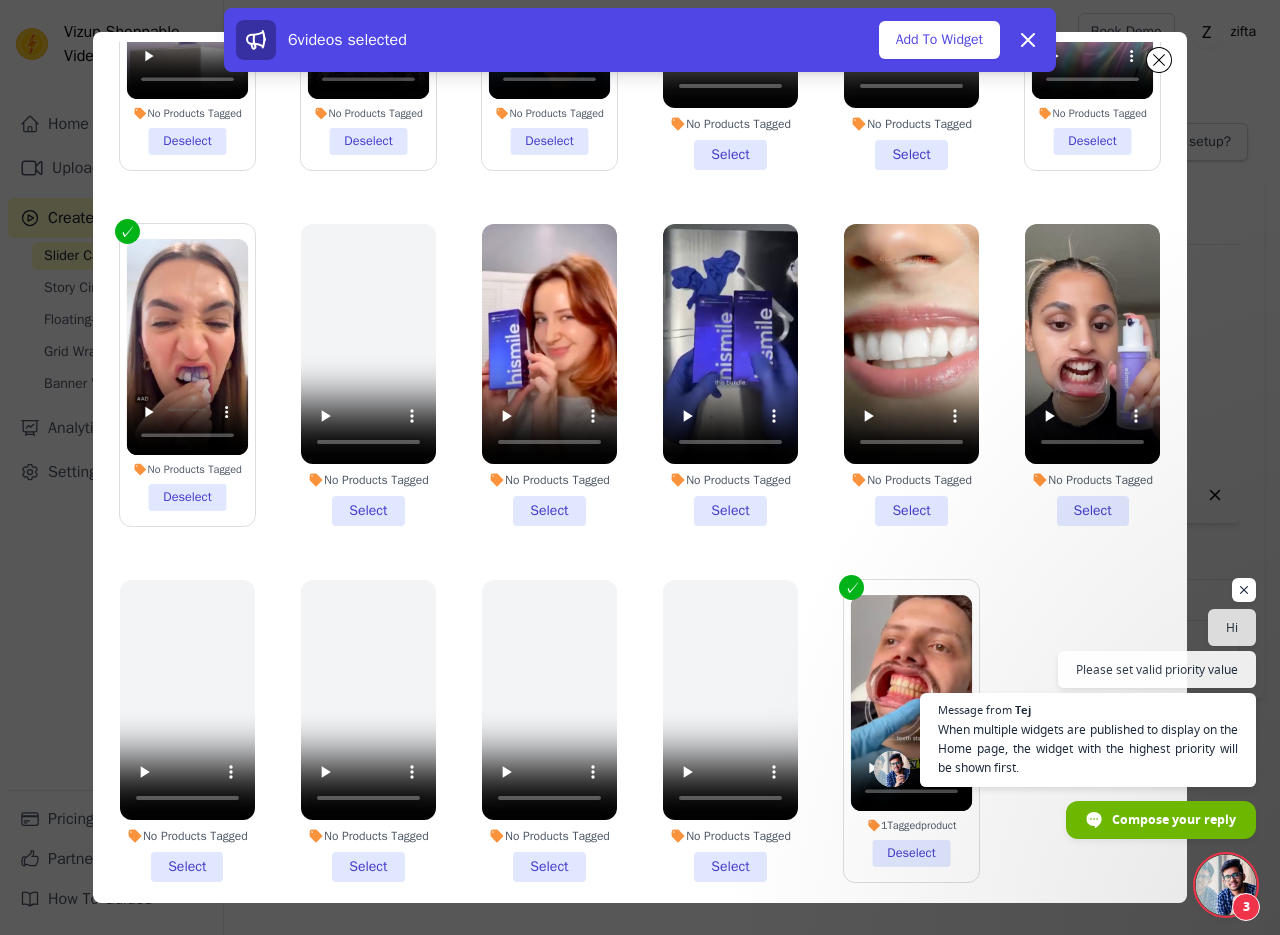 click on "No Products Tagged     Select" at bounding box center (549, 375) 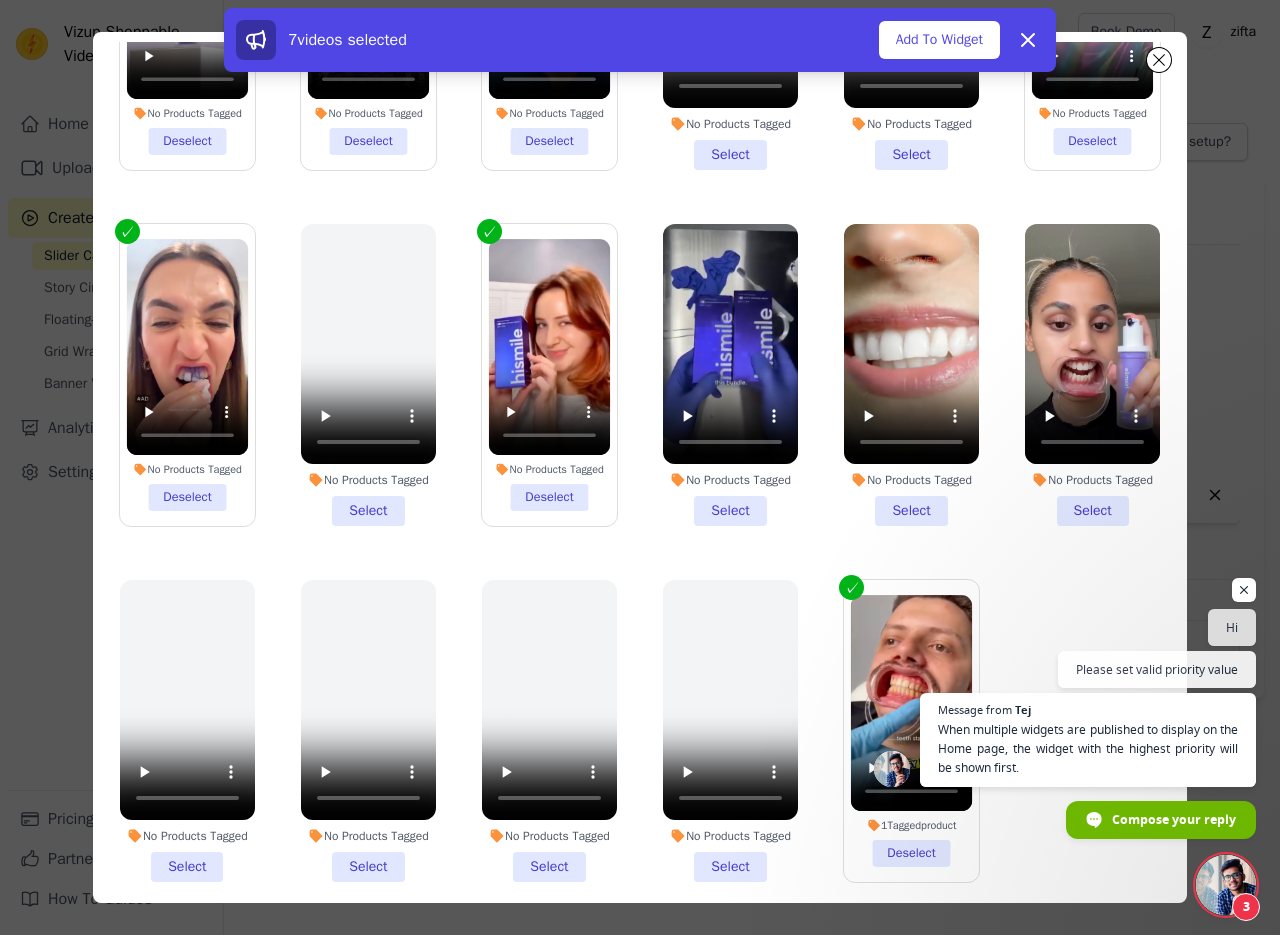 click on "No Products Tagged     Select" at bounding box center (730, 375) 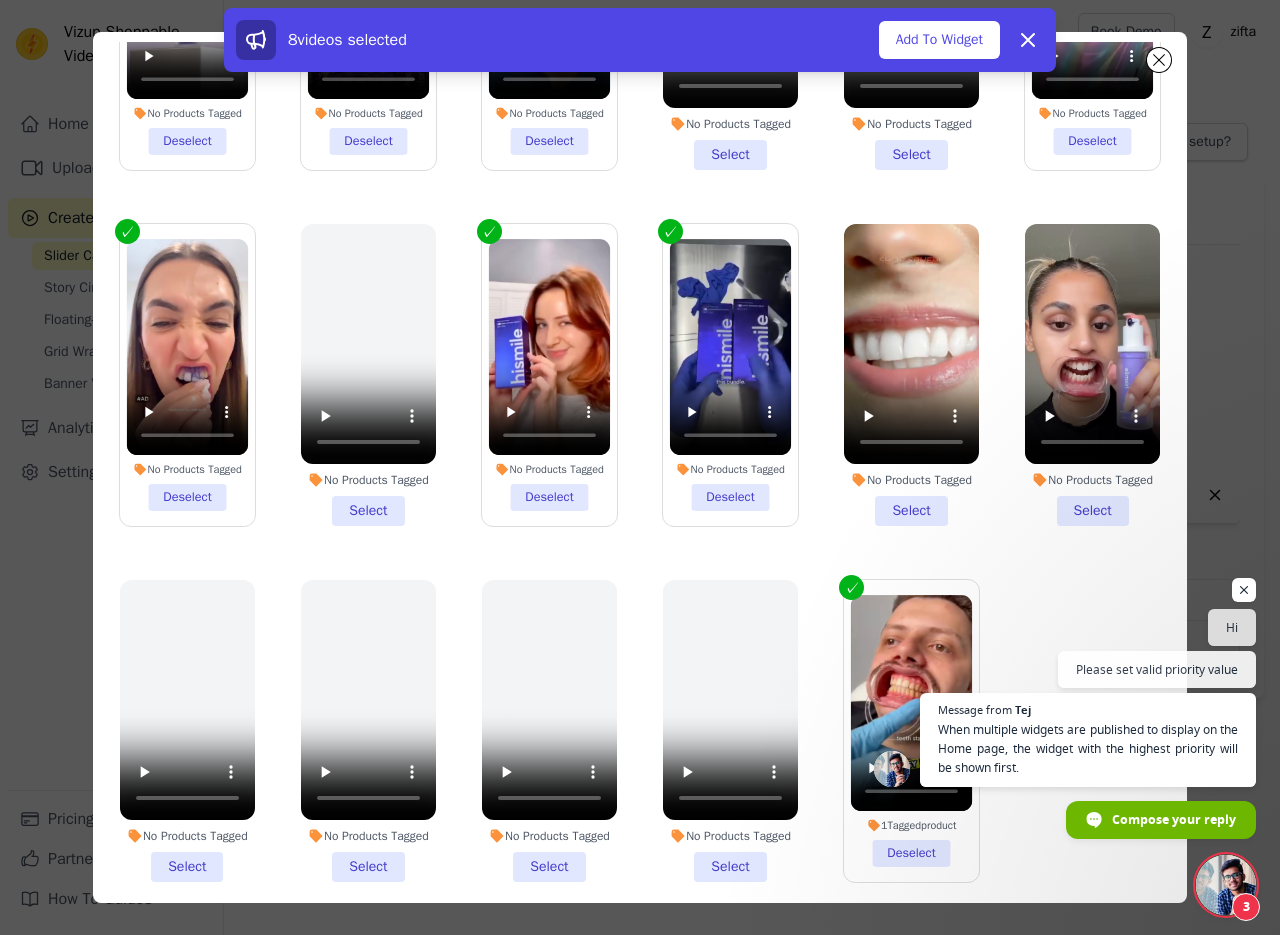 click on "No Products Tagged     Select" at bounding box center [911, 375] 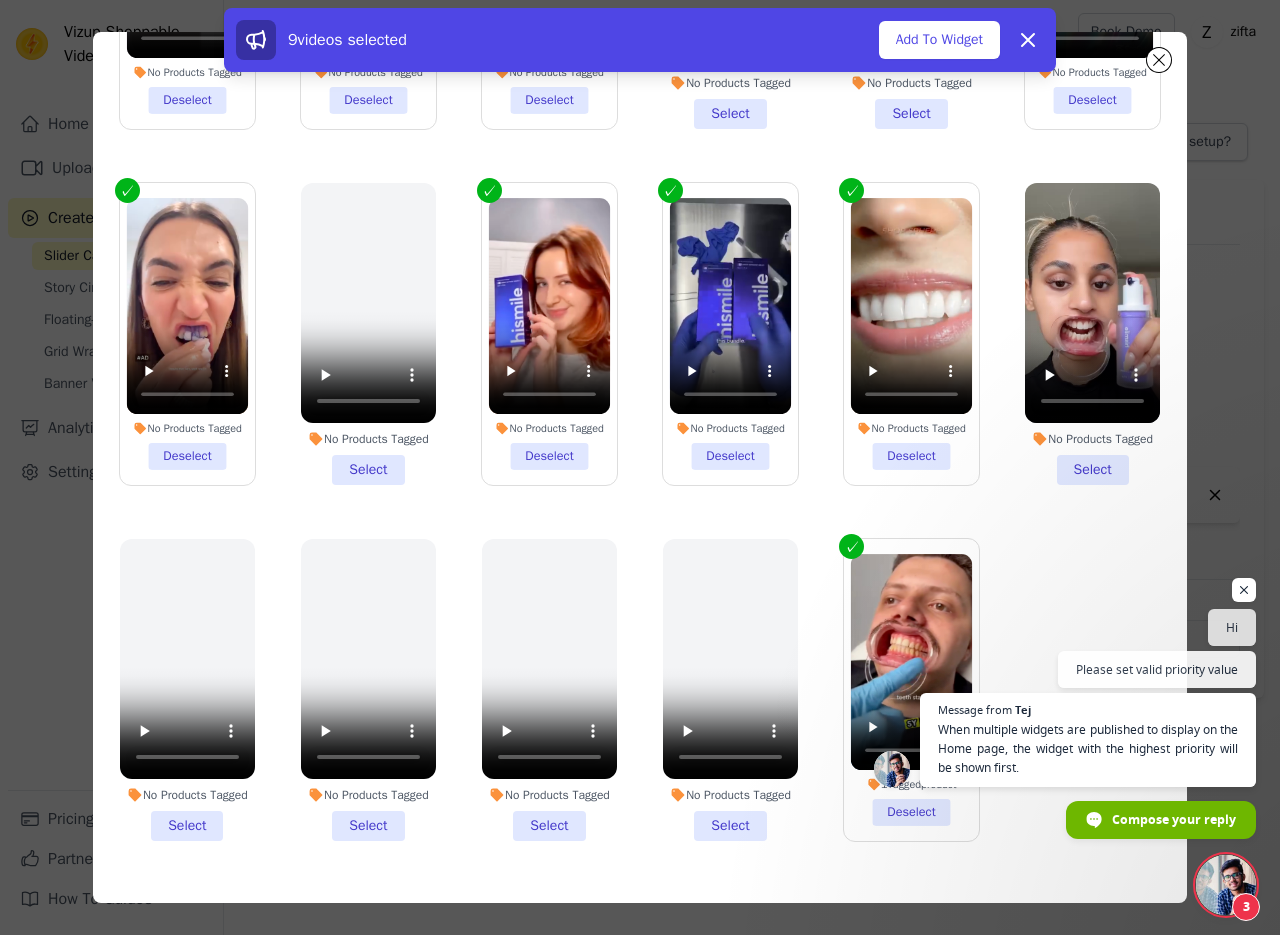 scroll, scrollTop: 174, scrollLeft: 0, axis: vertical 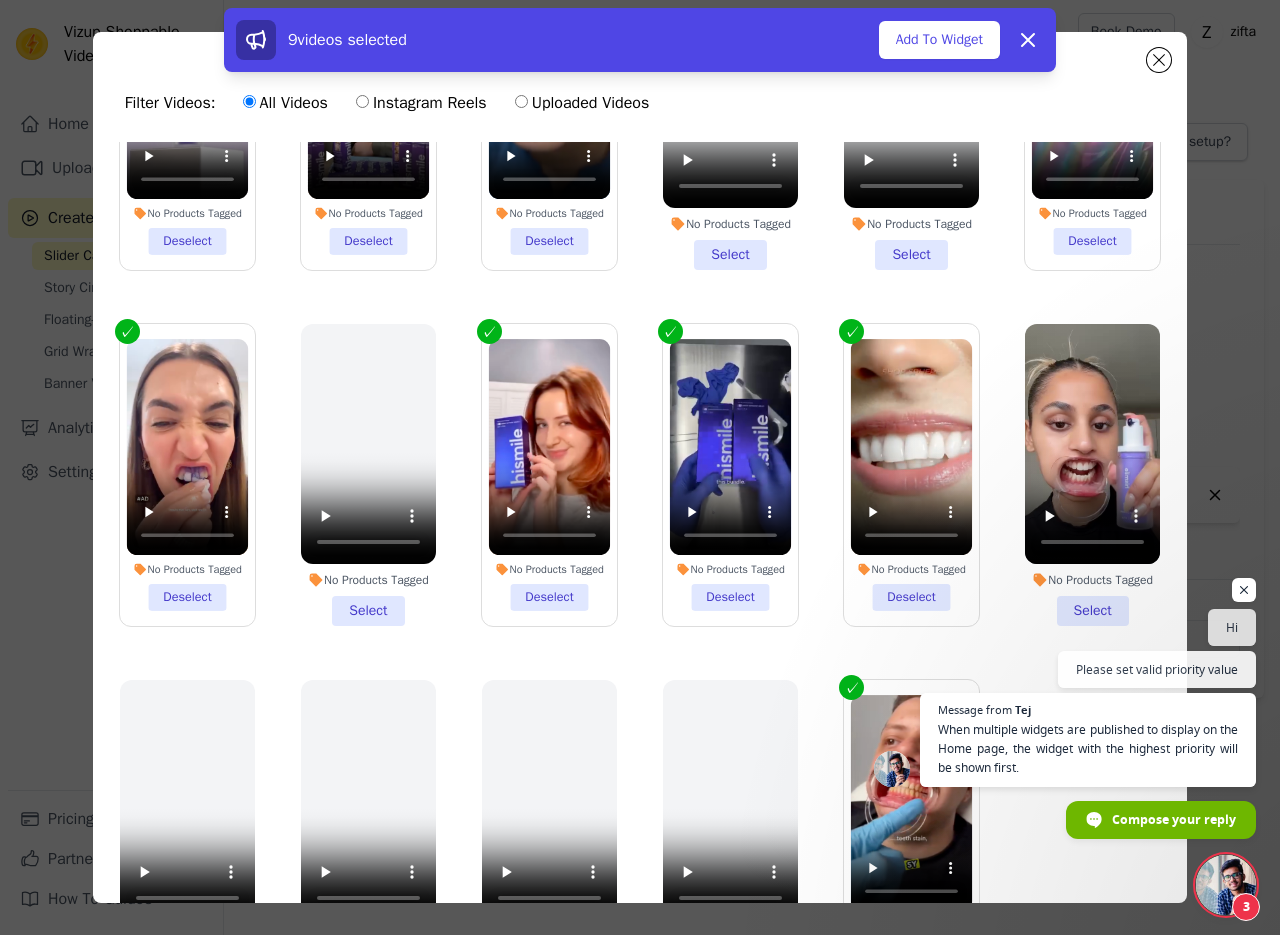 click on "No Products Tagged     Select" at bounding box center (1092, 475) 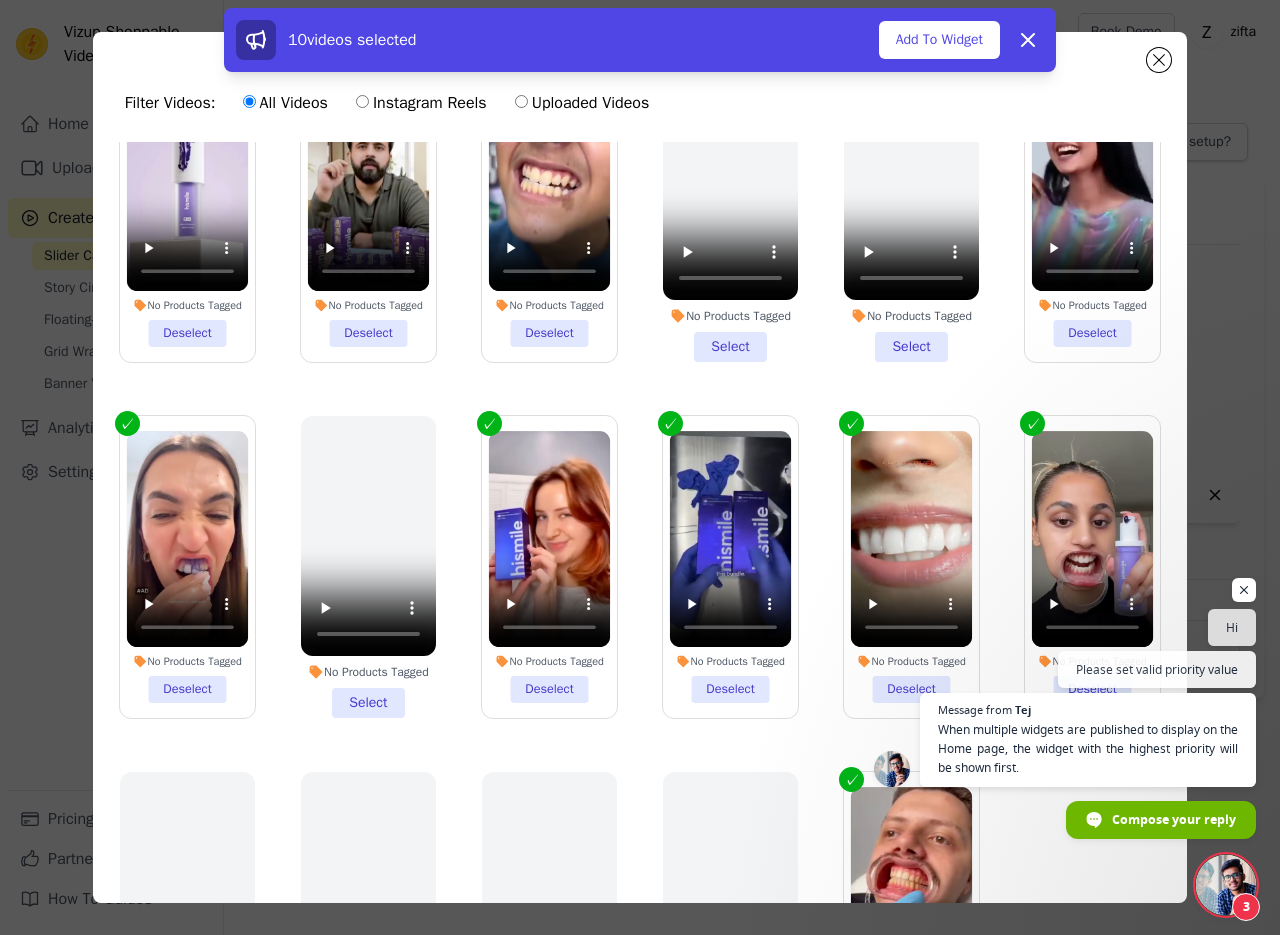scroll, scrollTop: 185, scrollLeft: 0, axis: vertical 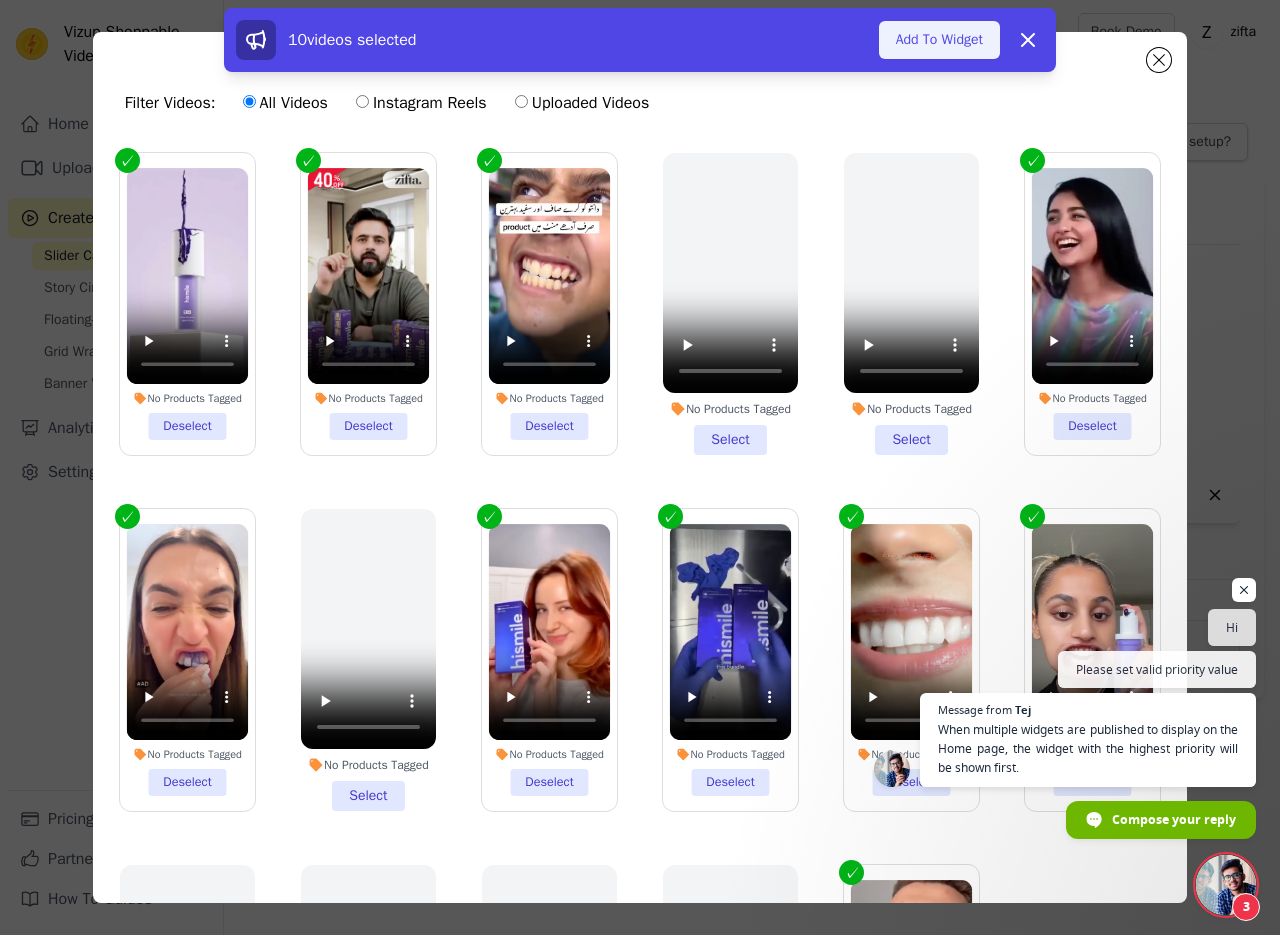 click on "Add To Widget" at bounding box center (939, 40) 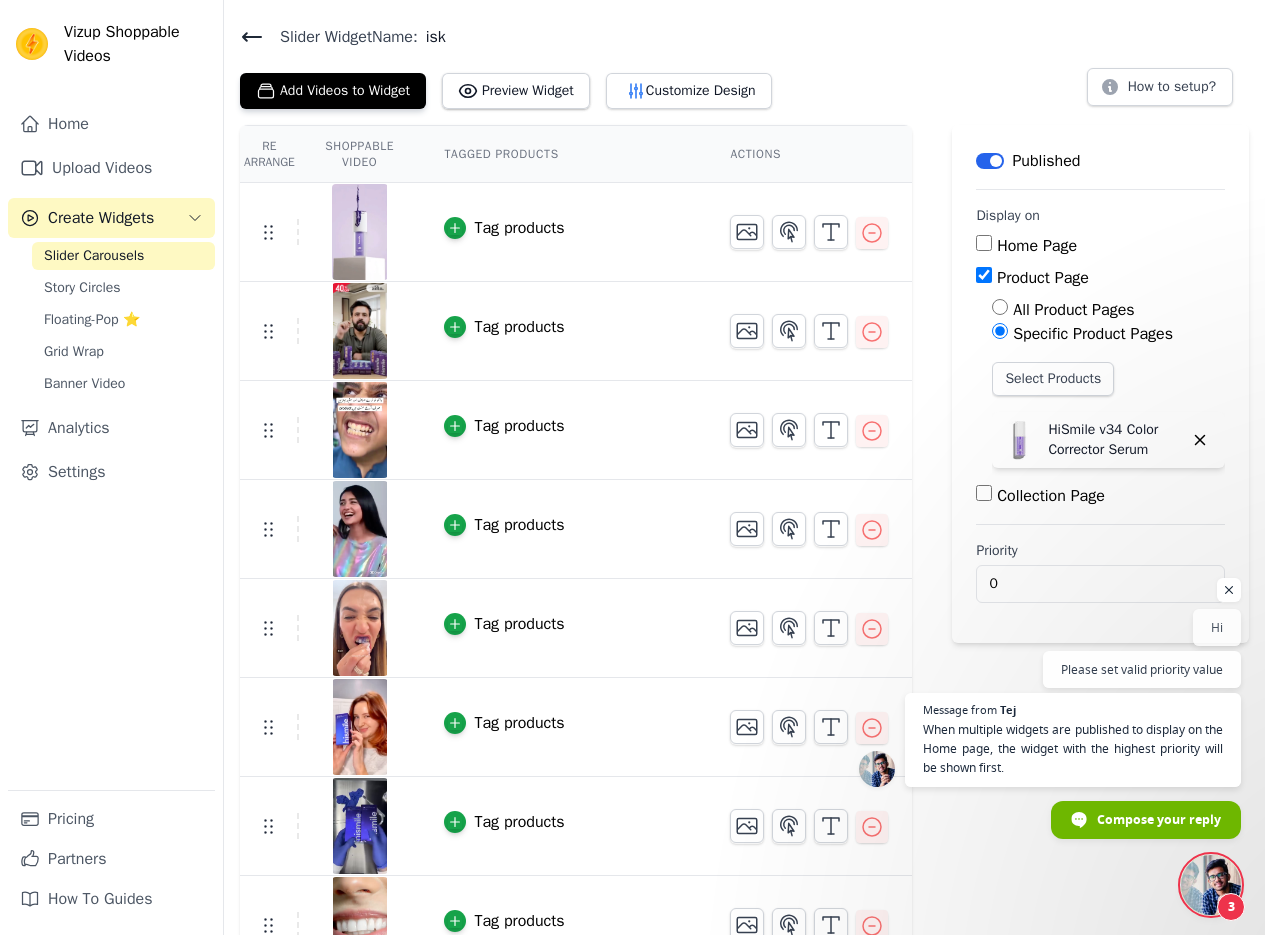 scroll, scrollTop: 0, scrollLeft: 0, axis: both 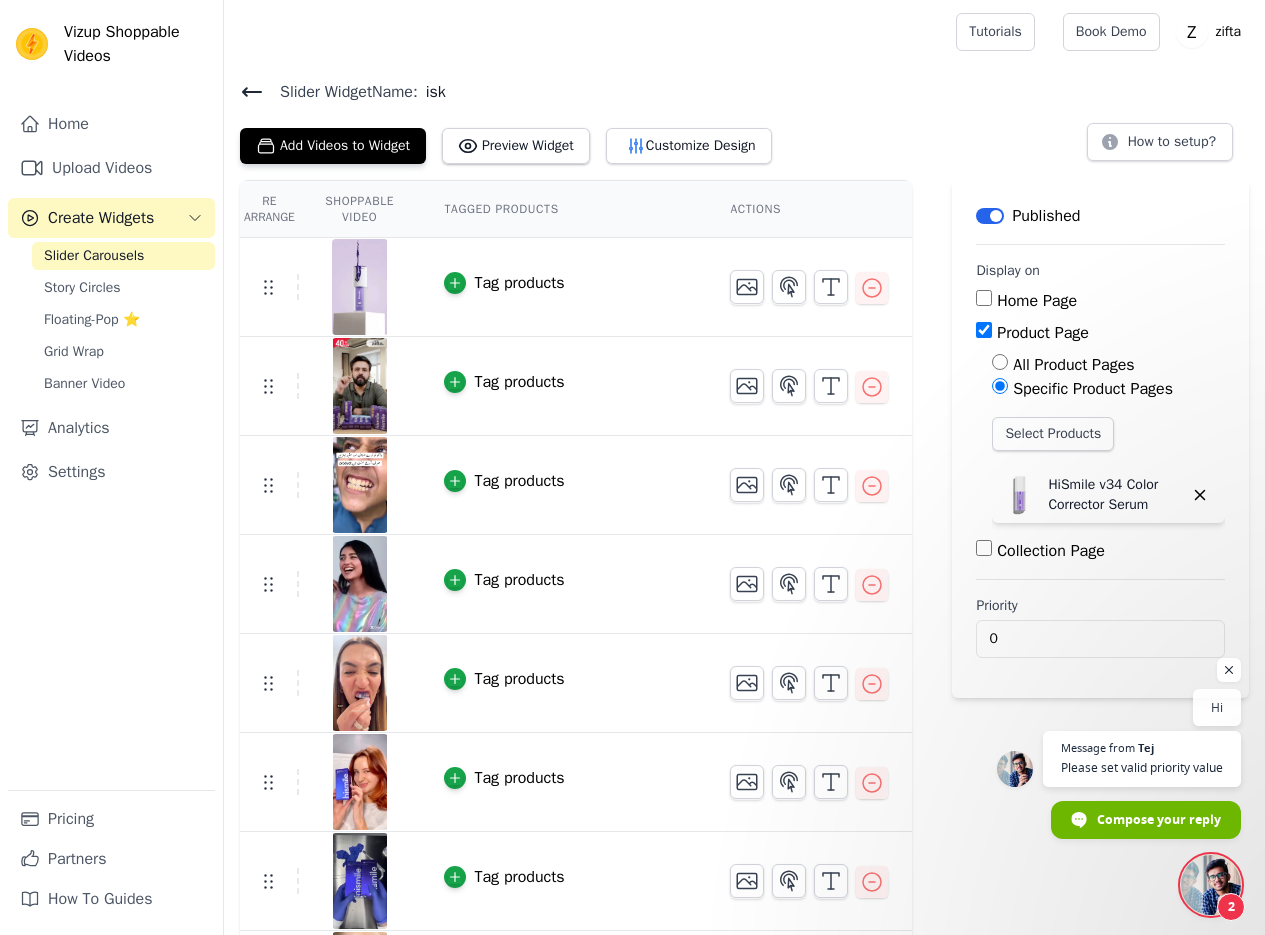 click at bounding box center (360, 287) 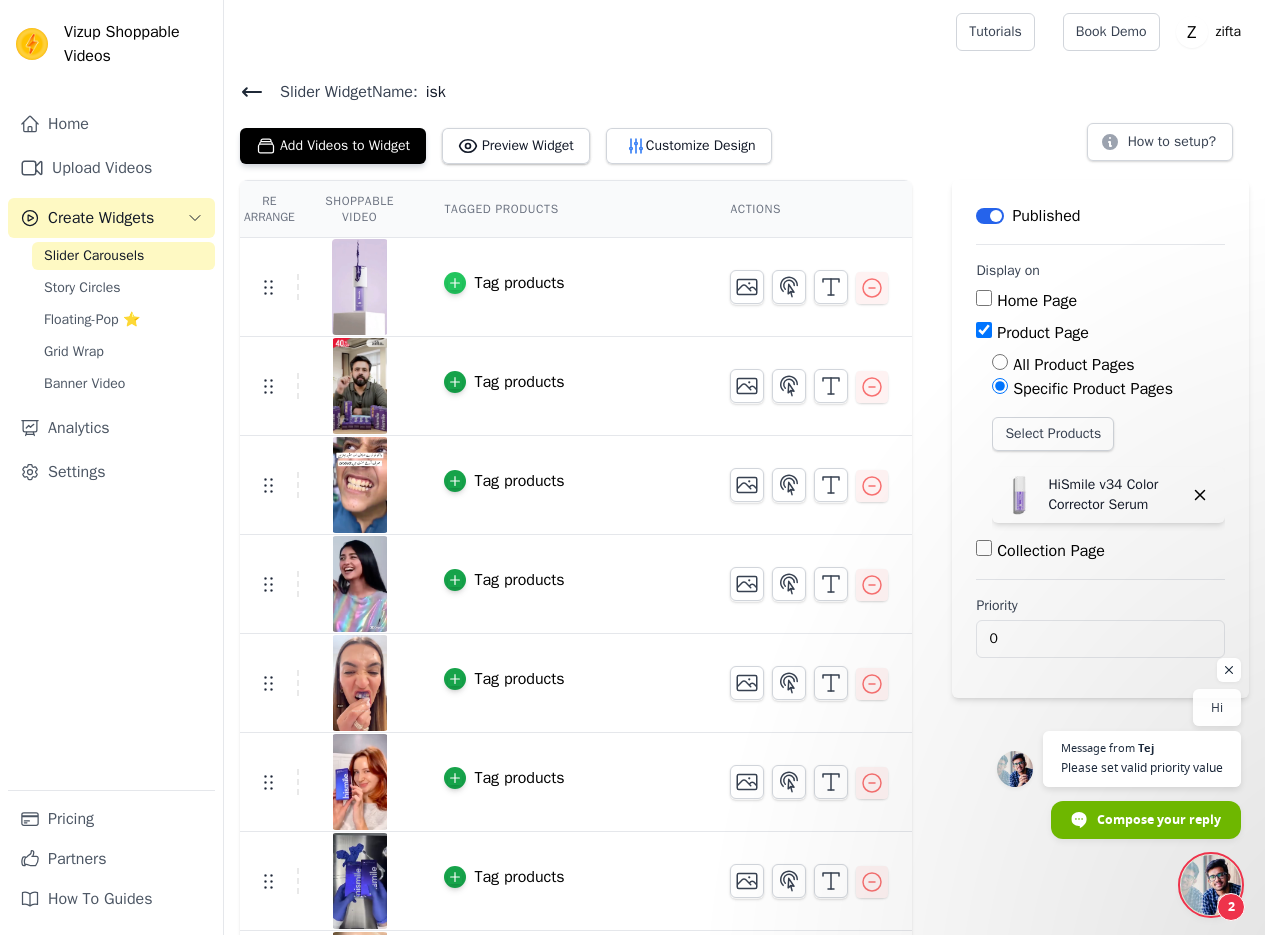 click 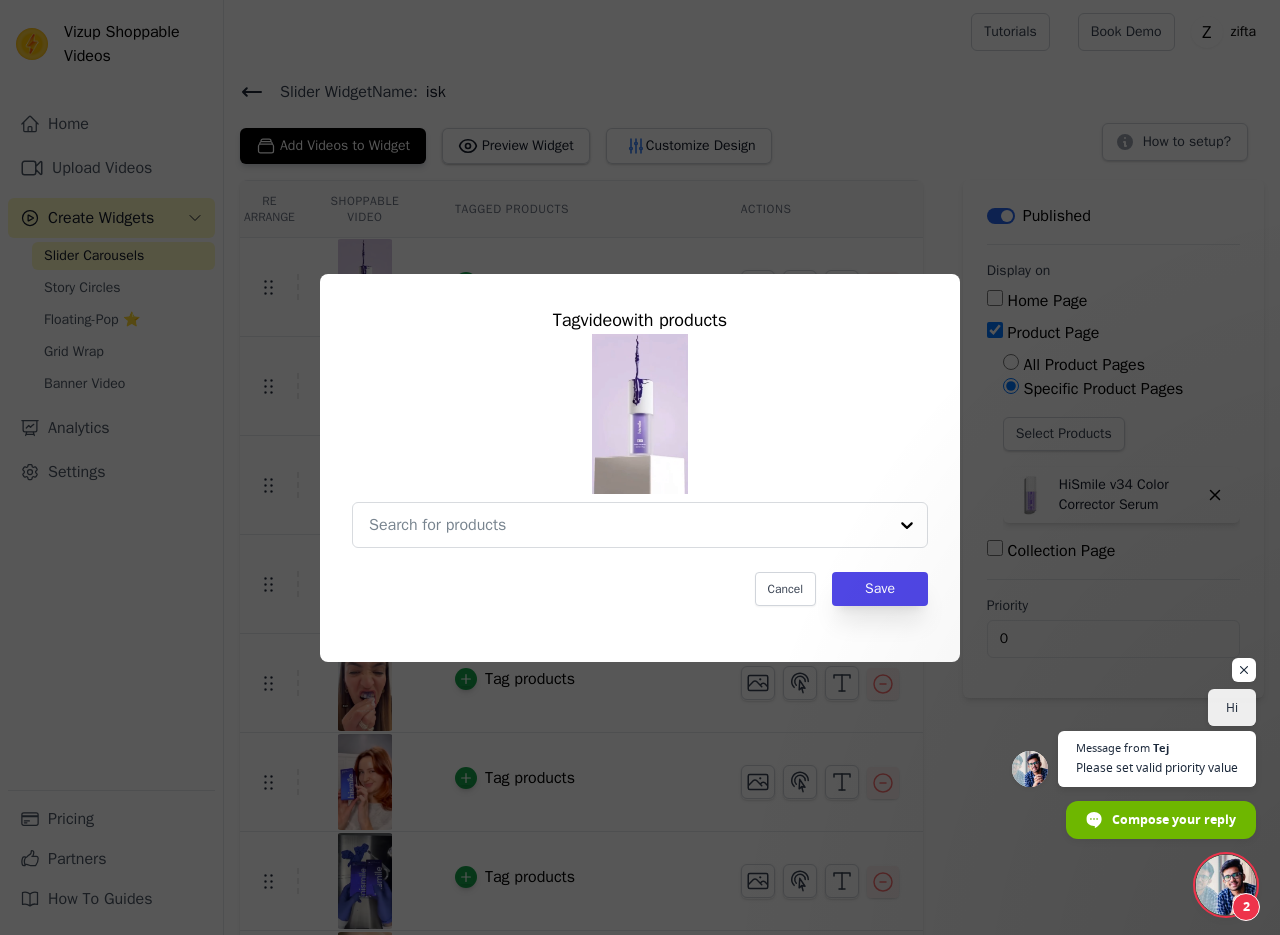 click on "Tag  video  with products                         Cancel   Save" at bounding box center (640, 467) 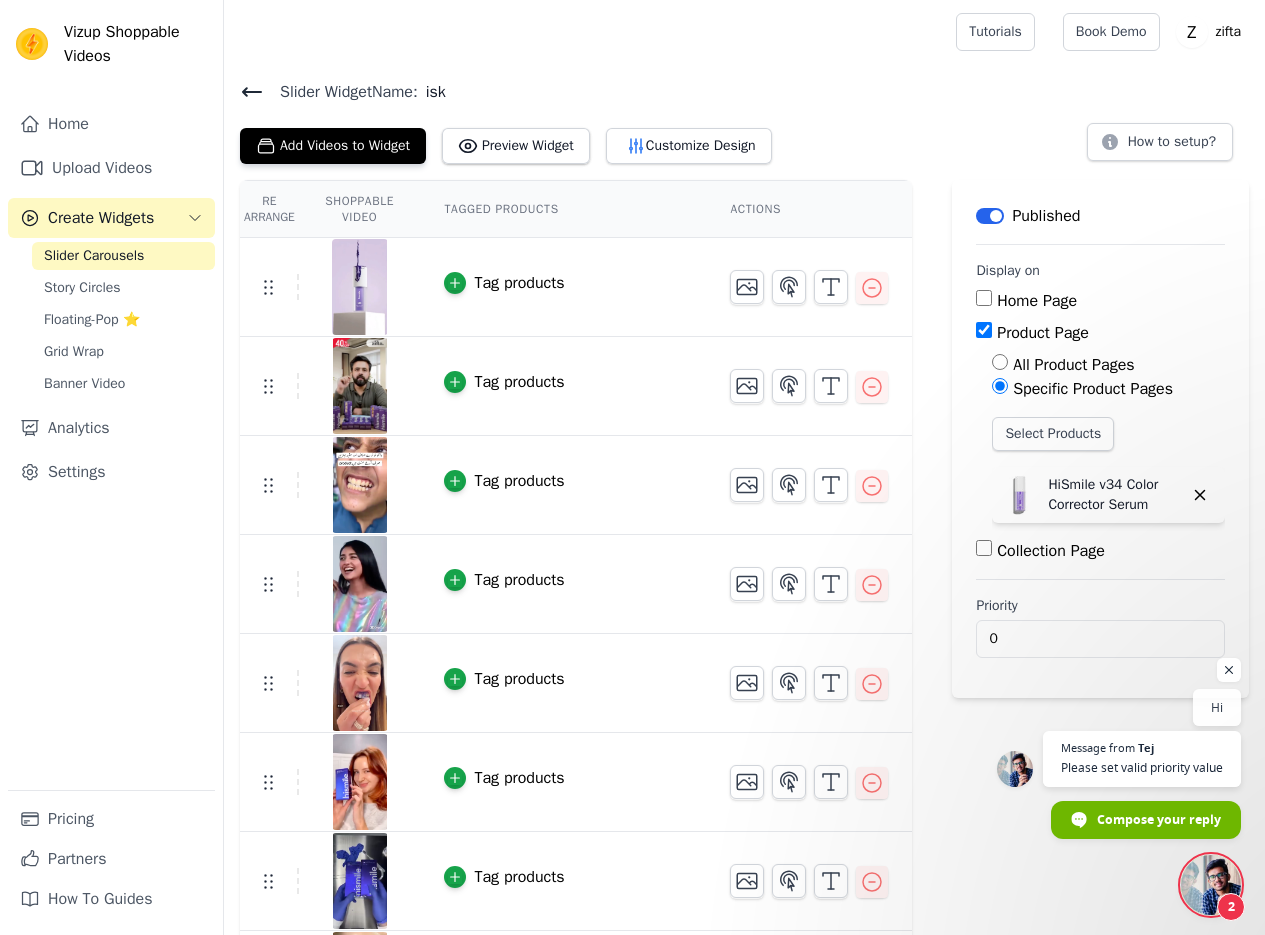 click on "Tag products" at bounding box center [519, 283] 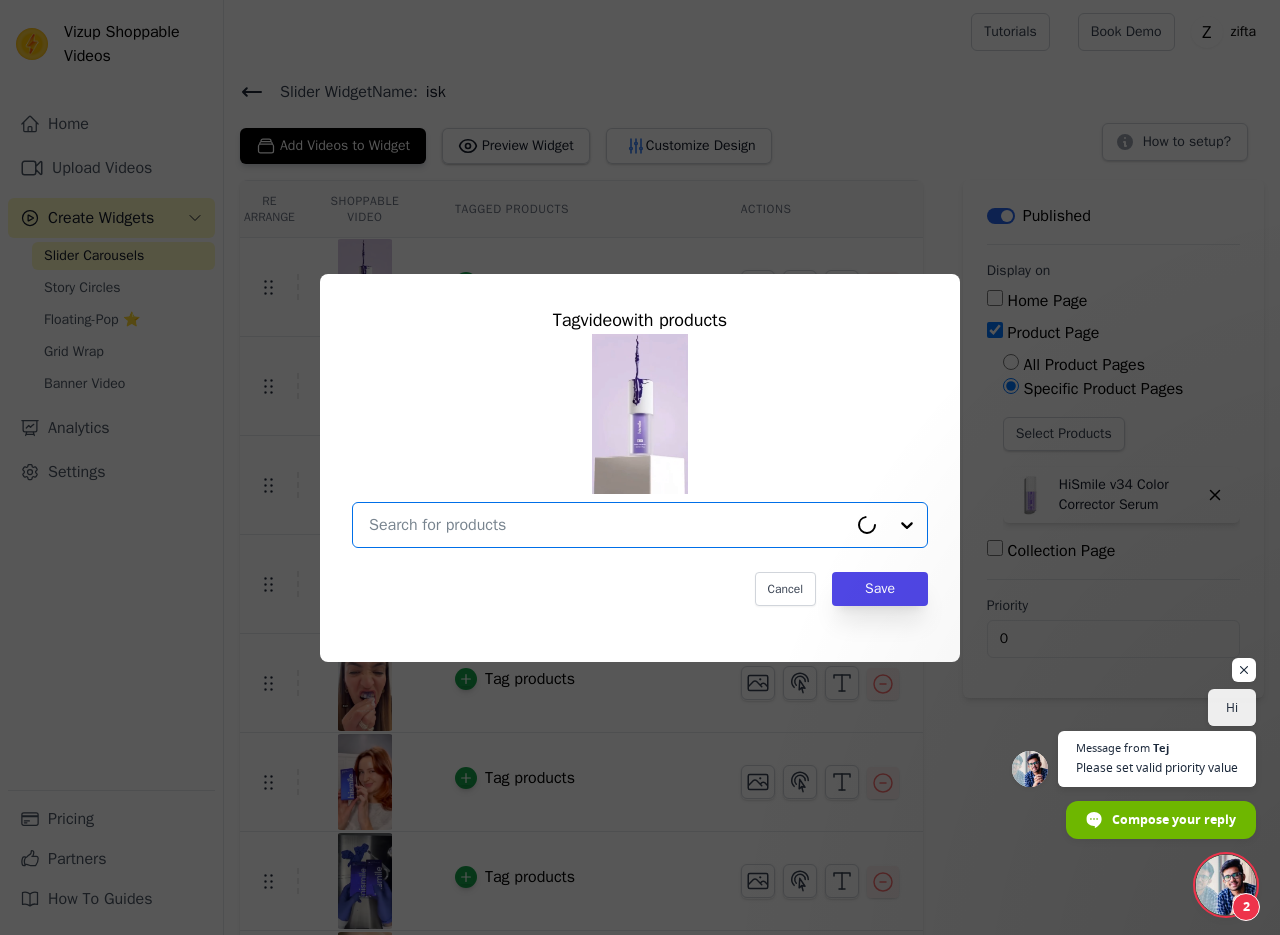 click at bounding box center (608, 525) 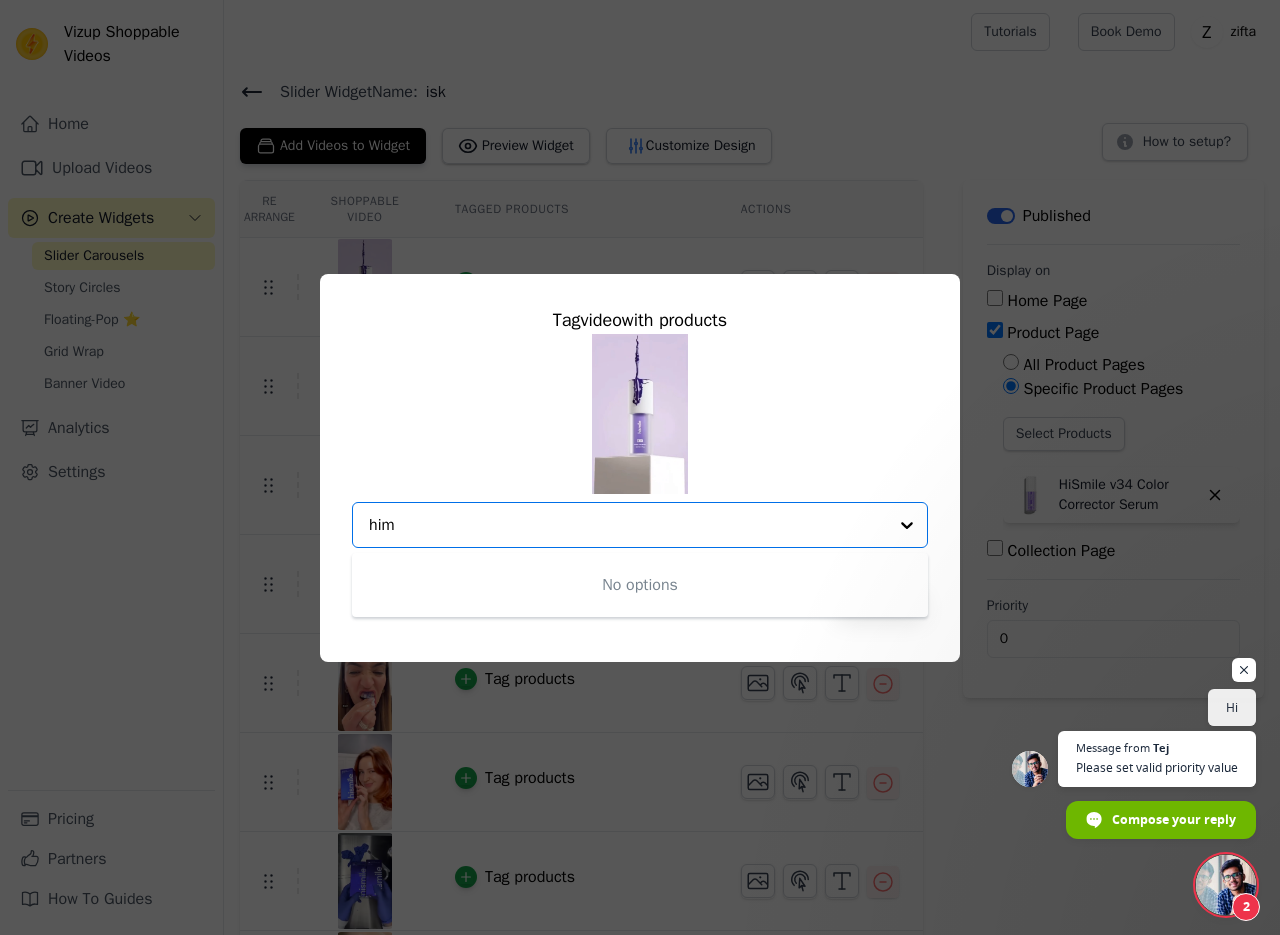 type on "him" 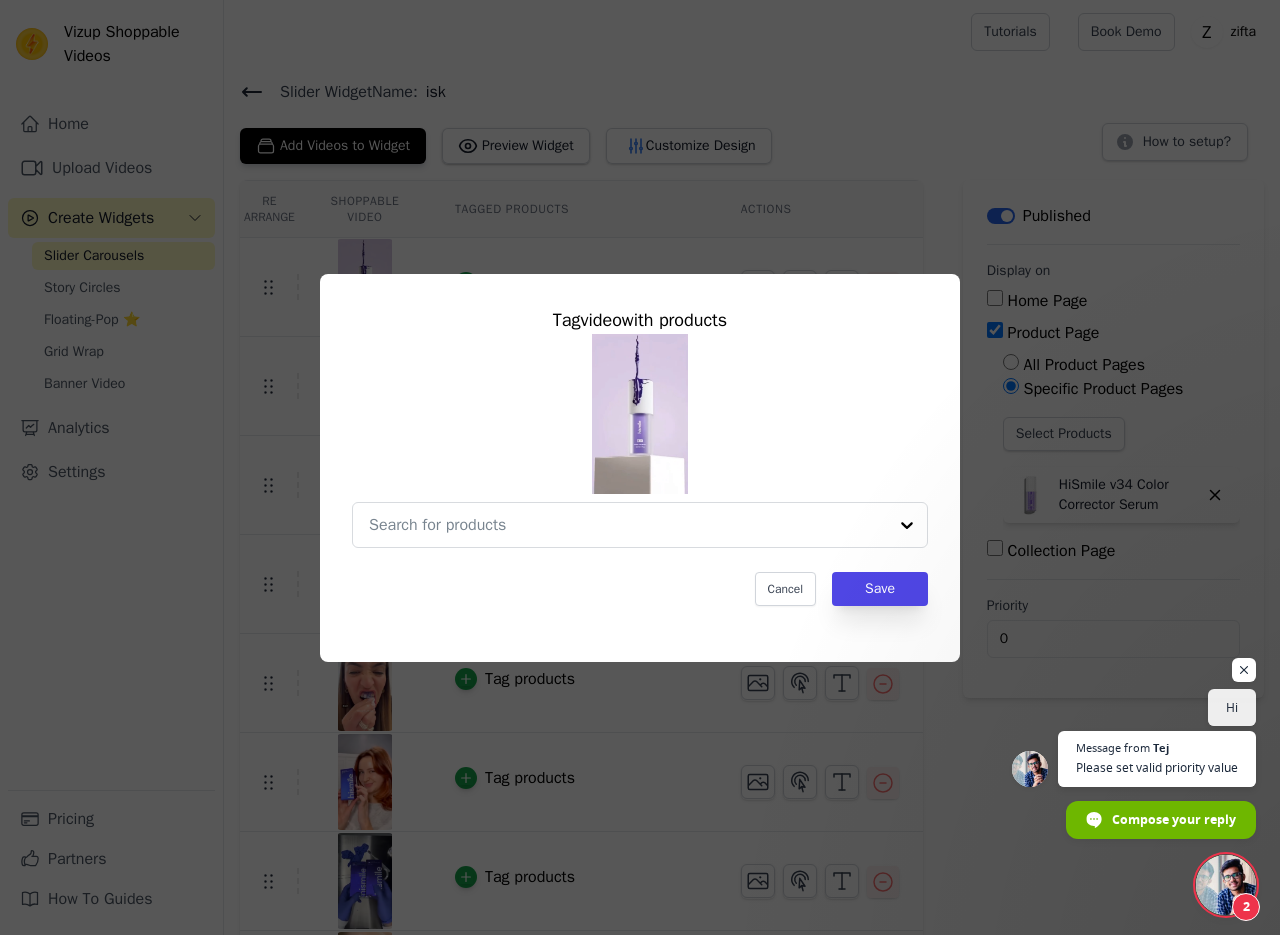 click on "Tag  video  with products                         Cancel   Save" at bounding box center (640, 468) 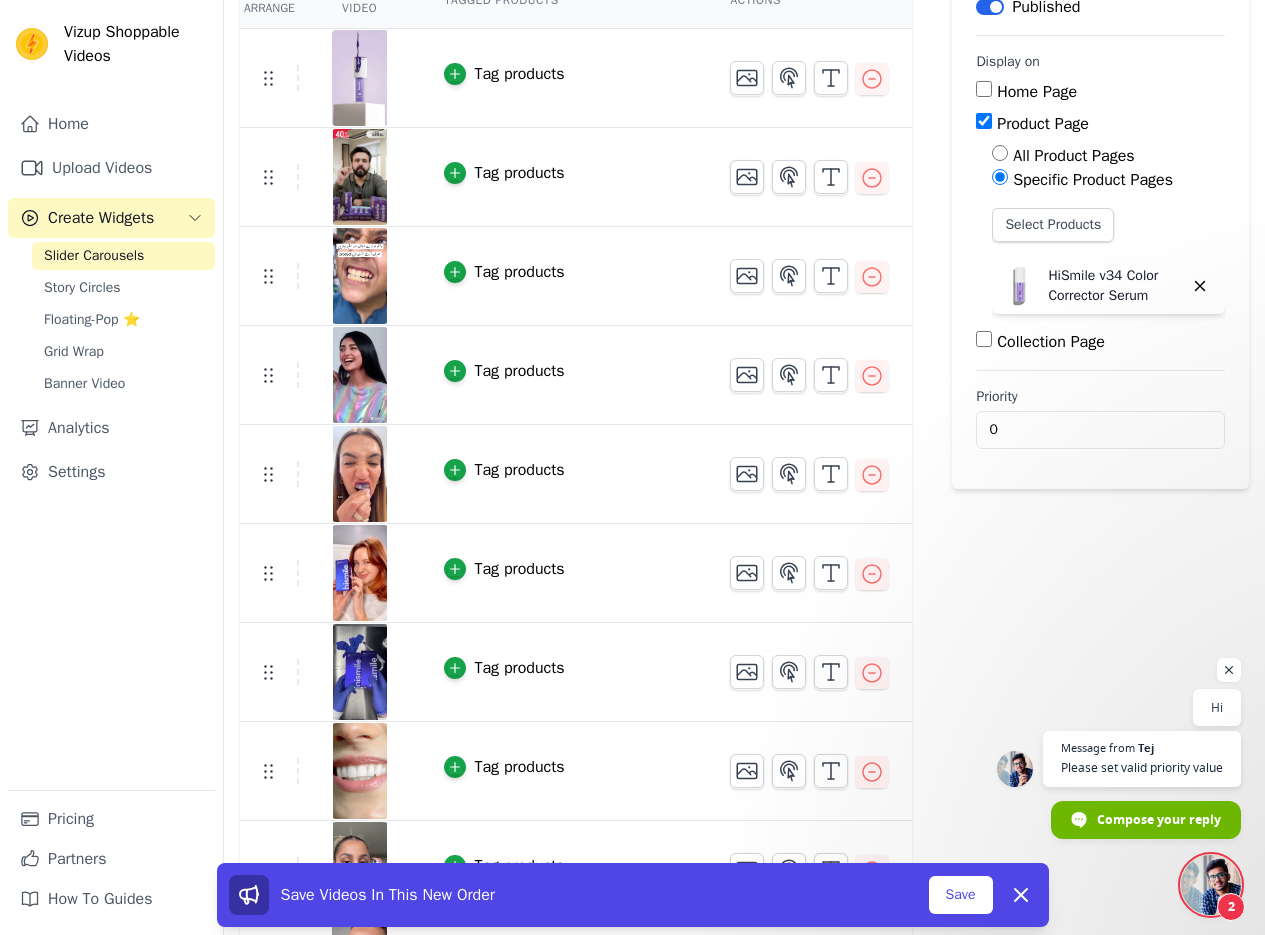 scroll, scrollTop: 295, scrollLeft: 0, axis: vertical 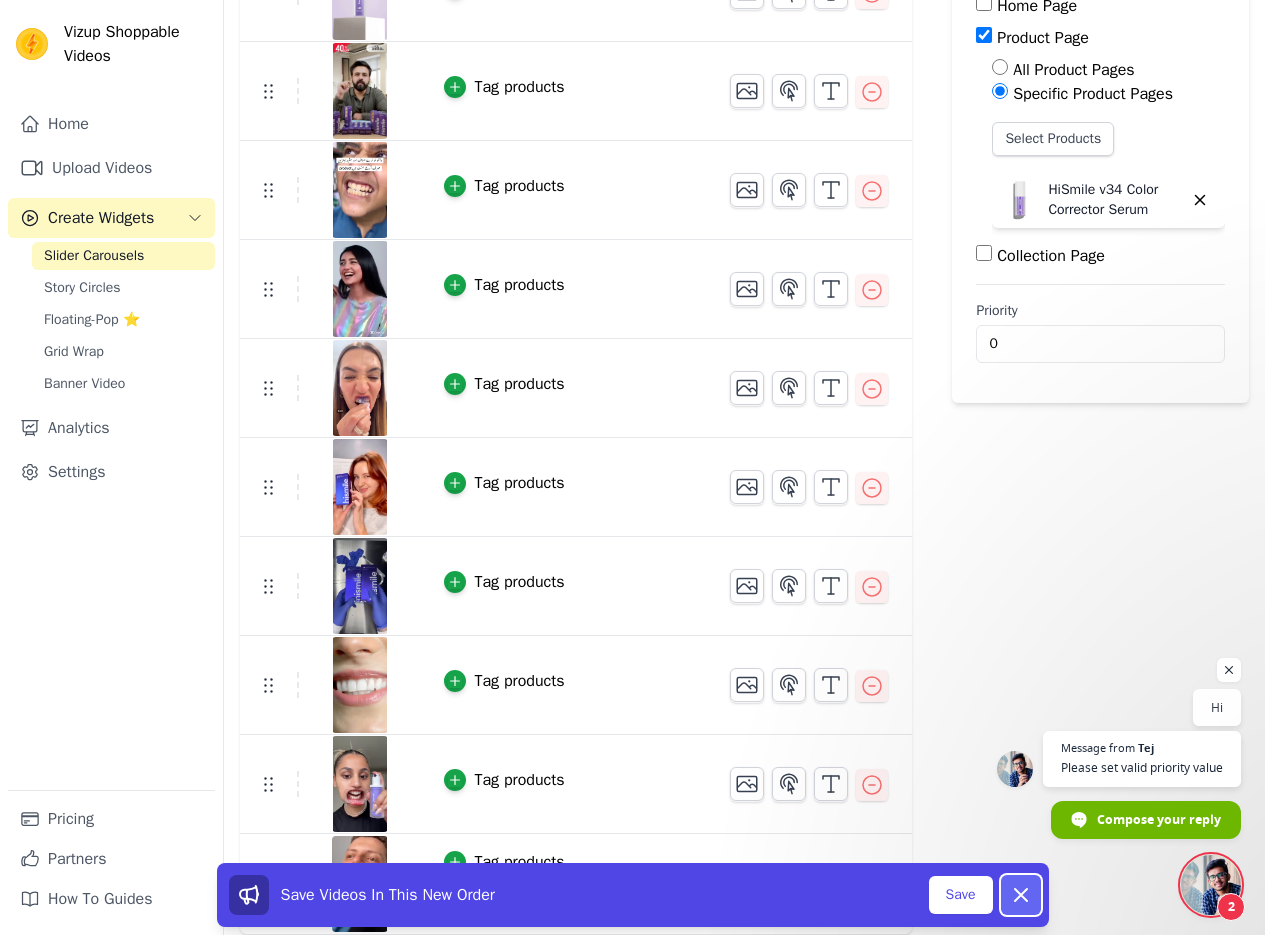 click 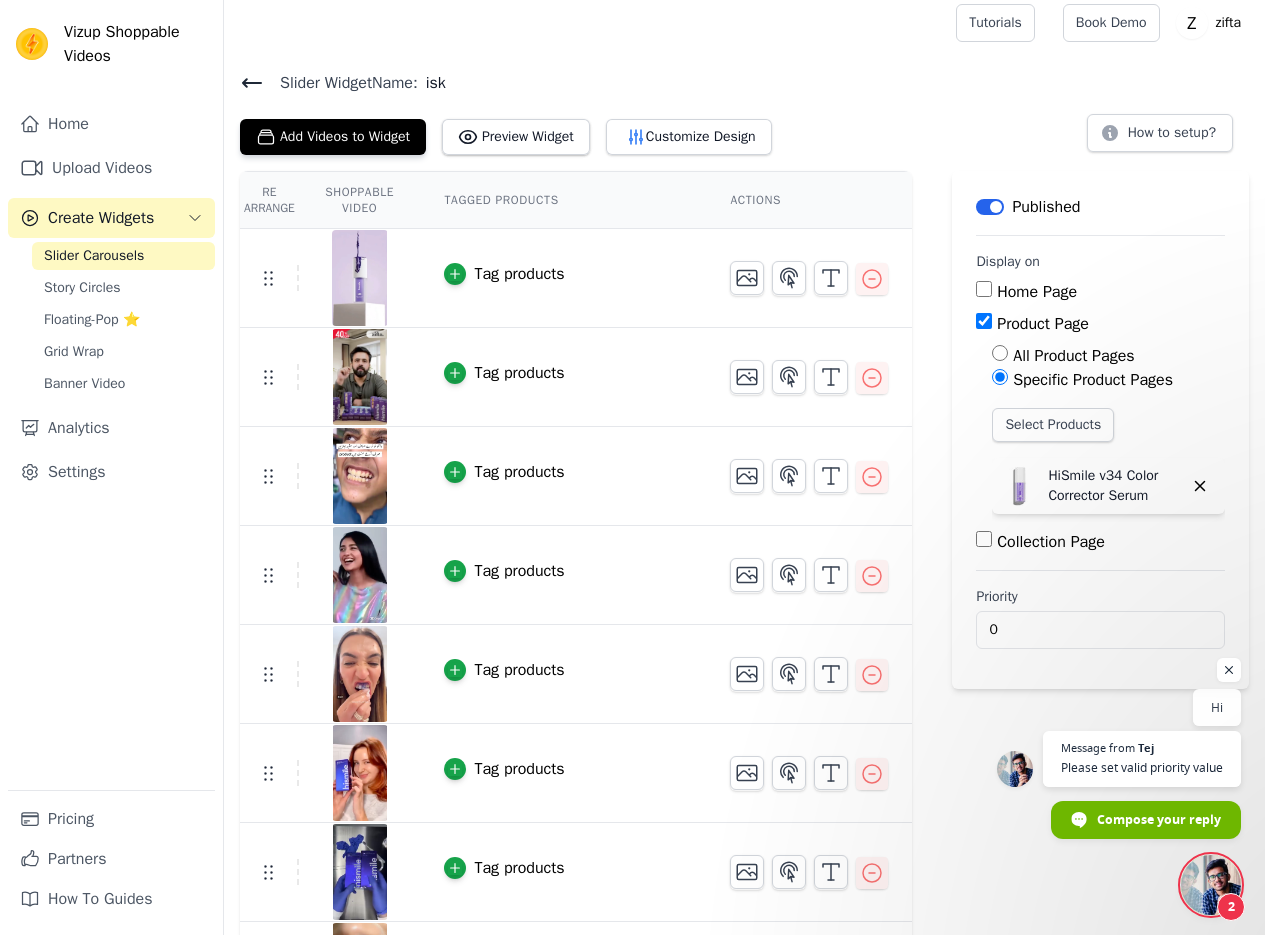 scroll, scrollTop: 0, scrollLeft: 0, axis: both 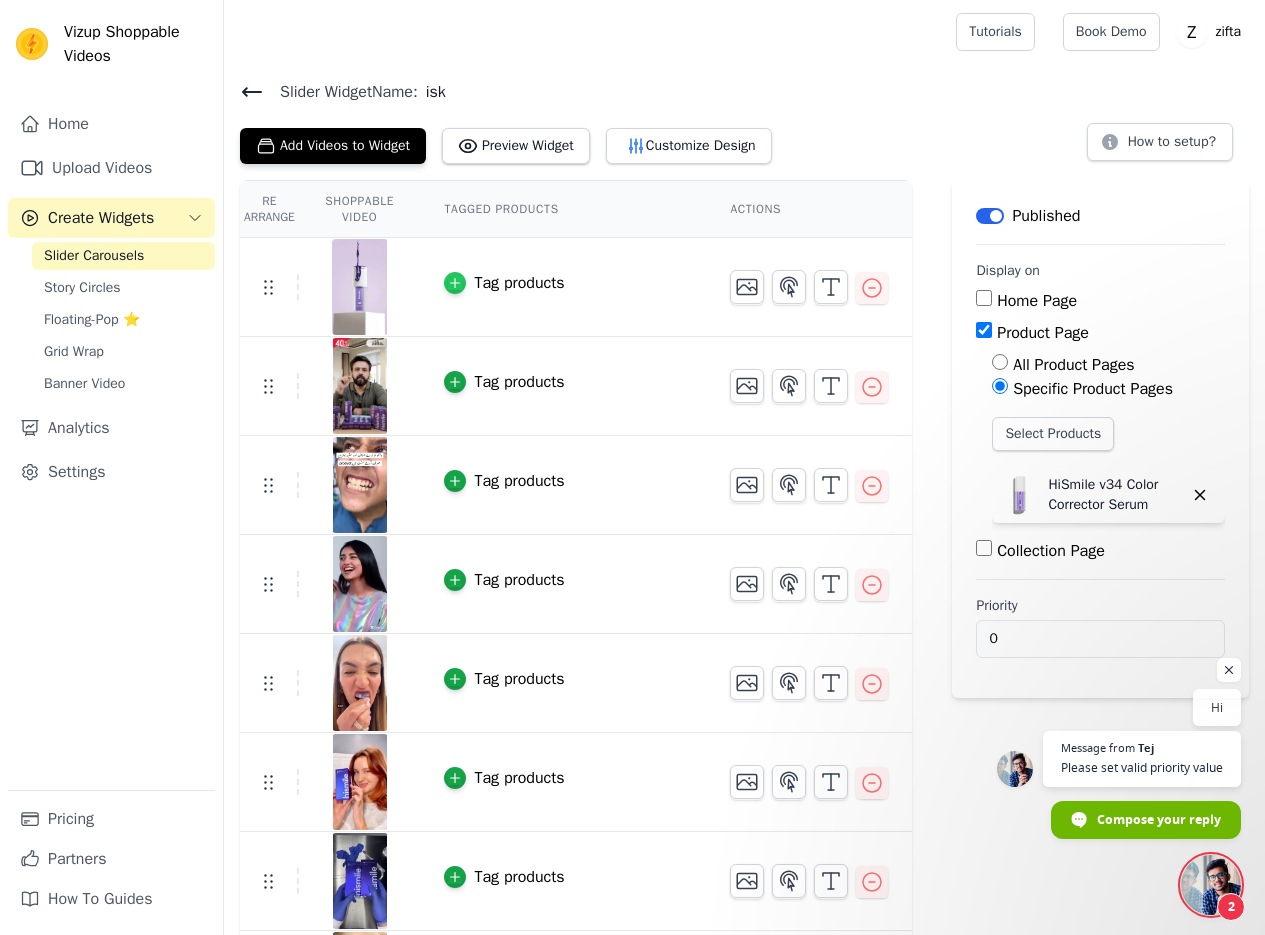 click 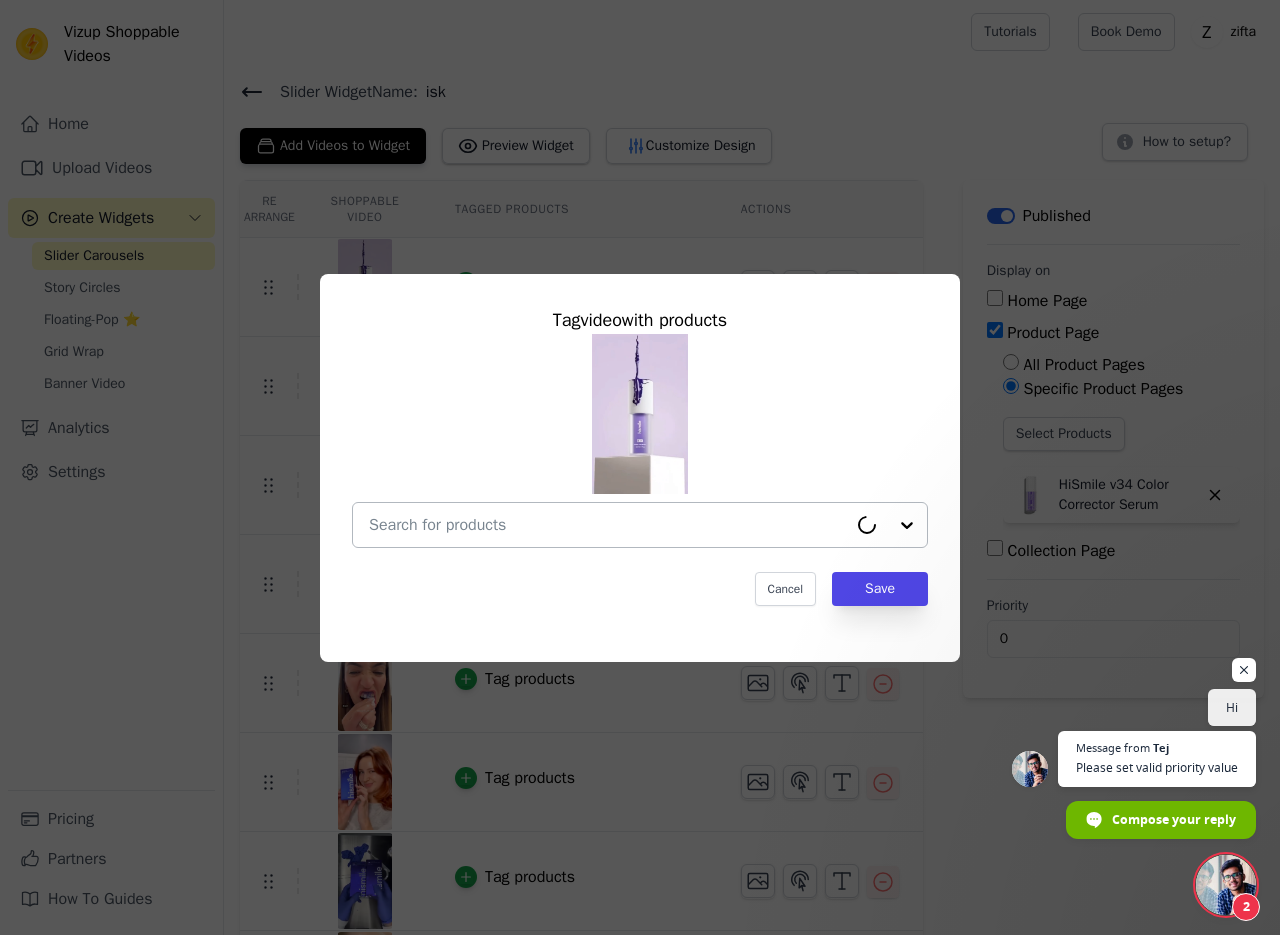 click at bounding box center (608, 525) 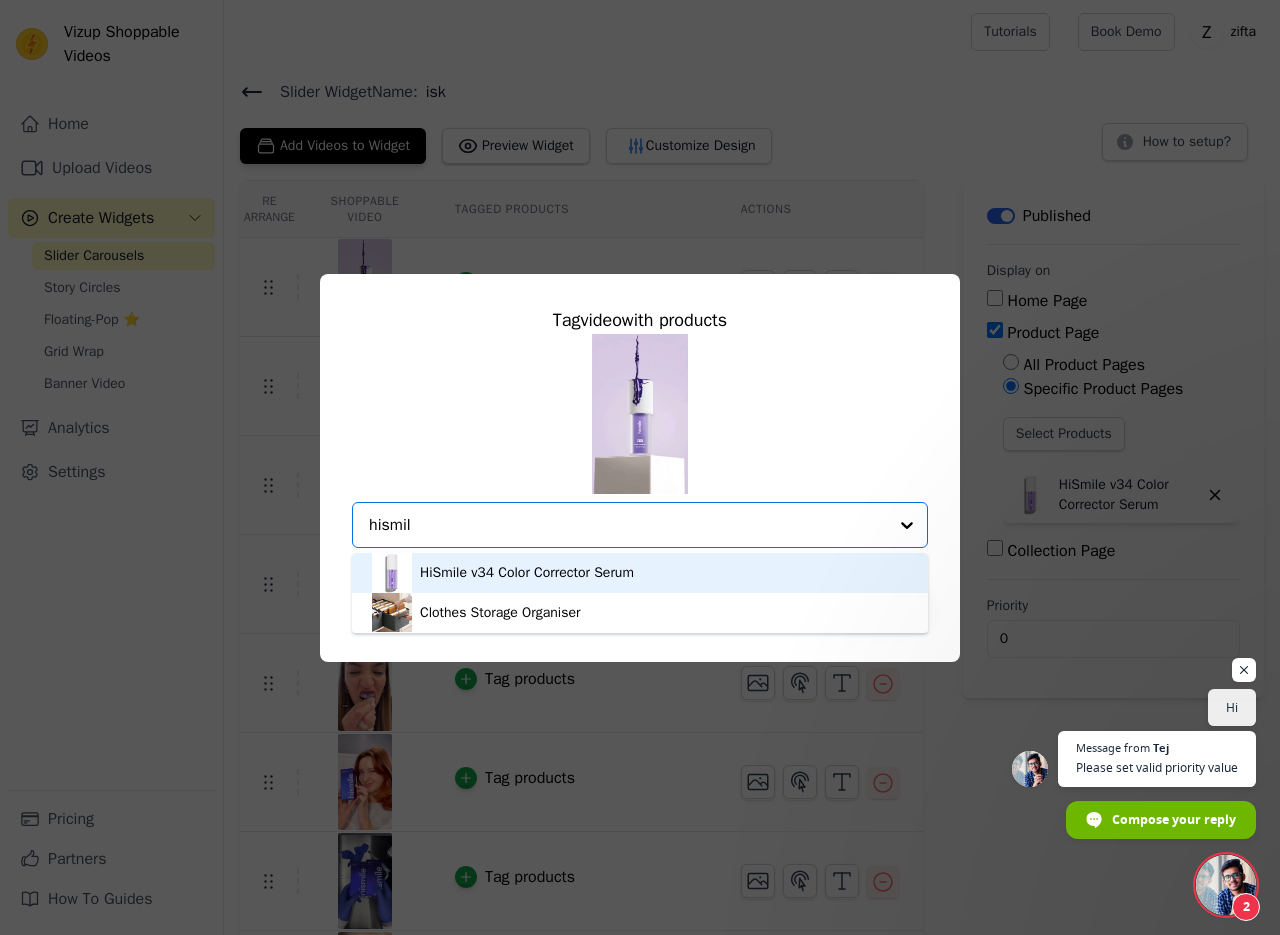 type on "hismile" 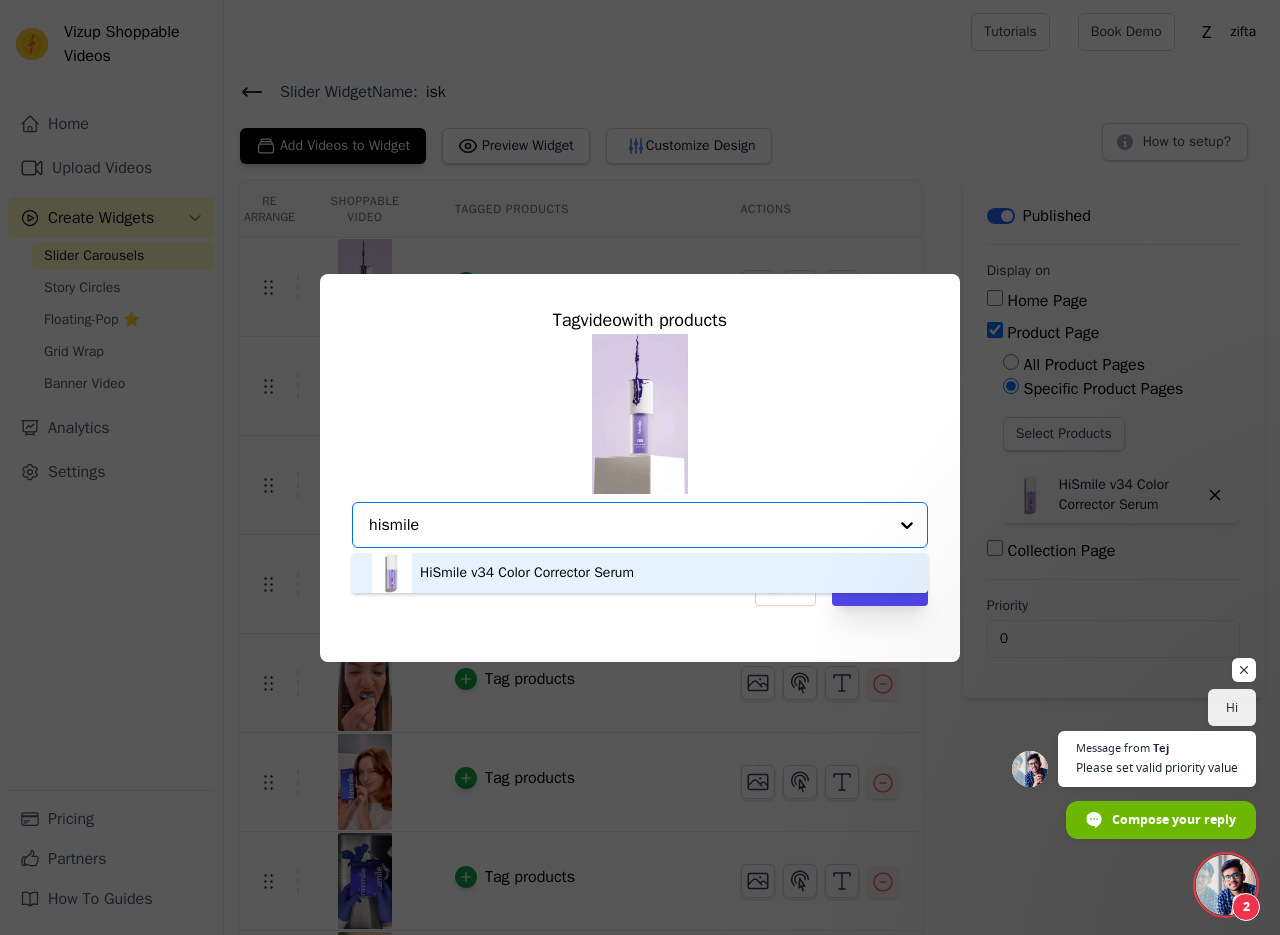 click on "HiSmile v34 Color Corrector Serum" at bounding box center [640, 573] 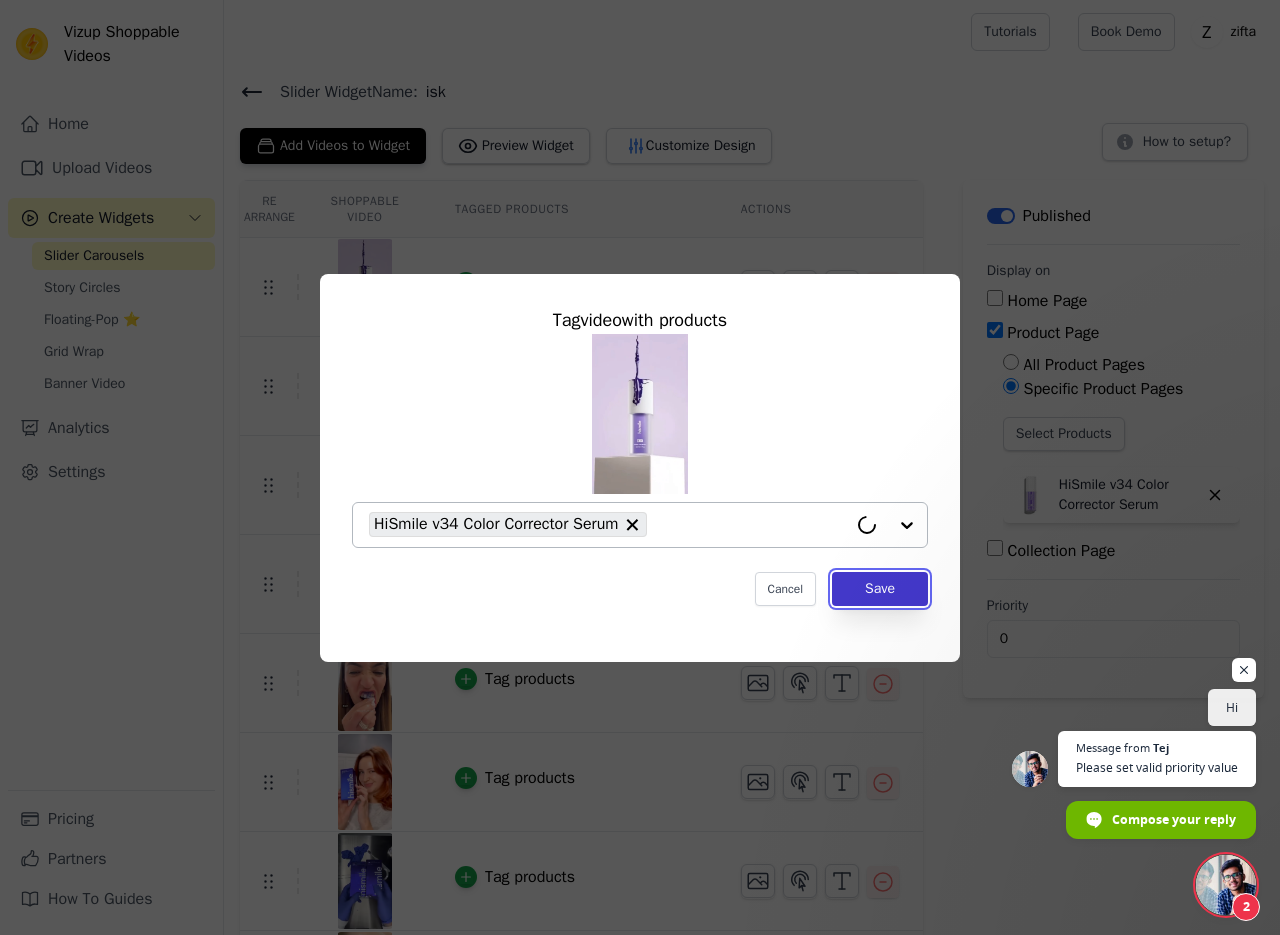 click on "Save" at bounding box center [880, 589] 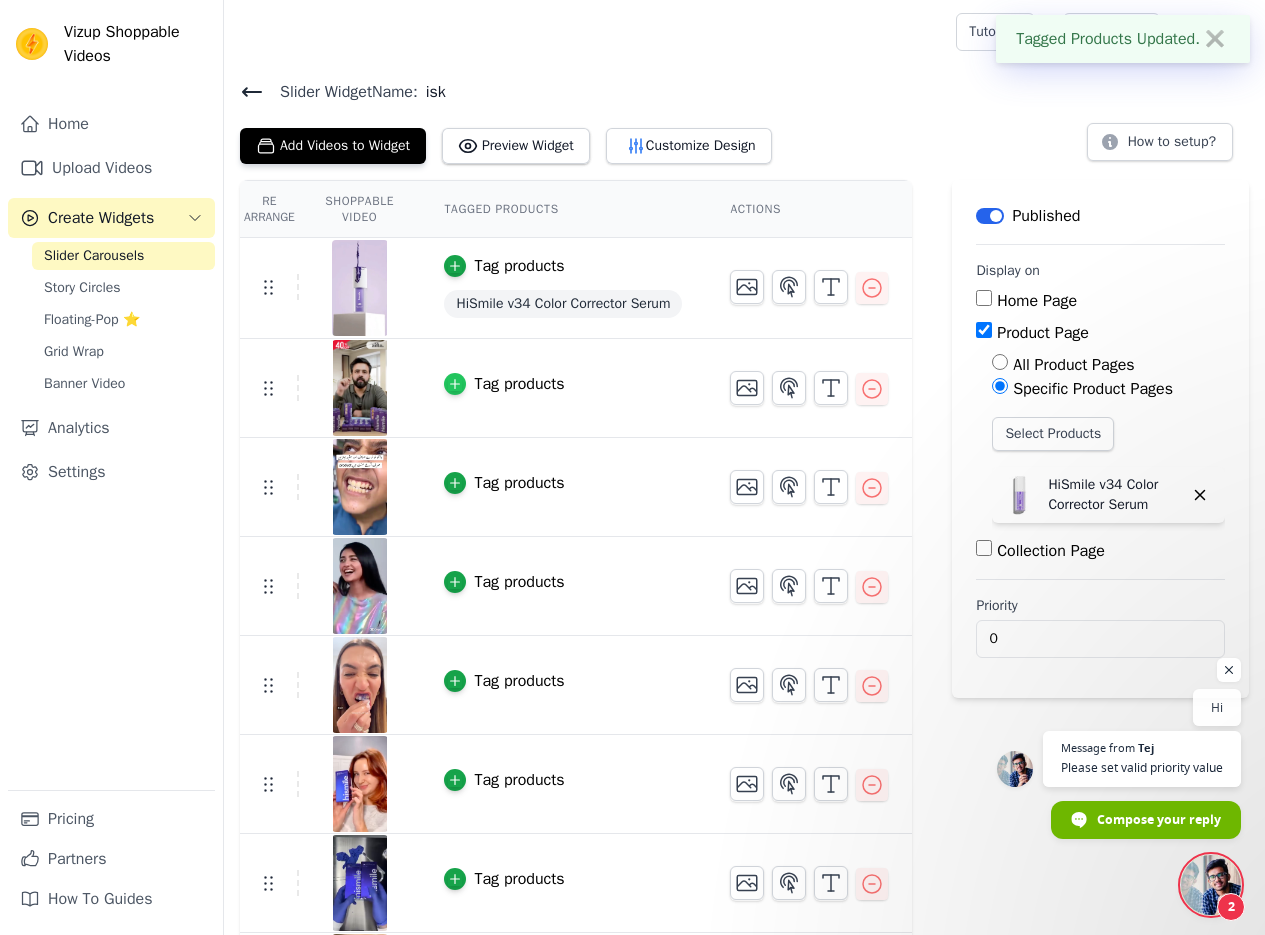 click 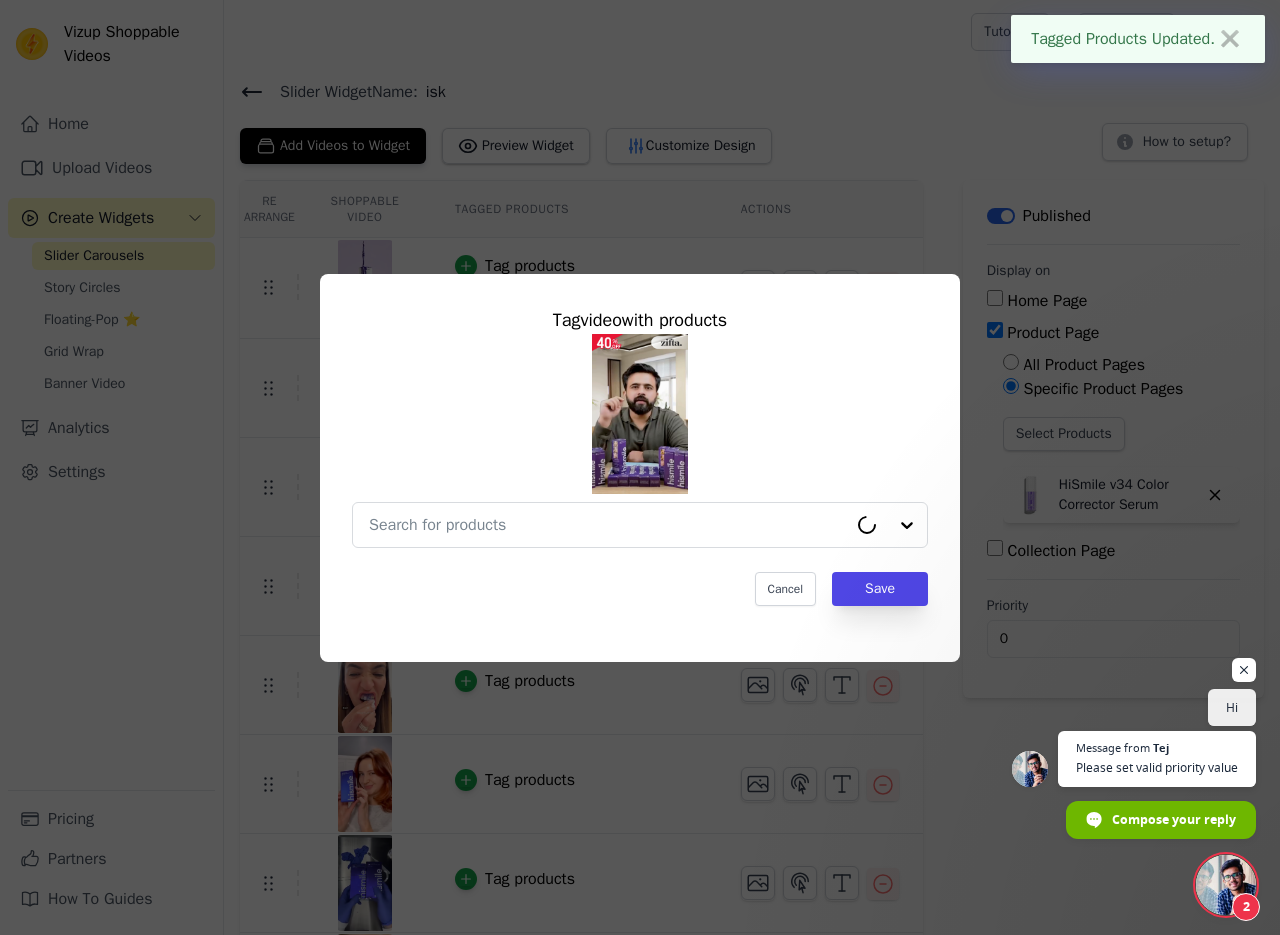 click on "Cancel   Save" at bounding box center [640, 589] 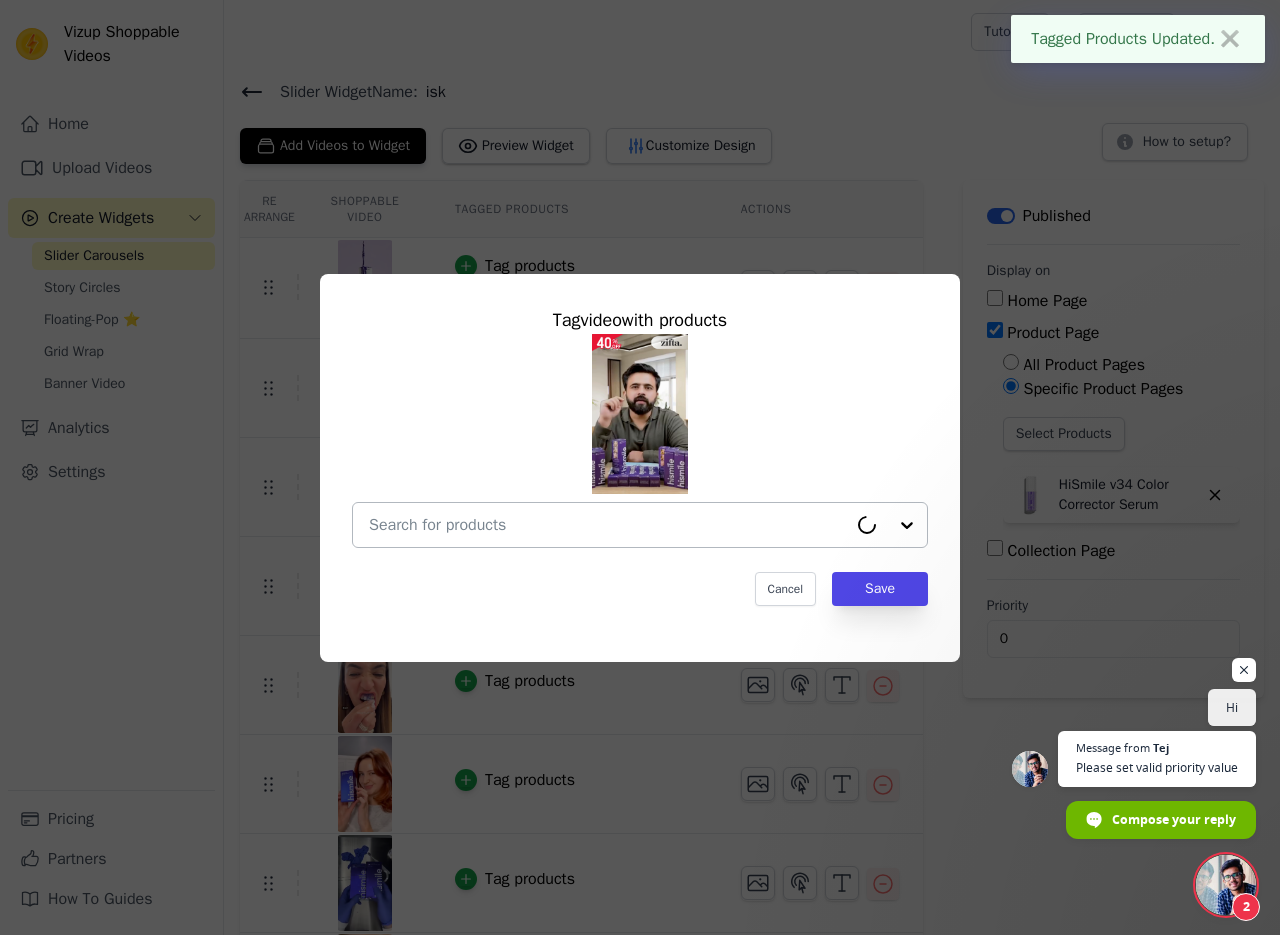 click at bounding box center [608, 525] 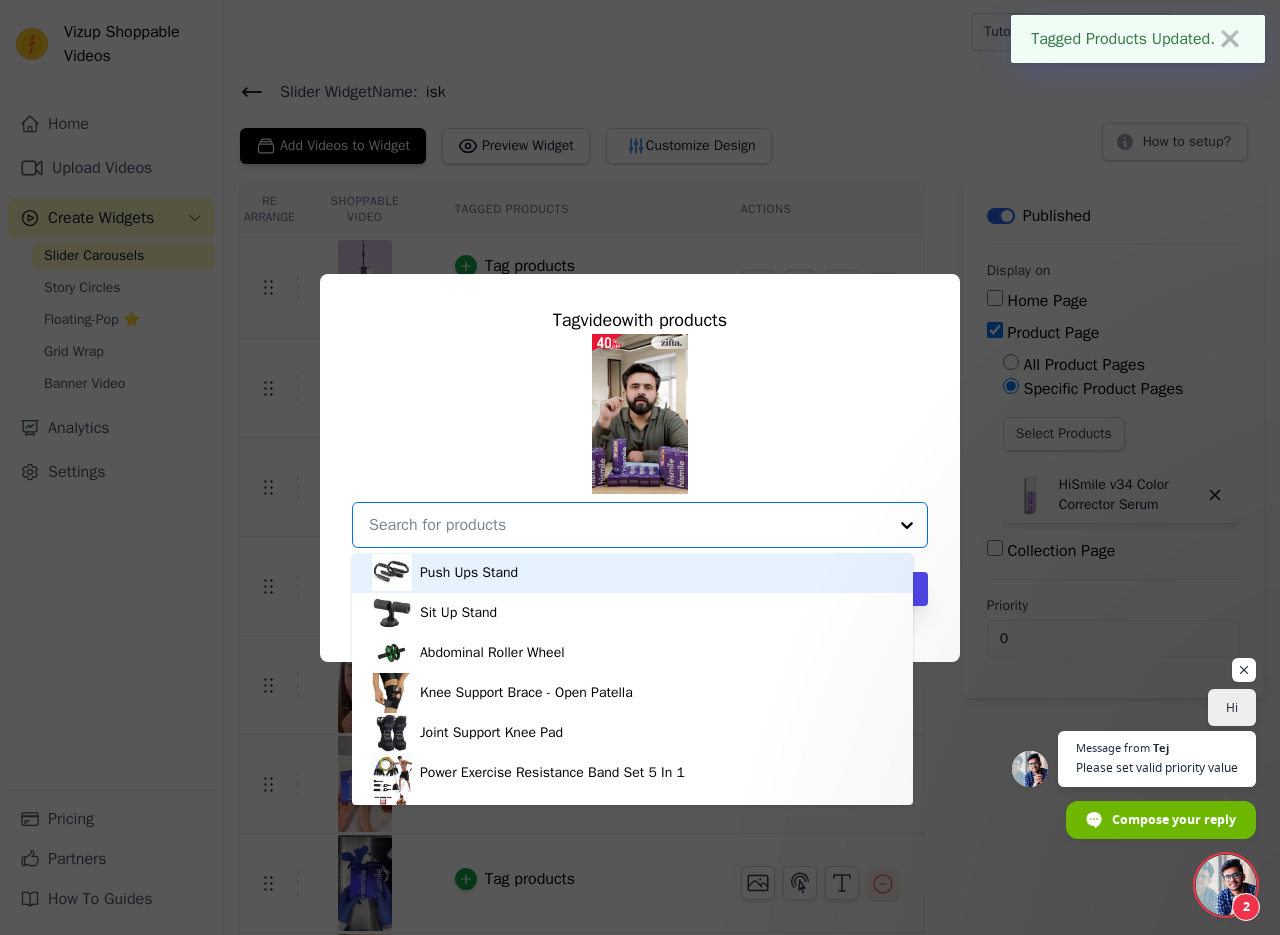 click at bounding box center (628, 525) 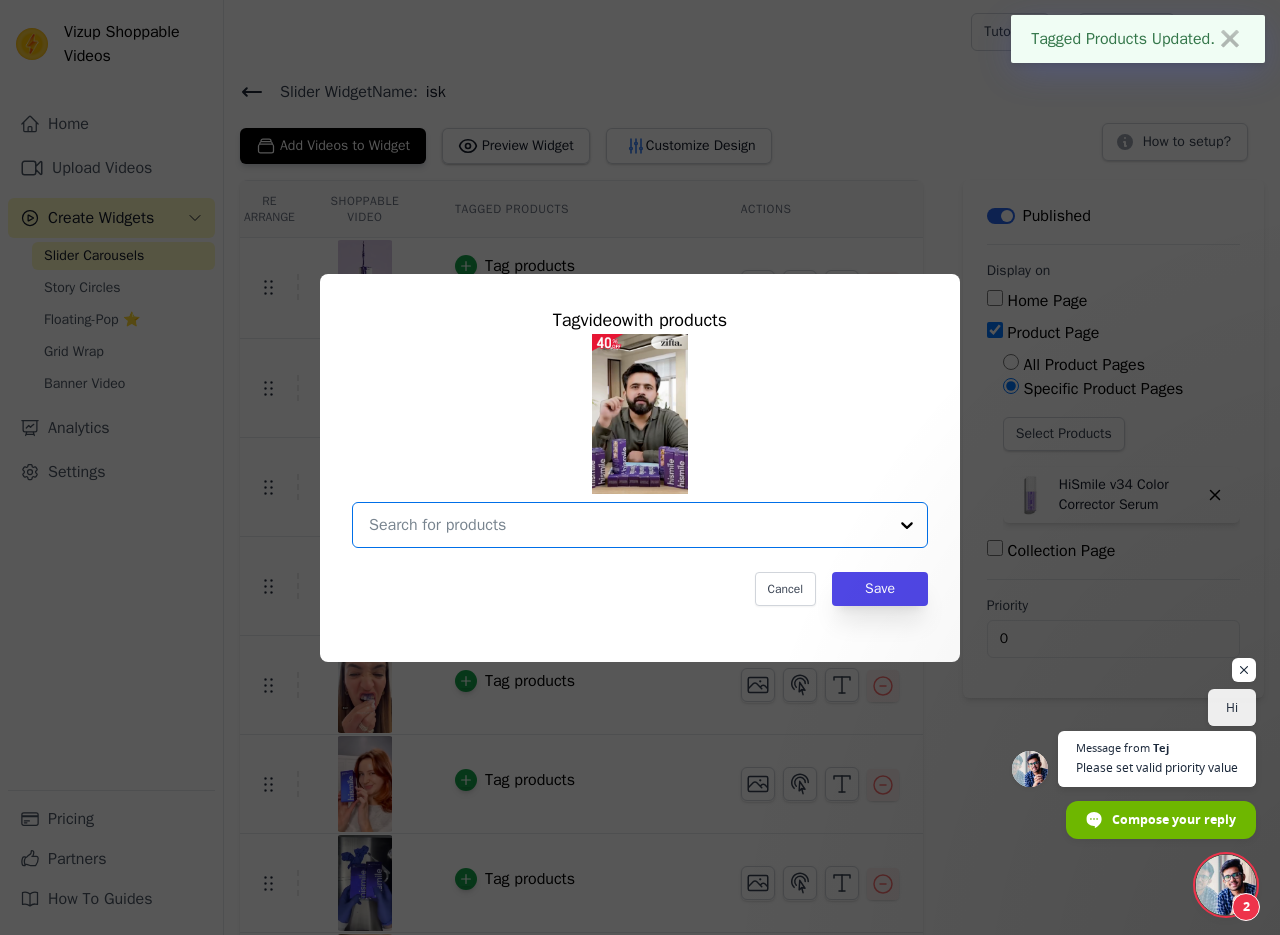 click at bounding box center [628, 525] 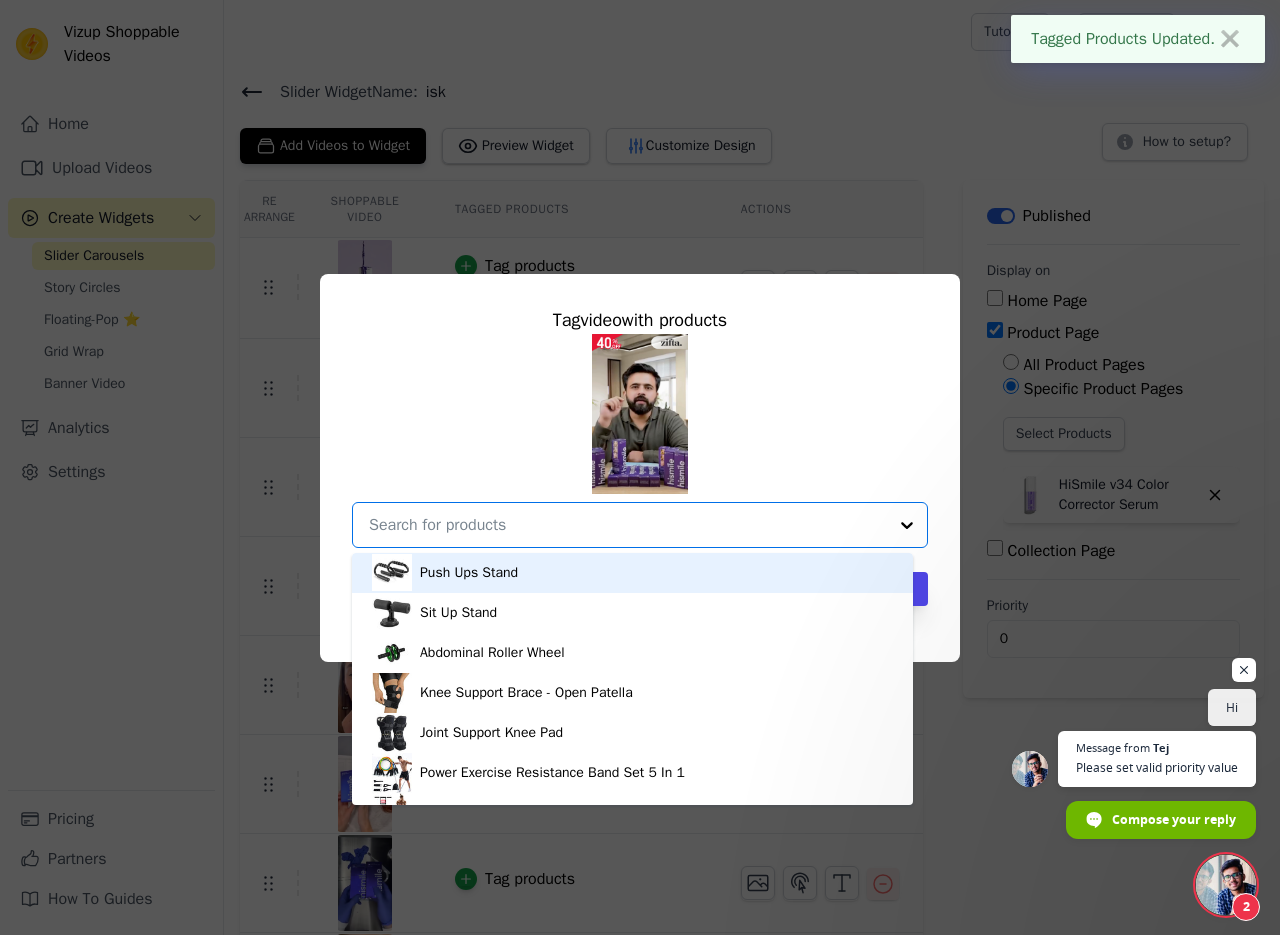 paste on "hismile" 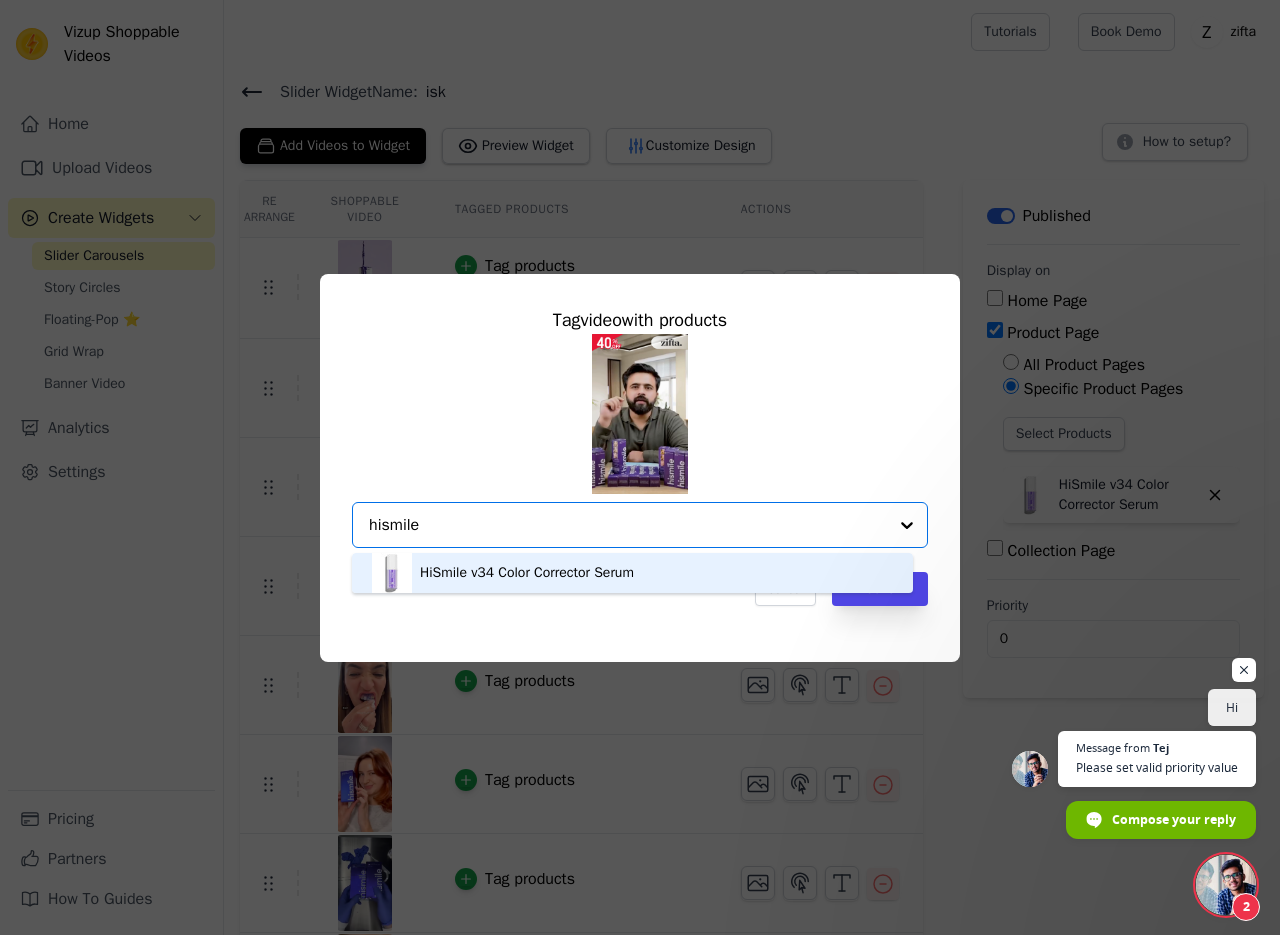 click on "HiSmile v34 Color Corrector Serum" at bounding box center (527, 573) 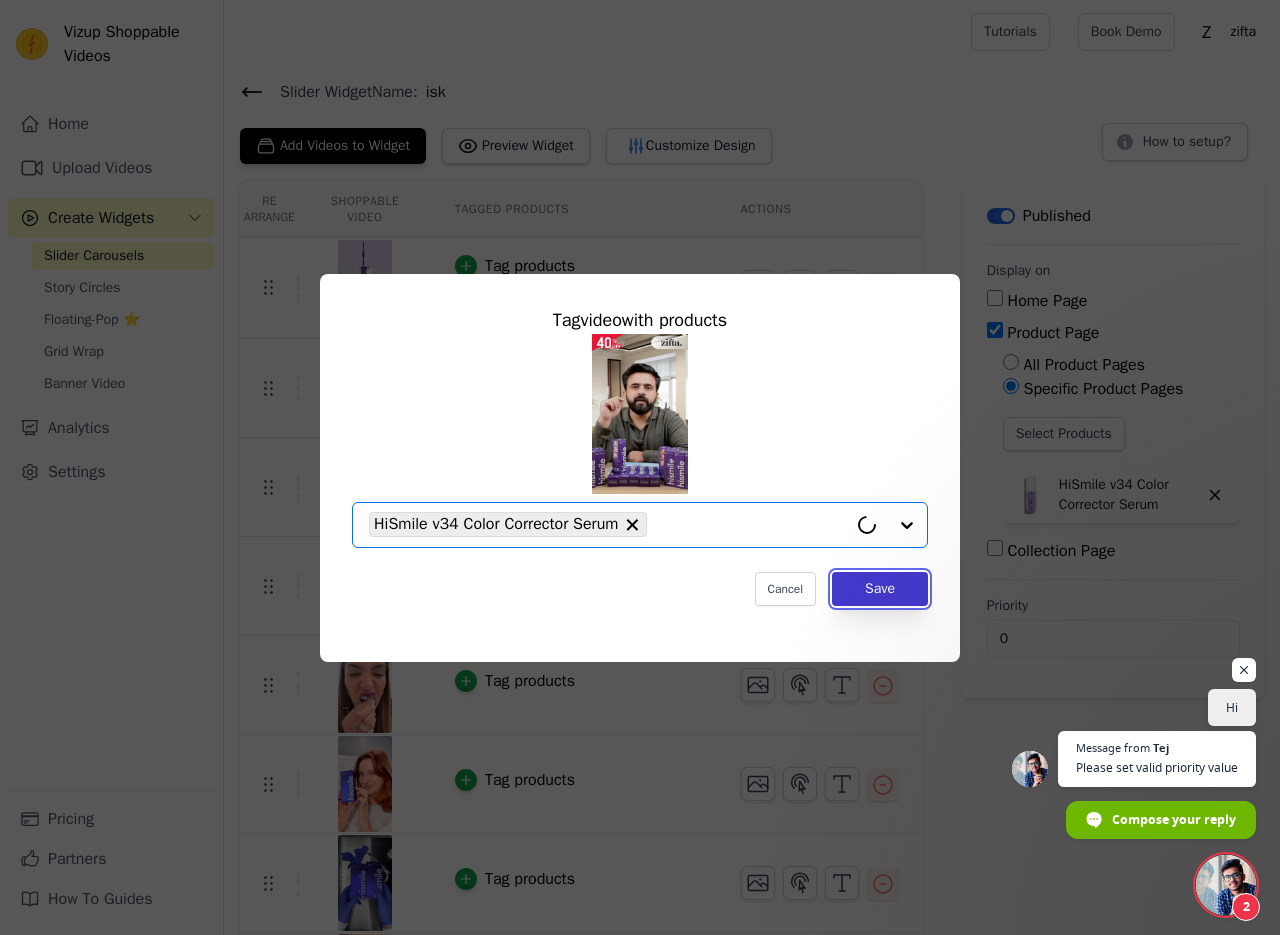 click on "Save" at bounding box center [880, 589] 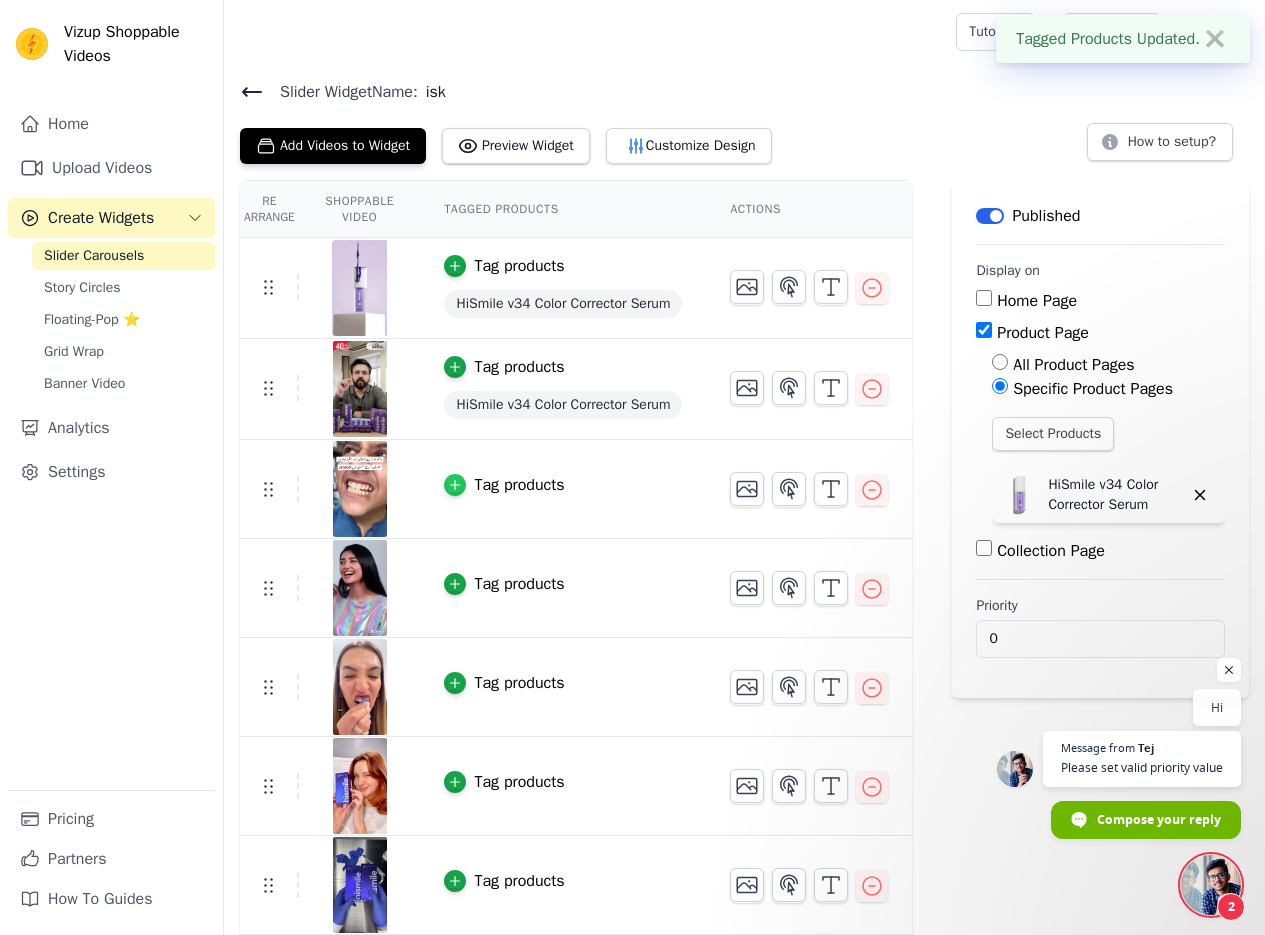 click 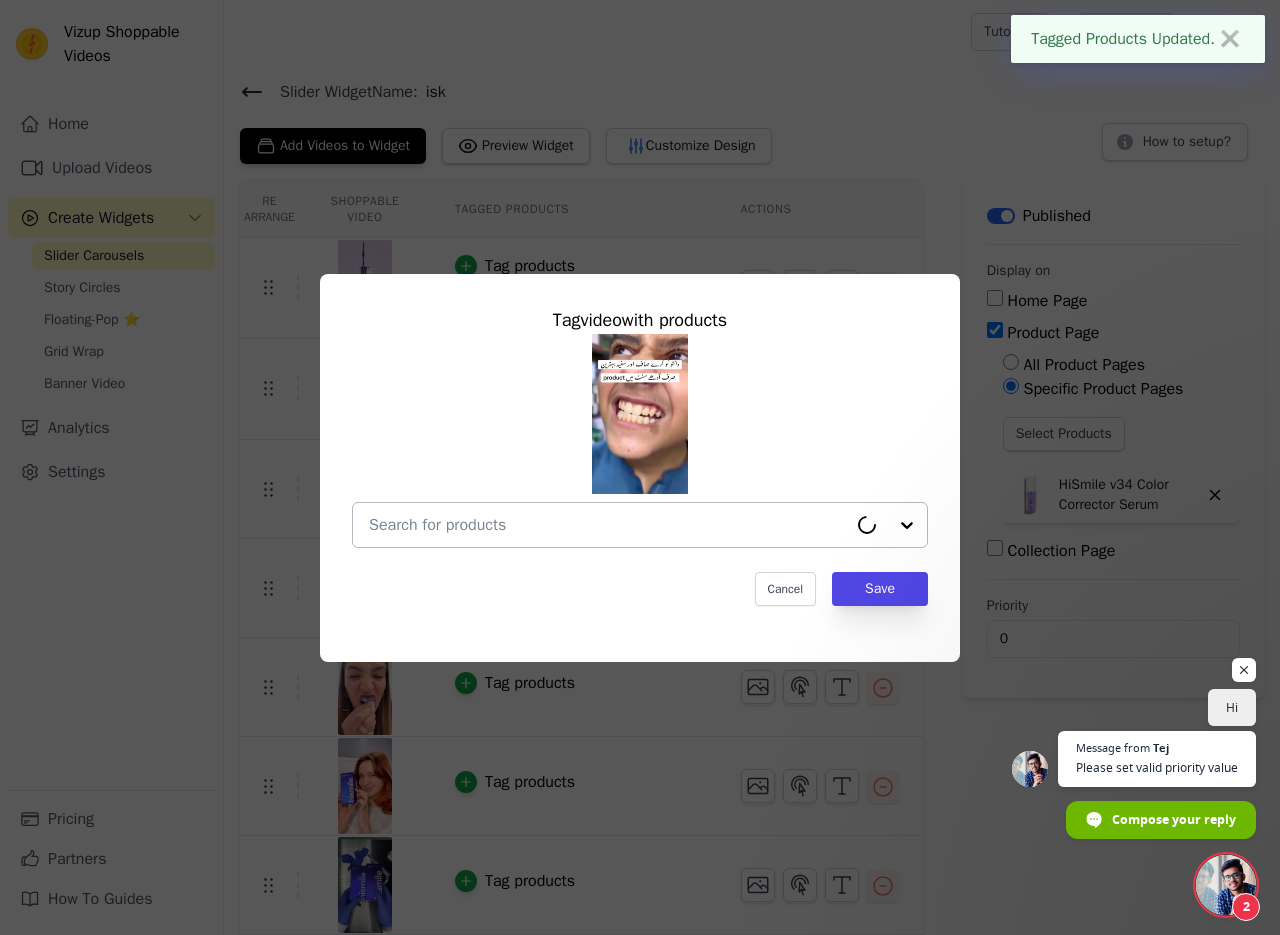 click at bounding box center (608, 525) 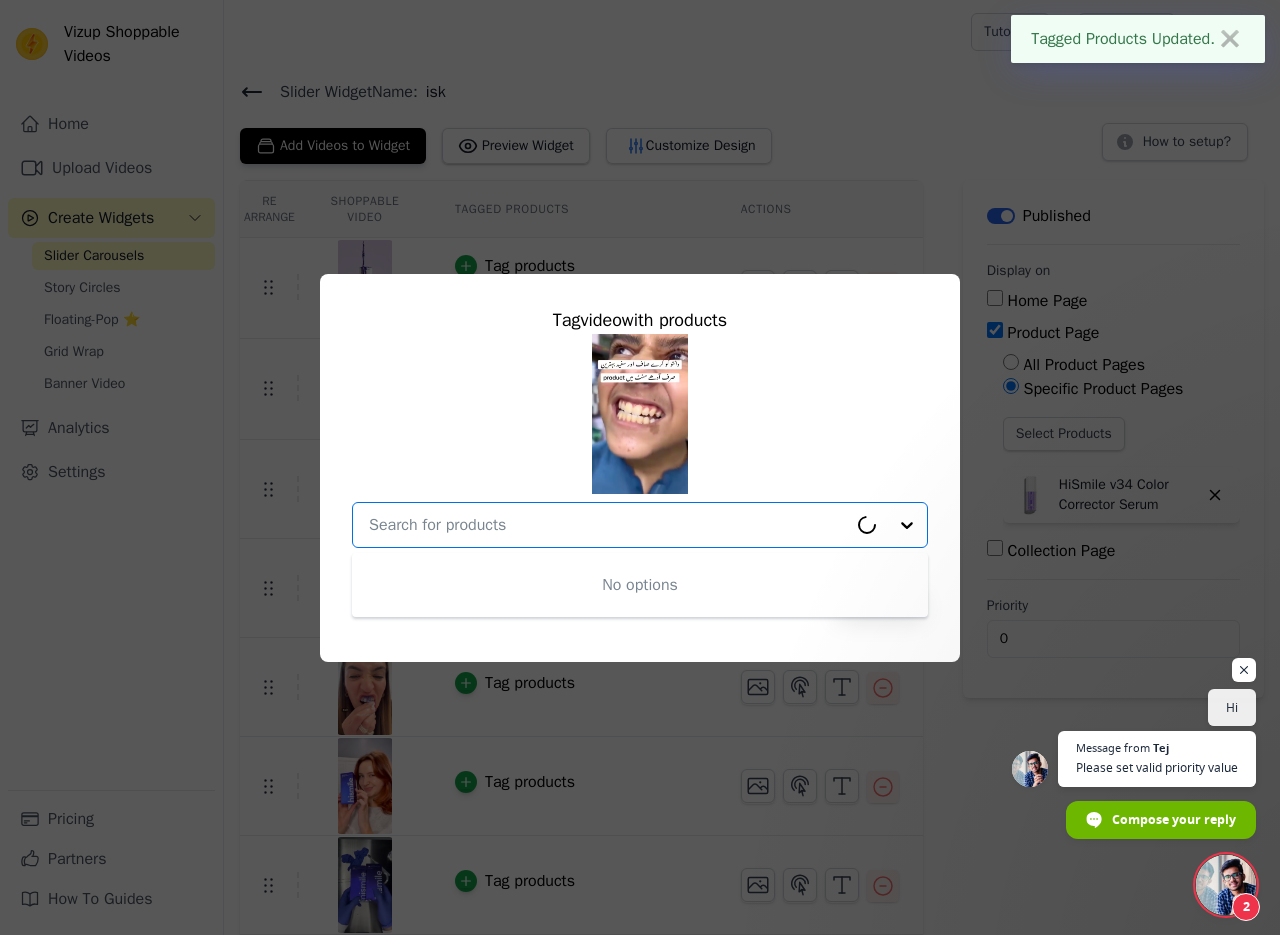paste on "hismile" 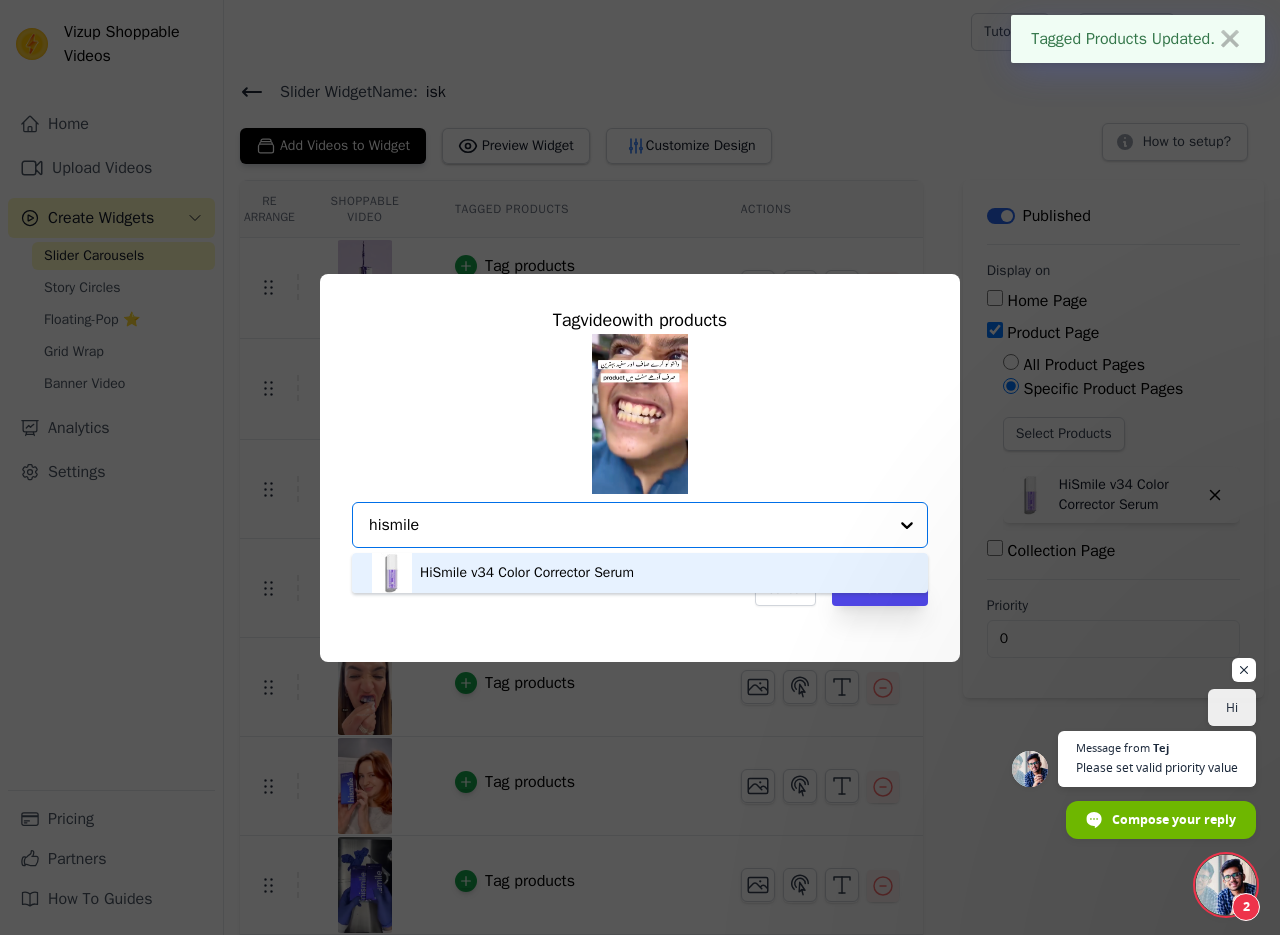 click on "HiSmile v34 Color Corrector Serum" at bounding box center [640, 573] 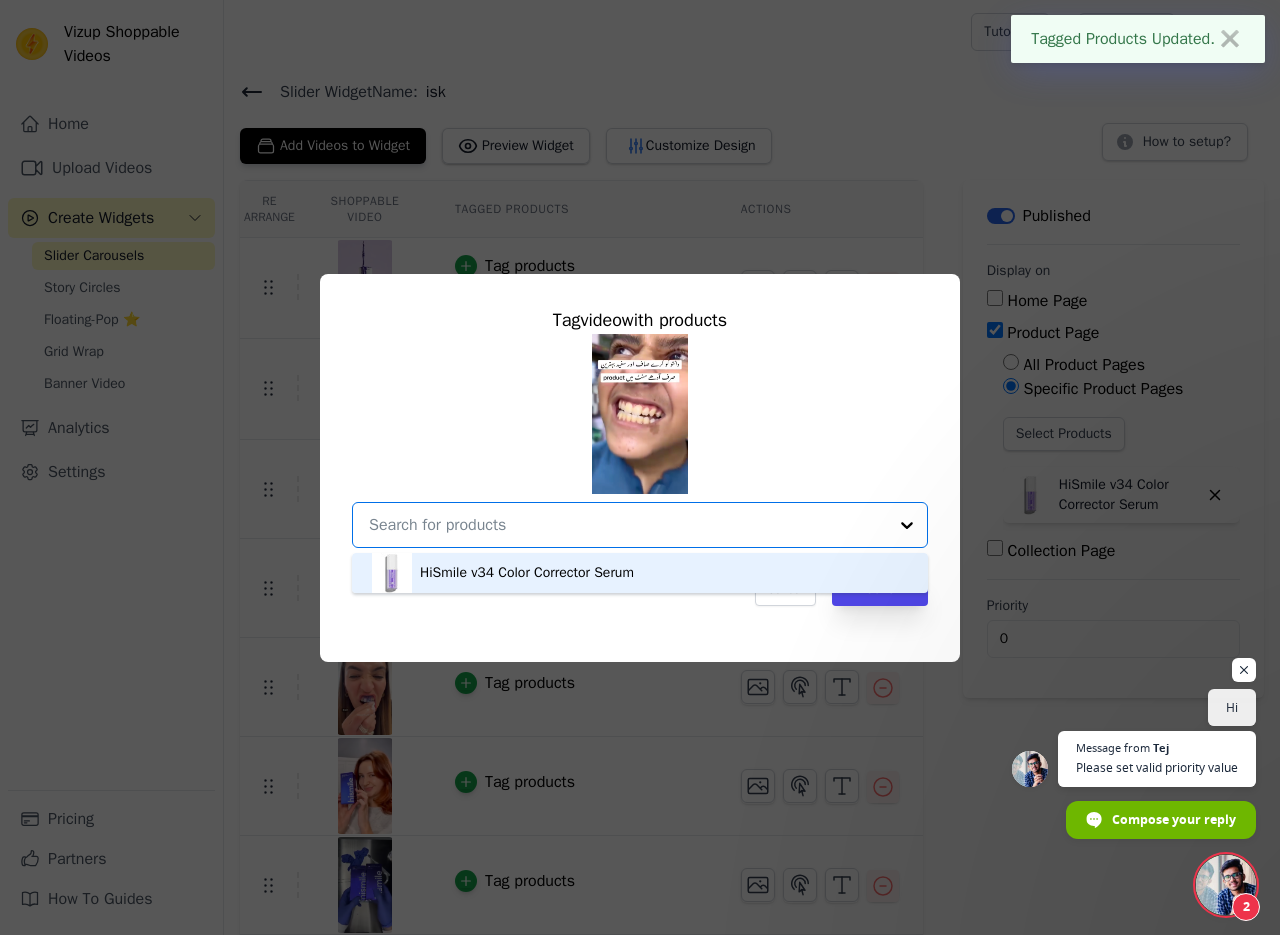 click on "Tag  video  with products         HiSmile v34 Color Corrector Serum       Option undefined, selected.   You are currently focused on option HiSmile v34 Color Corrector Serum. There are 1 results available.                   Cancel   Save" at bounding box center [640, 456] 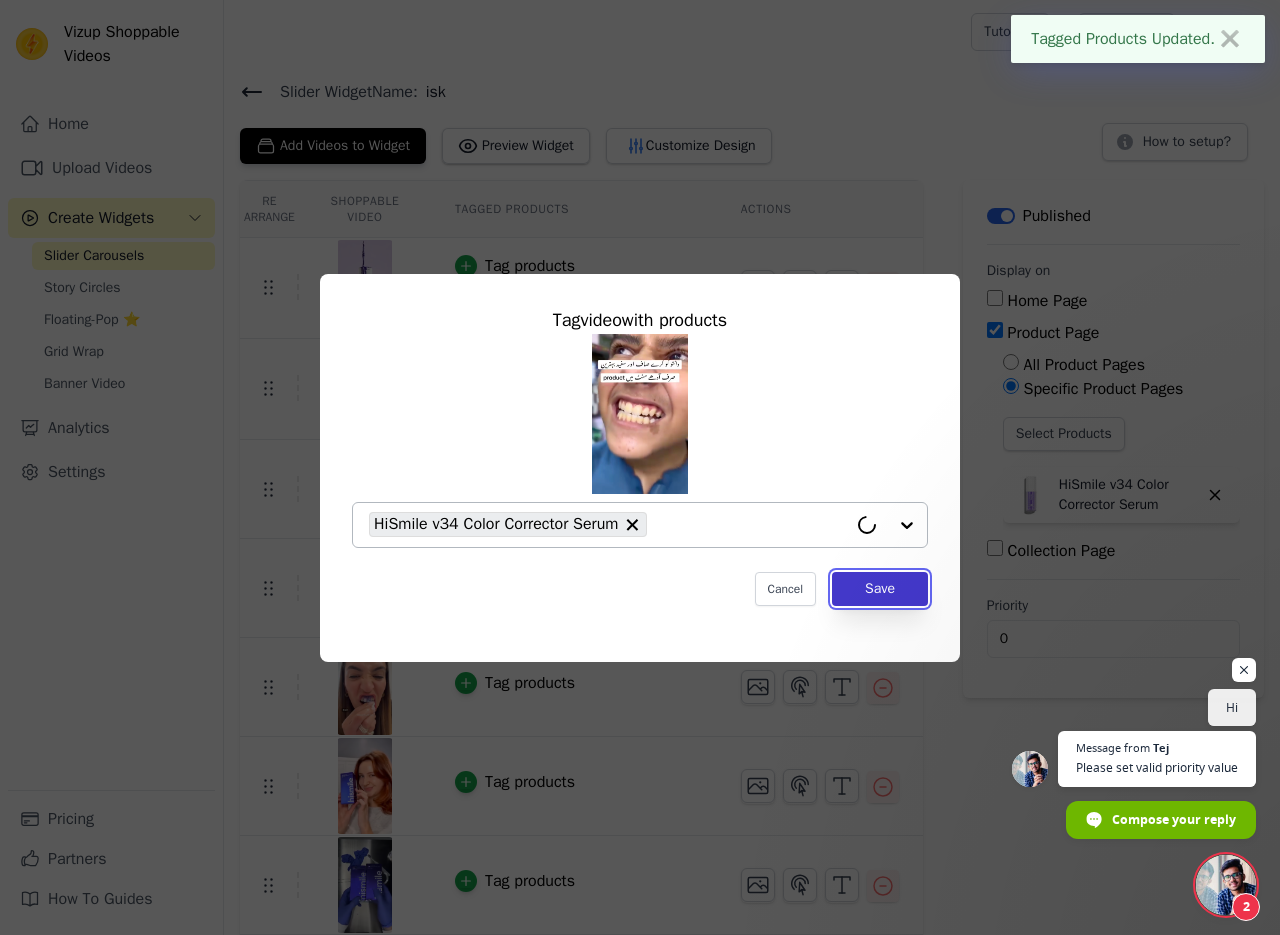 click on "Save" at bounding box center [880, 589] 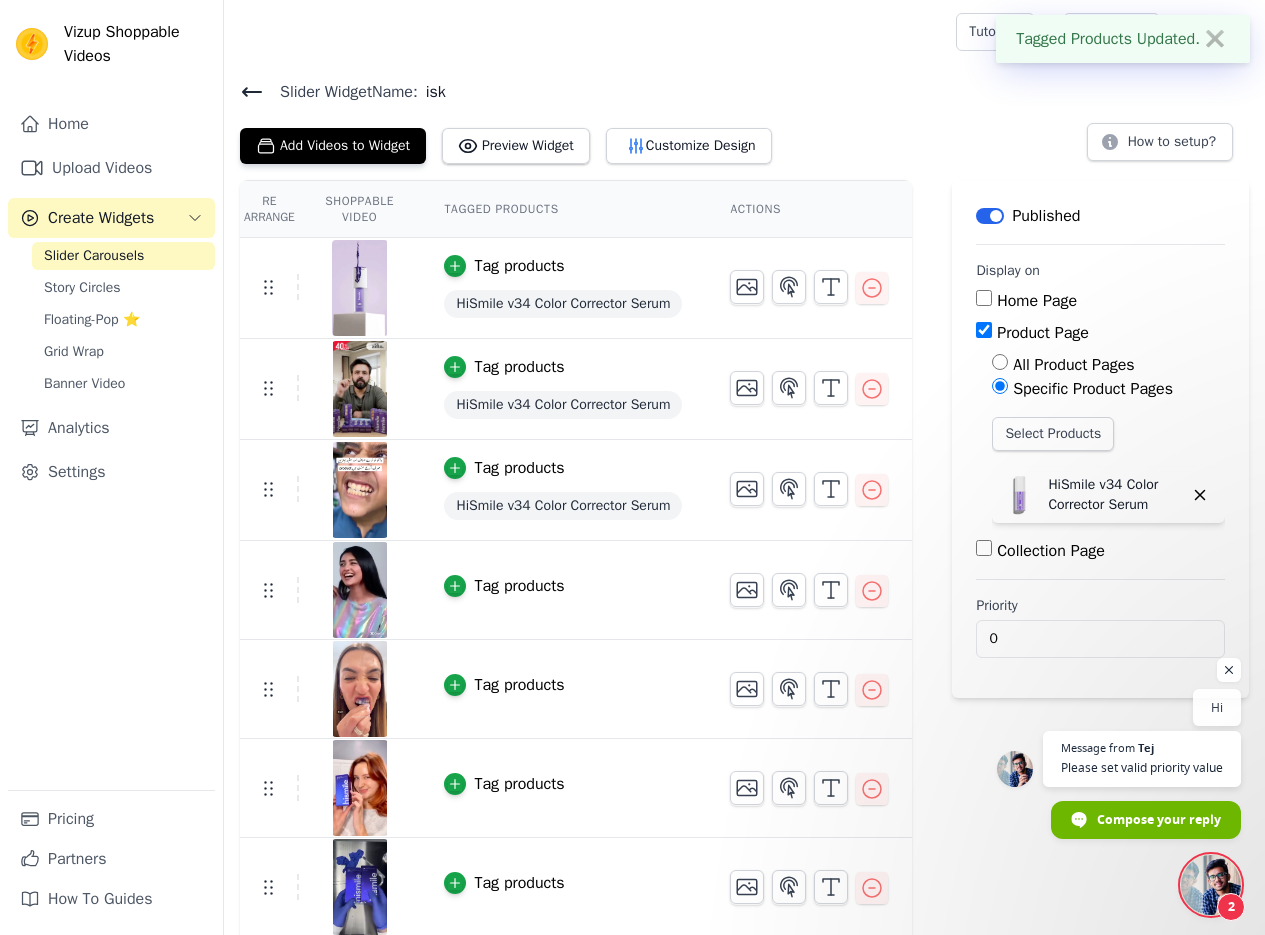 click on "Tag products" at bounding box center [504, 586] 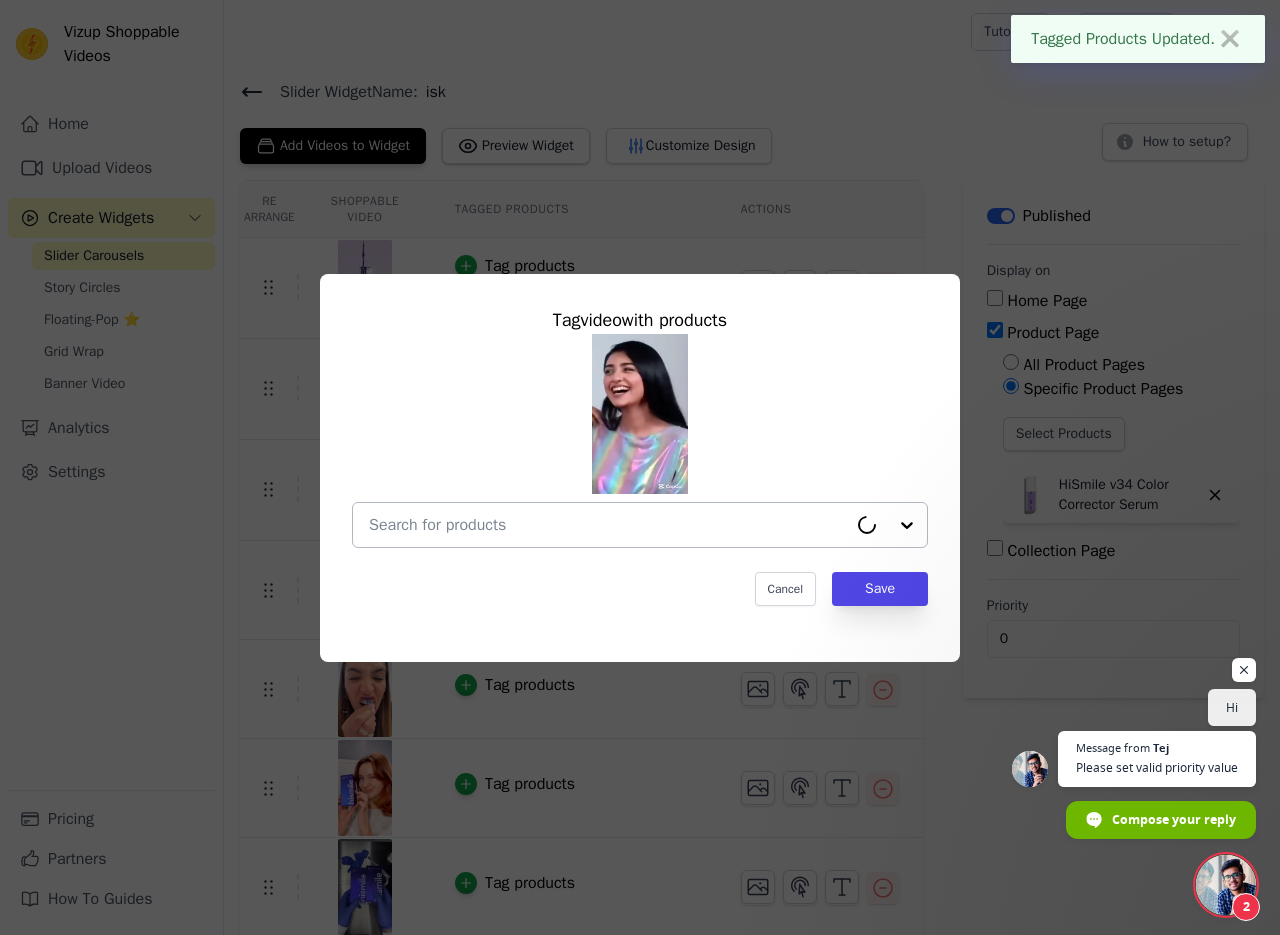 click at bounding box center (608, 525) 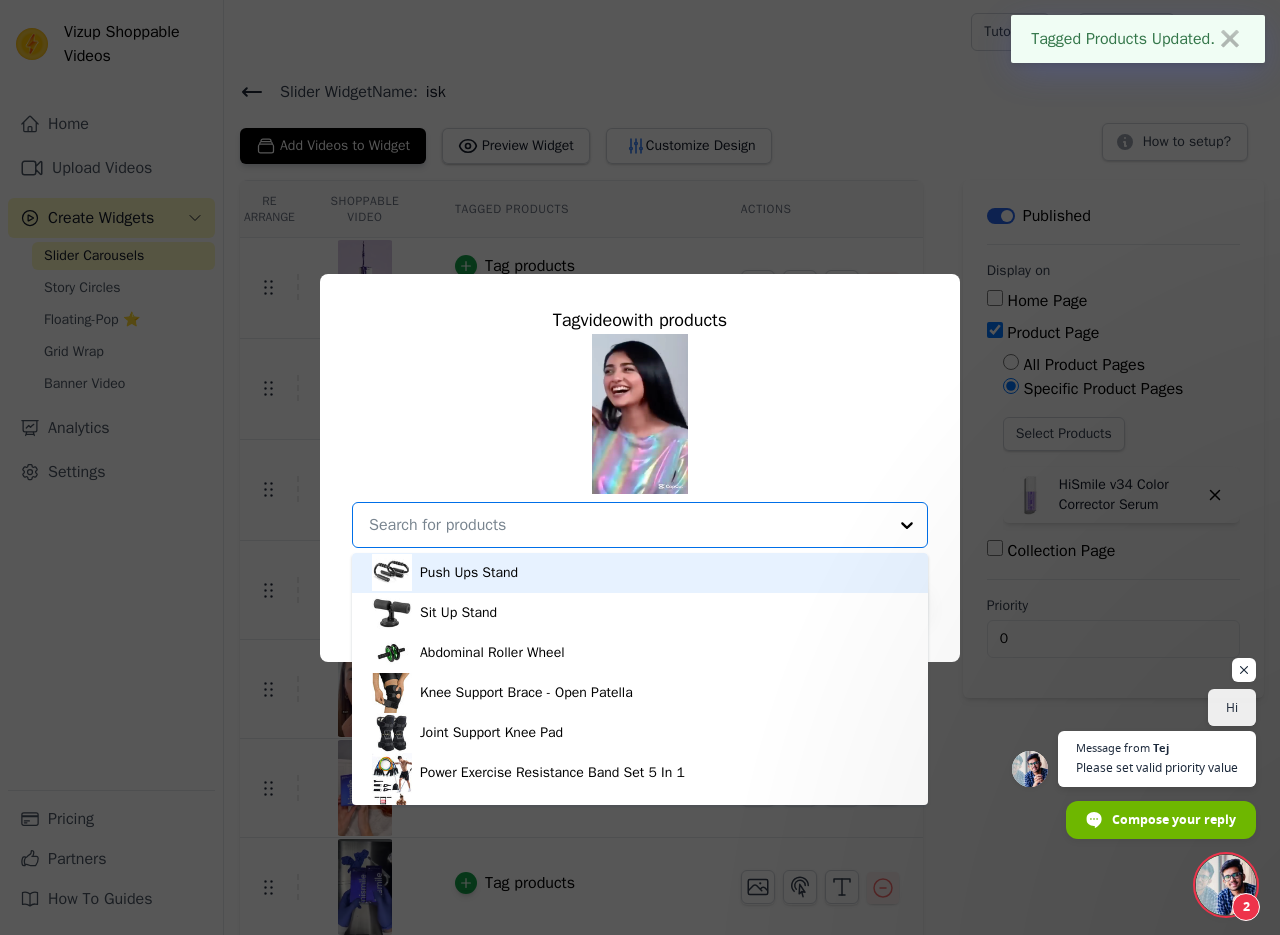 paste on "hismile" 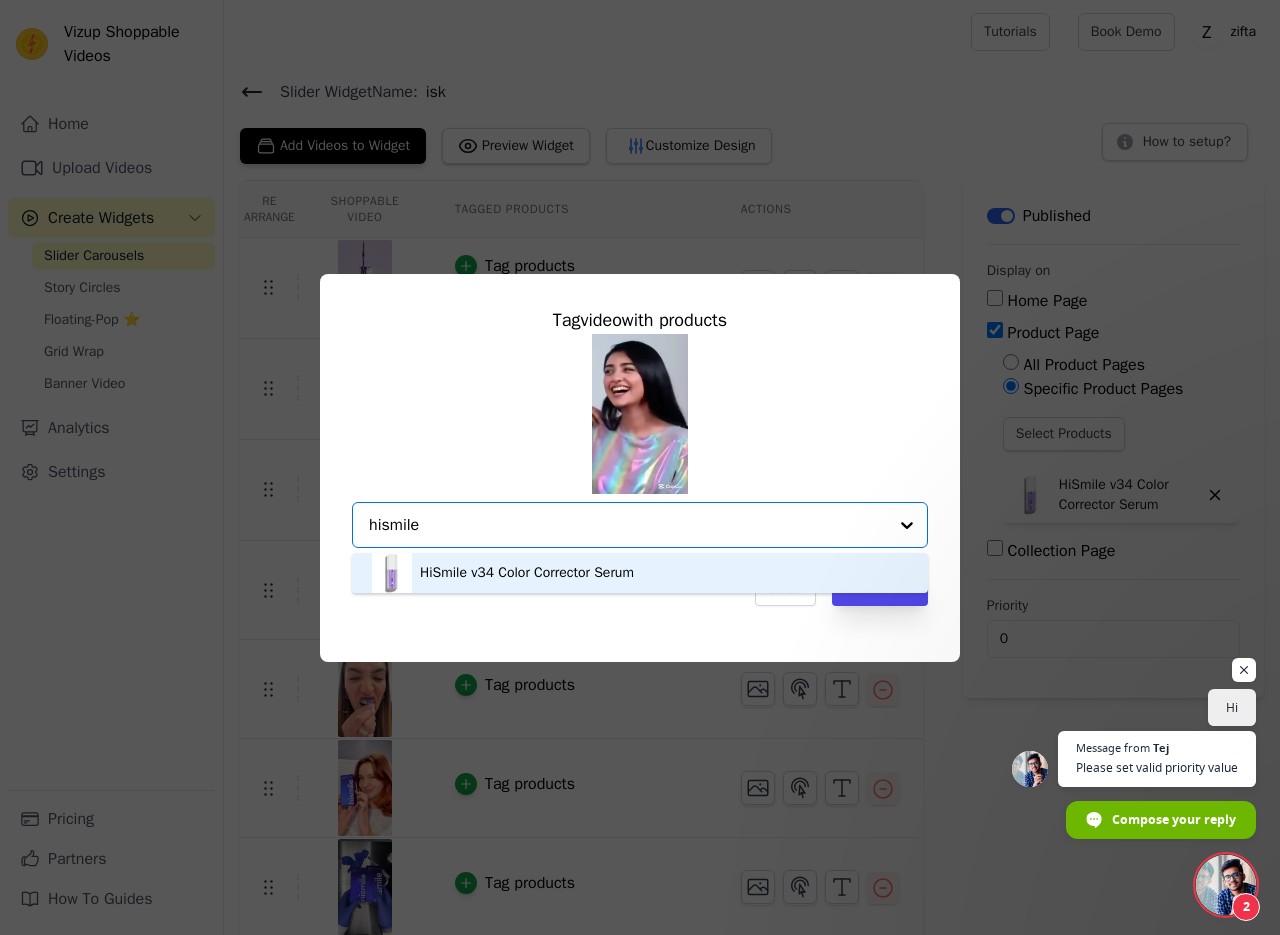 click on "HiSmile v34 Color Corrector Serum" at bounding box center (527, 573) 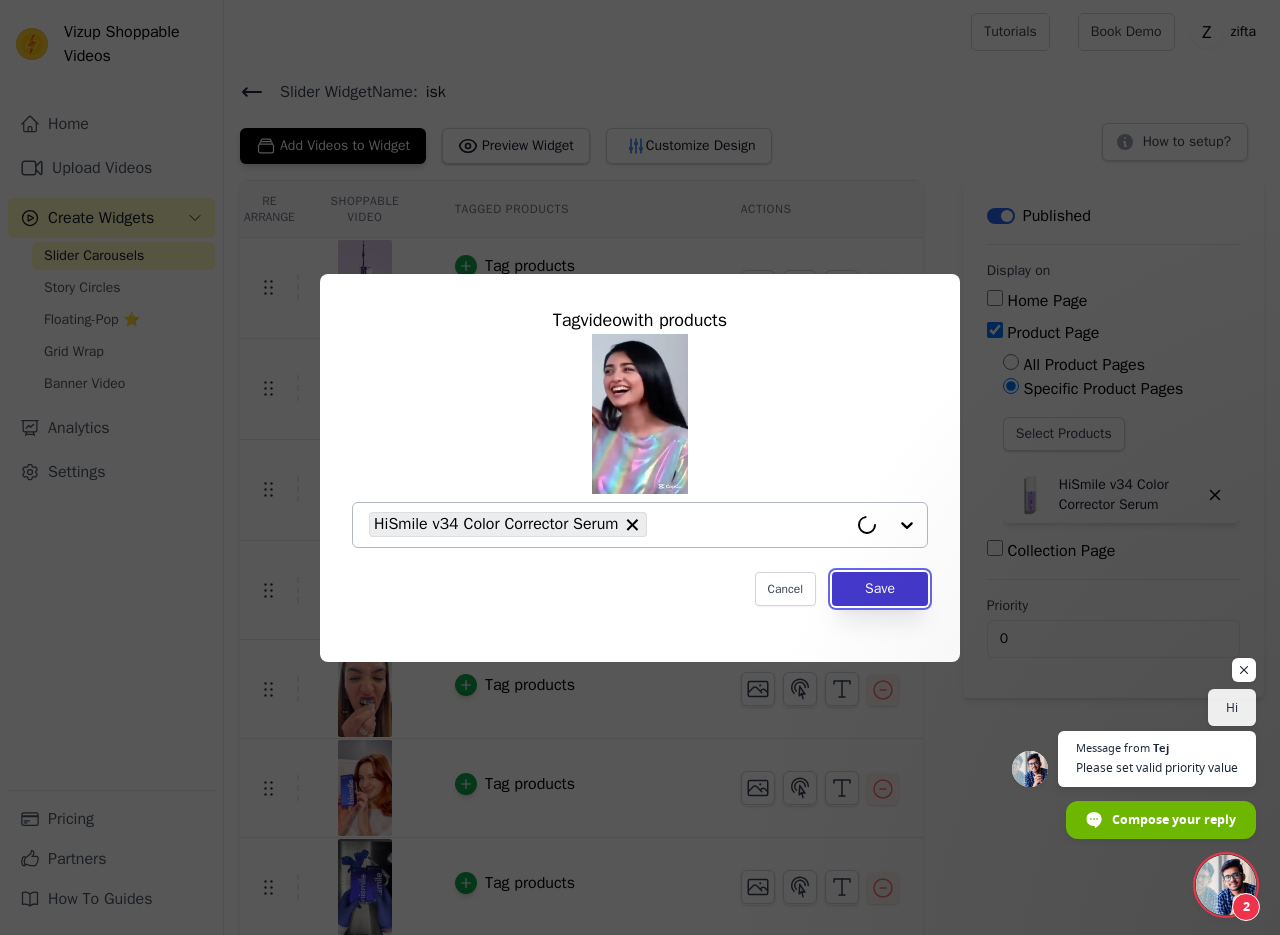 click on "Save" at bounding box center (880, 589) 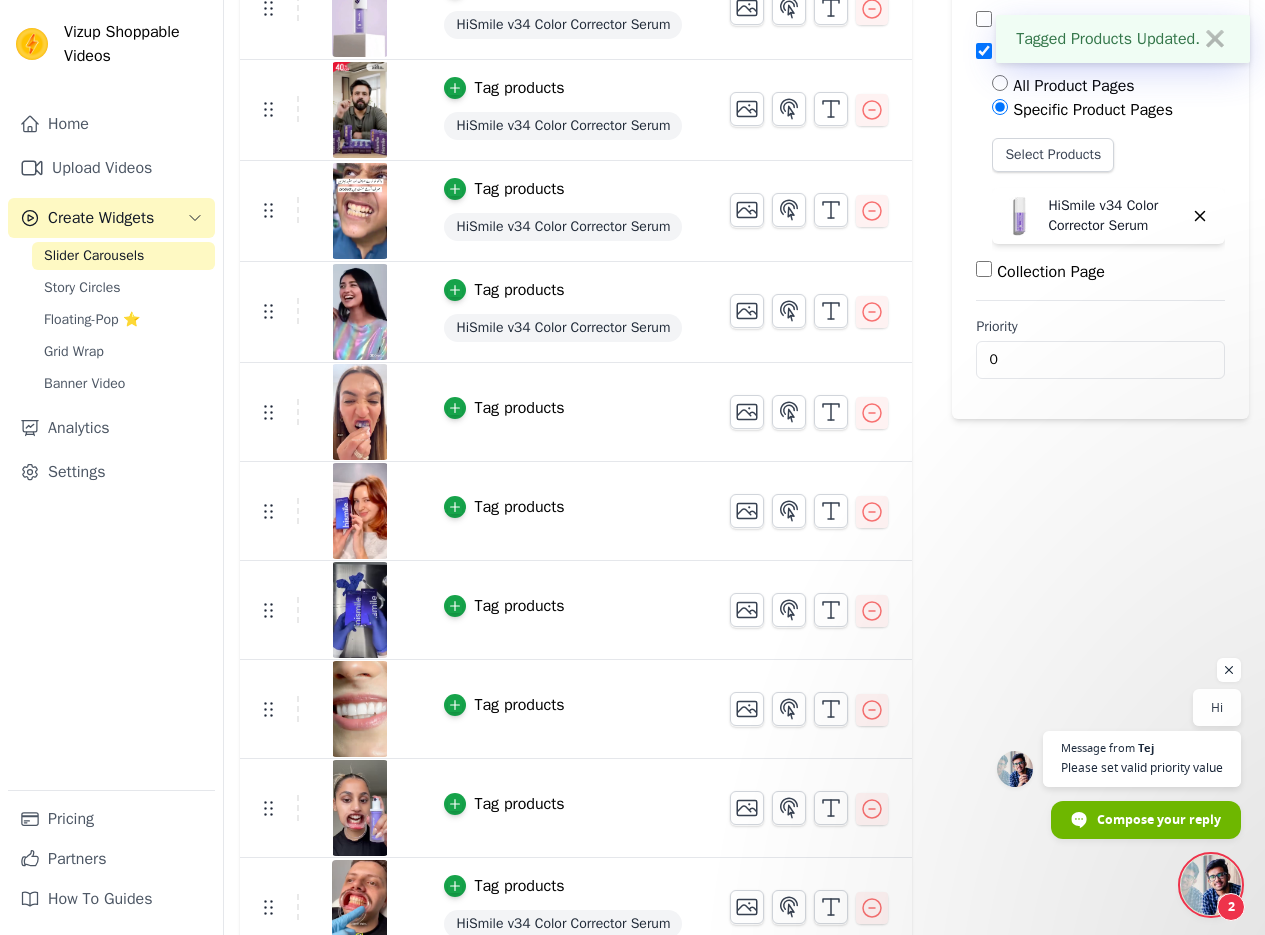 scroll, scrollTop: 300, scrollLeft: 0, axis: vertical 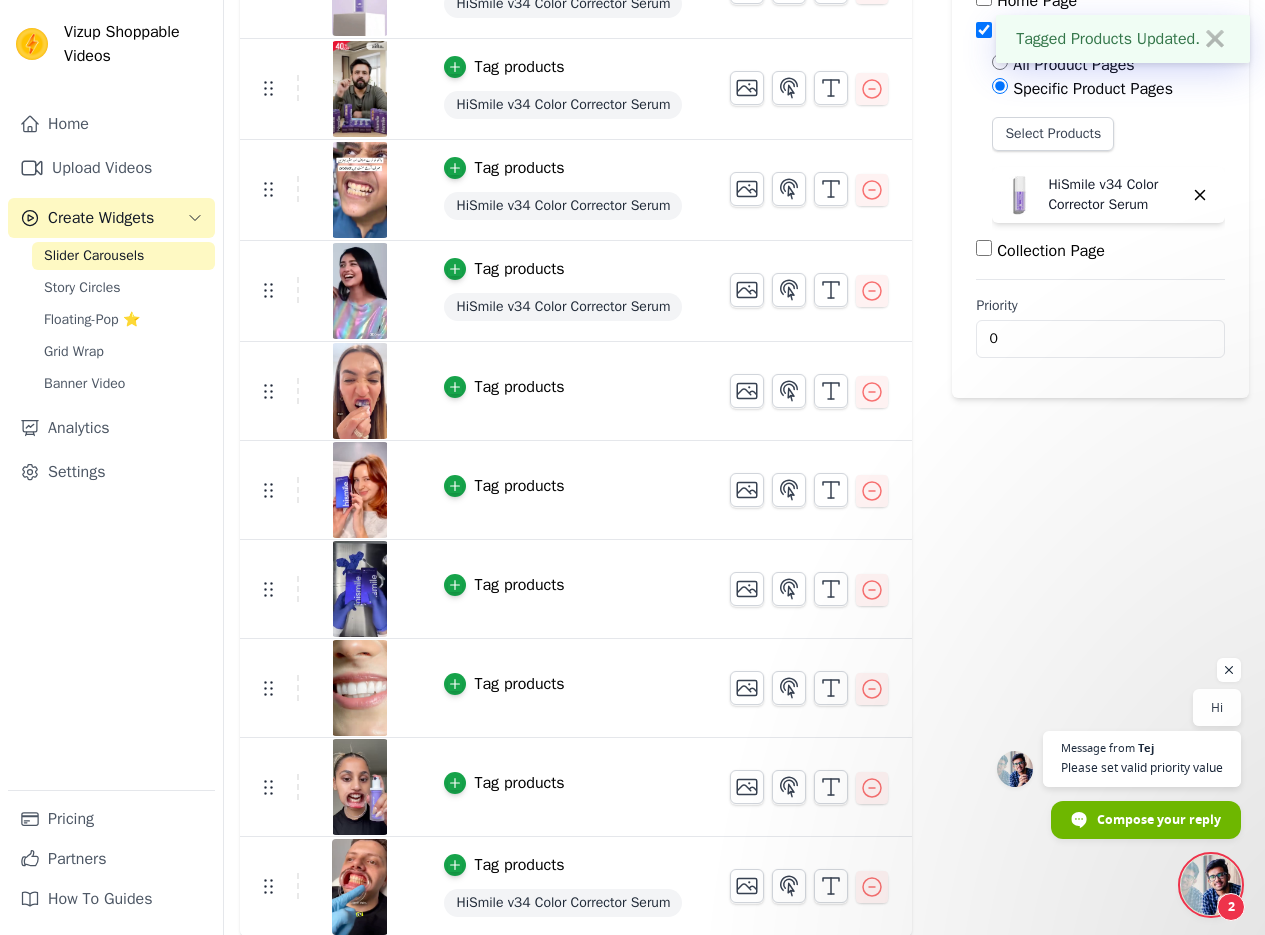 click on "Tag products" at bounding box center [504, 387] 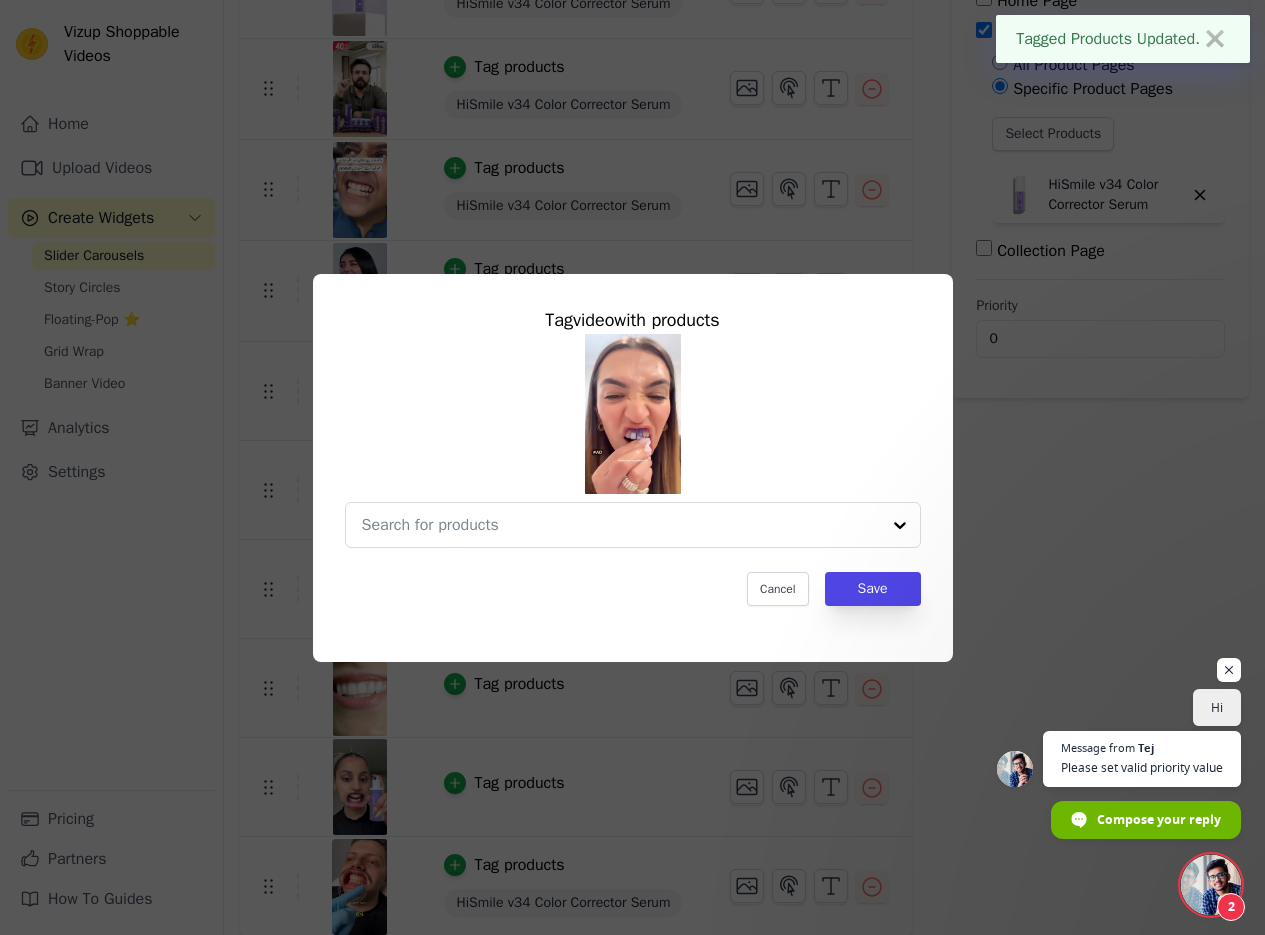 scroll, scrollTop: 0, scrollLeft: 0, axis: both 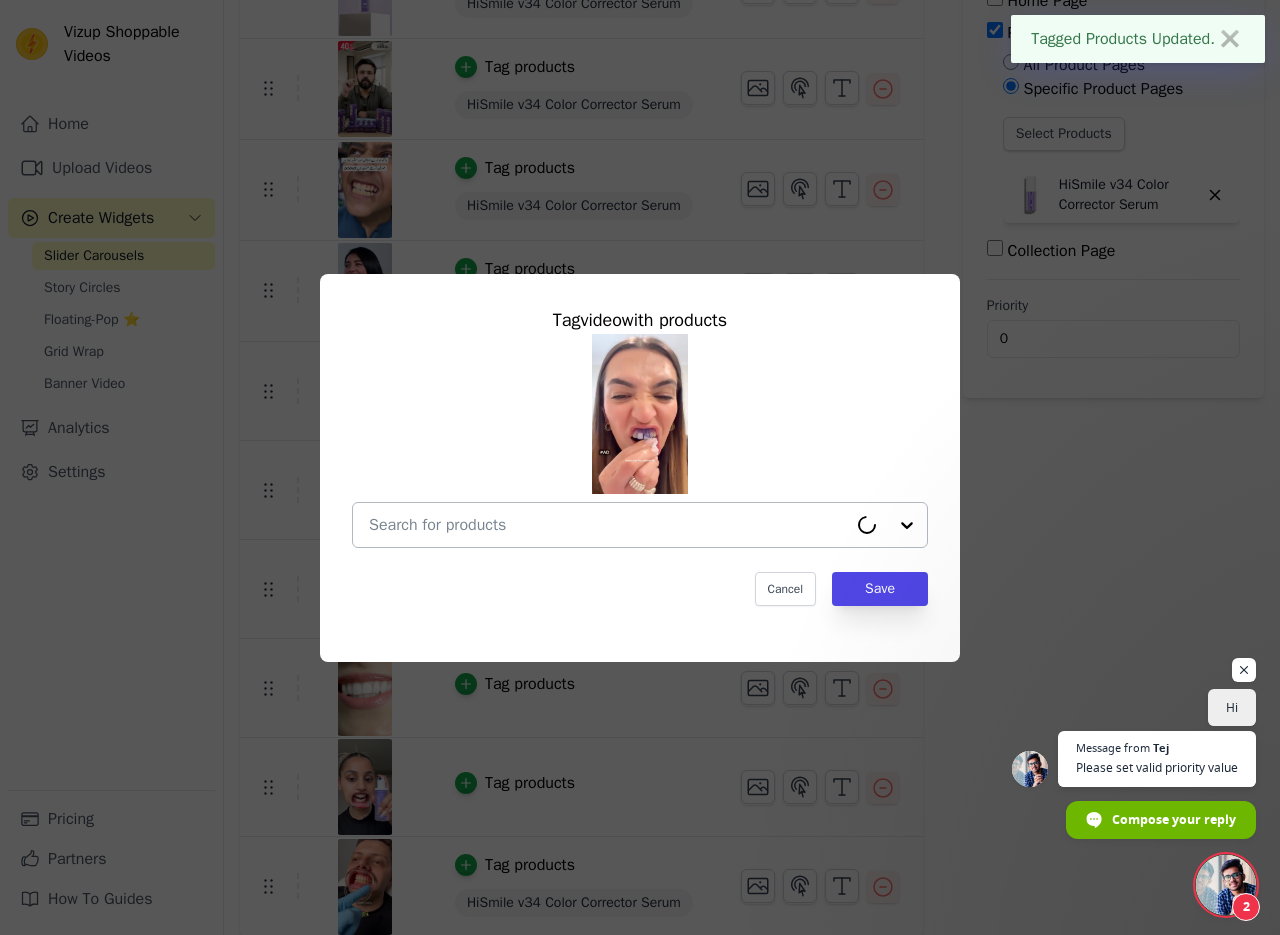 click at bounding box center (608, 525) 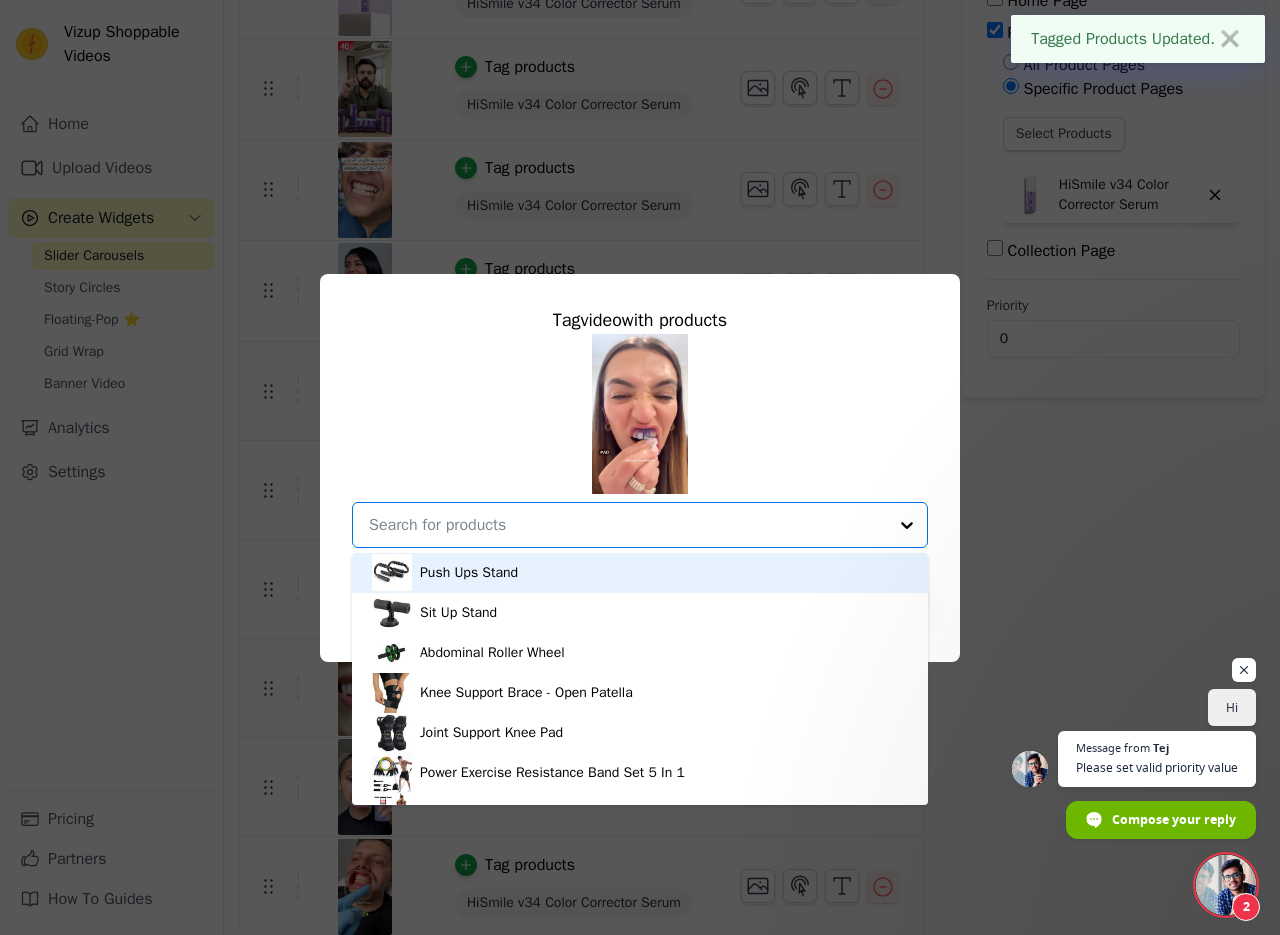paste on "hismile" 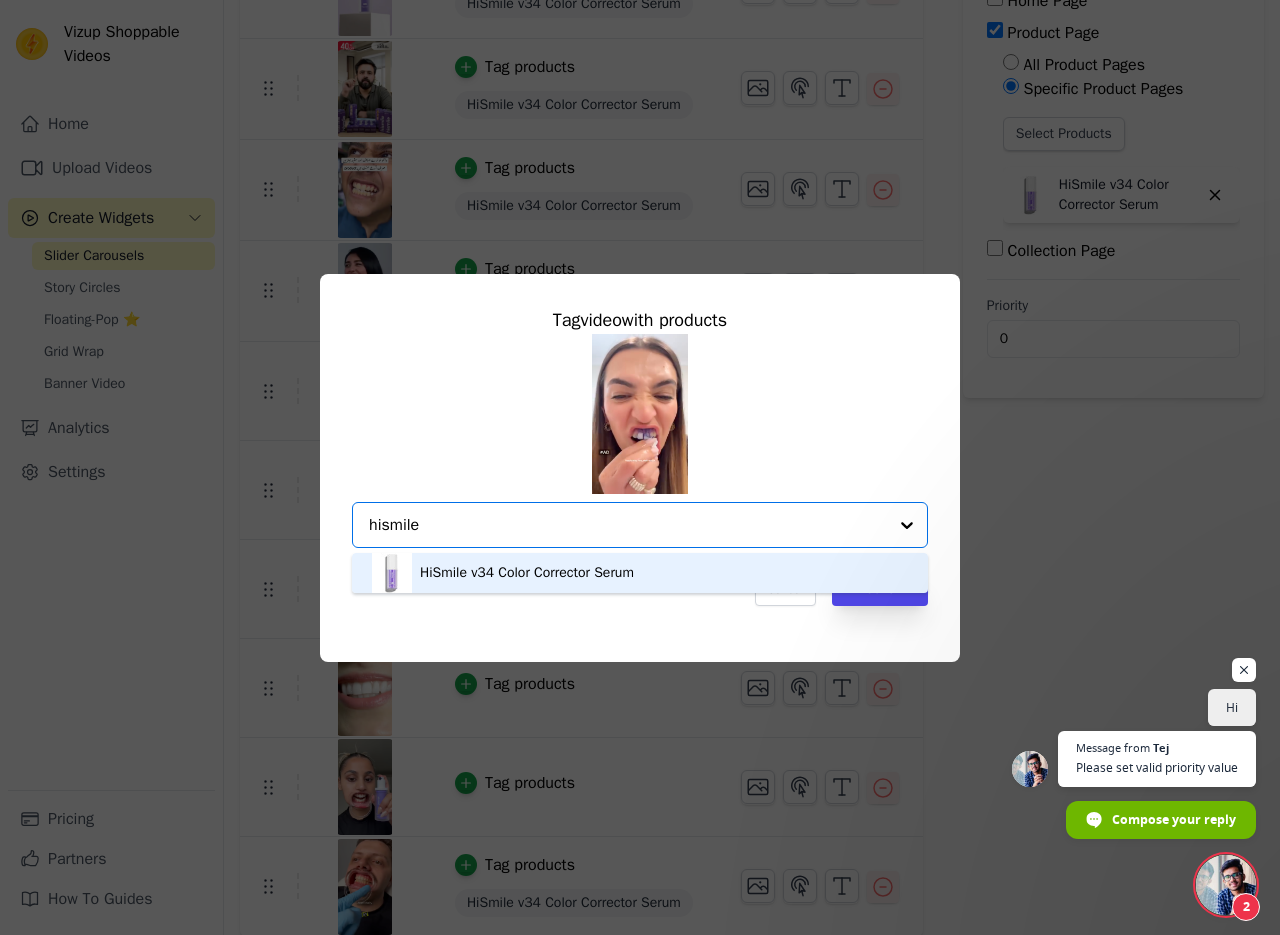 click on "HiSmile v34 Color Corrector Serum" at bounding box center [527, 573] 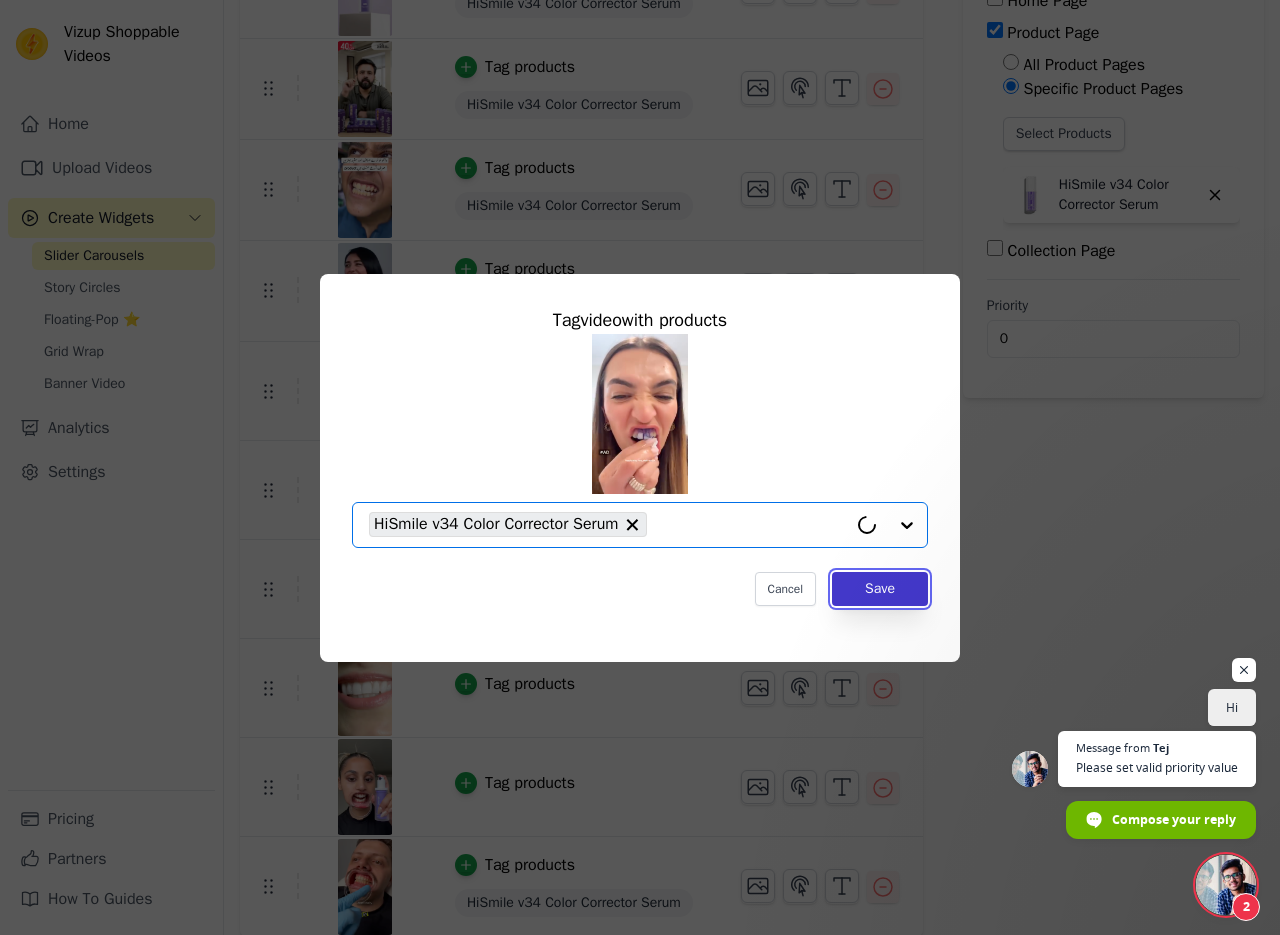 click on "Save" at bounding box center [880, 589] 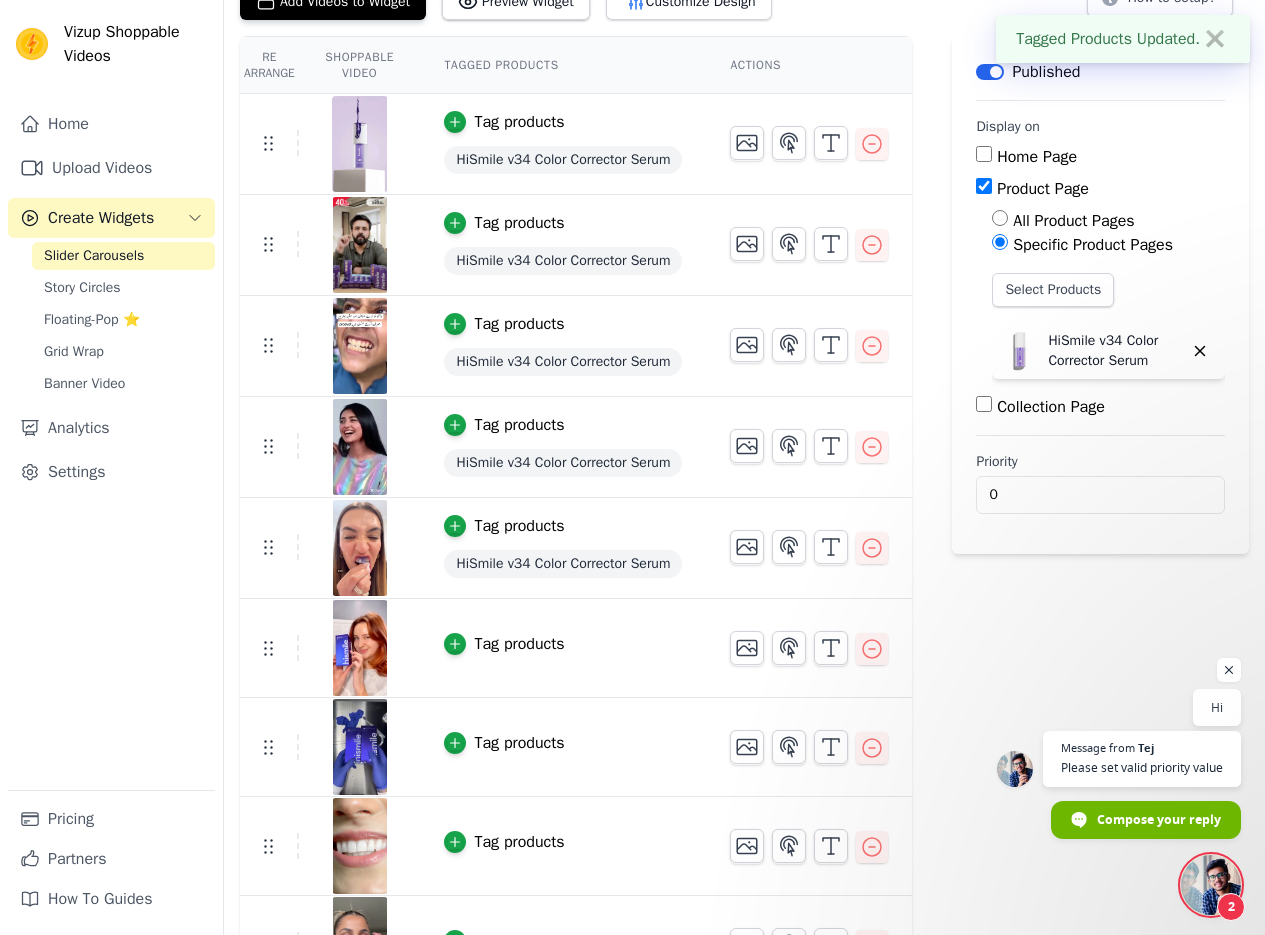 scroll, scrollTop: 300, scrollLeft: 0, axis: vertical 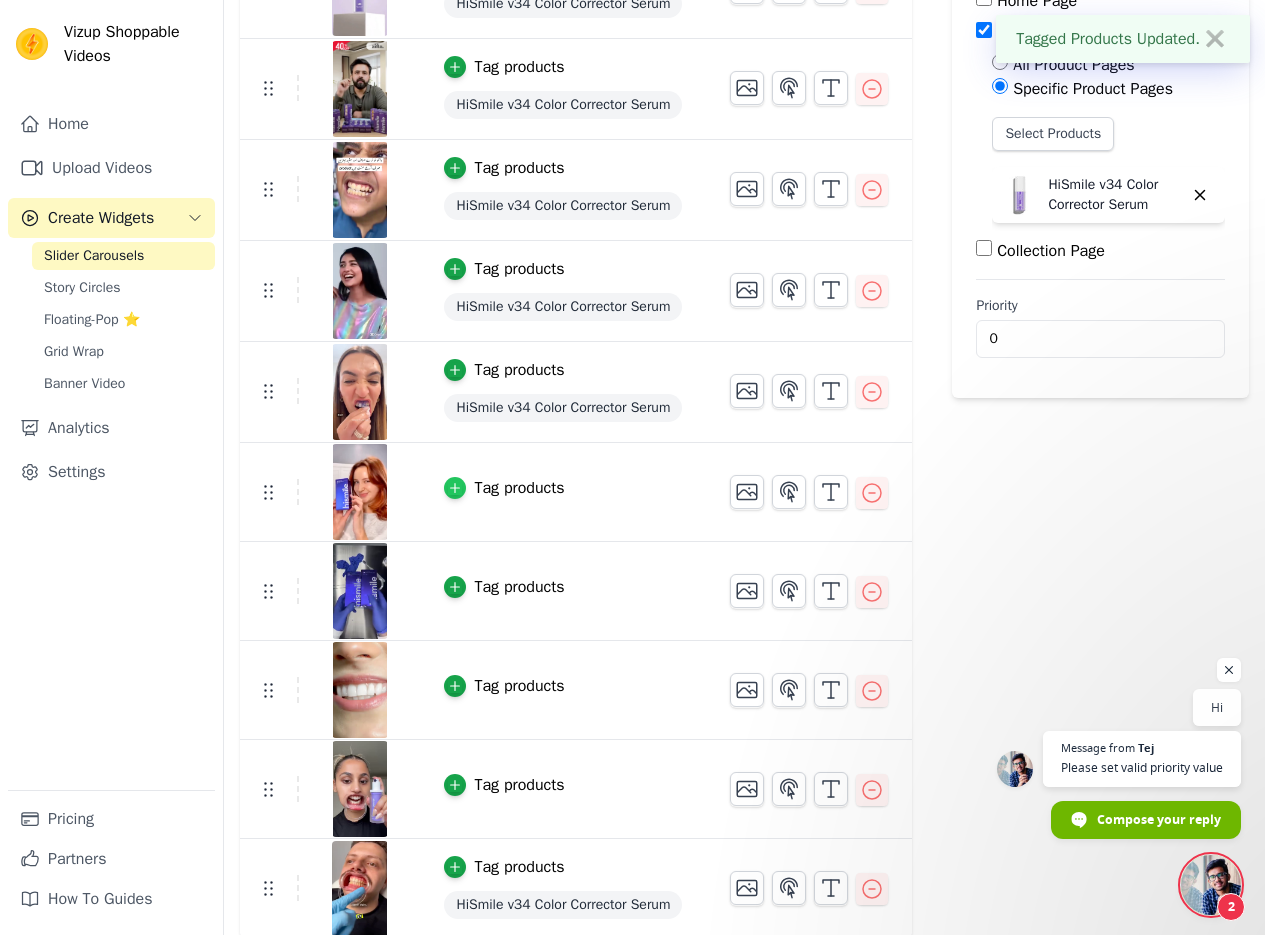 click 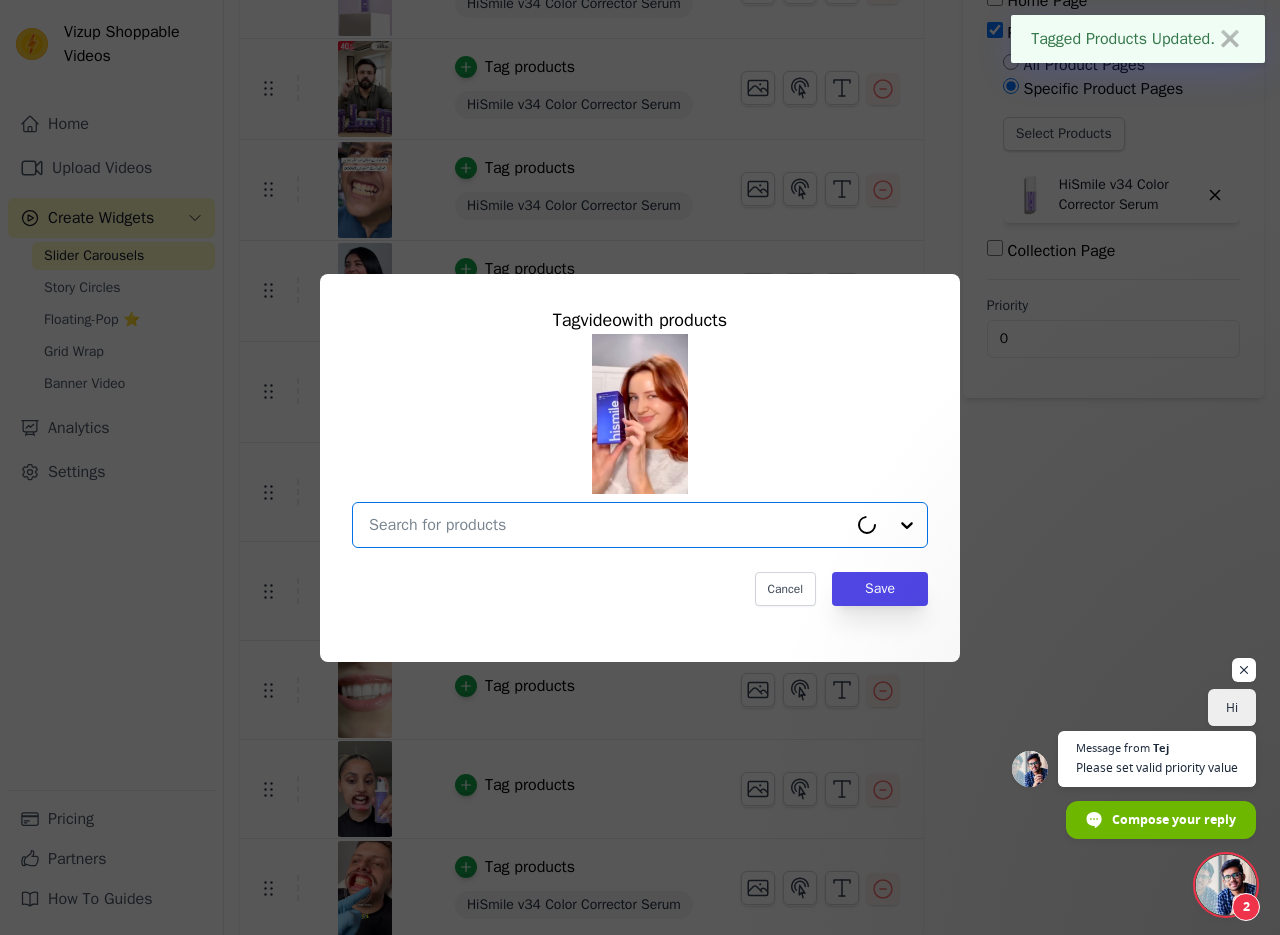 click at bounding box center (608, 525) 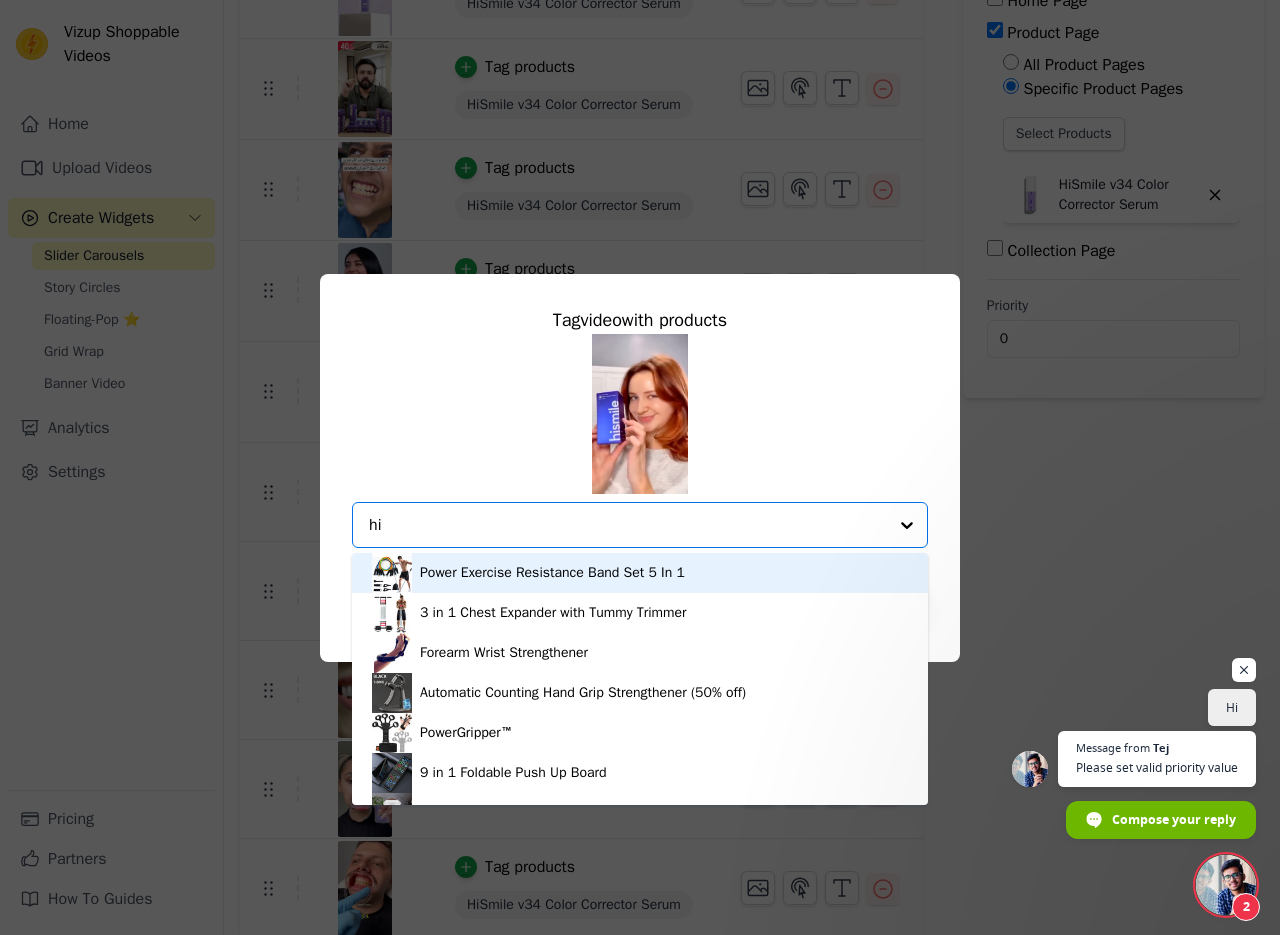 type on "his" 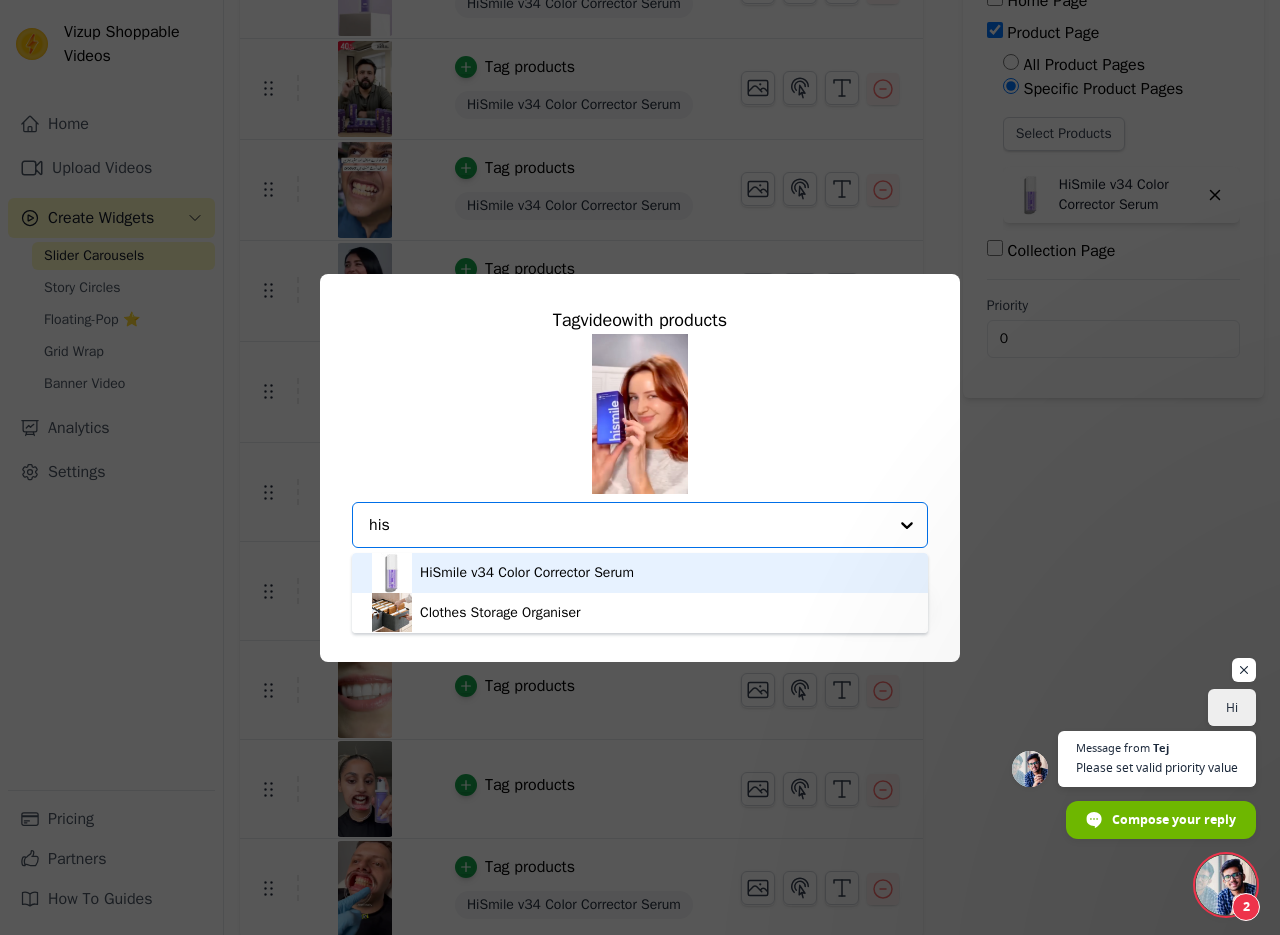click on "HiSmile v34 Color Corrector Serum" at bounding box center (640, 573) 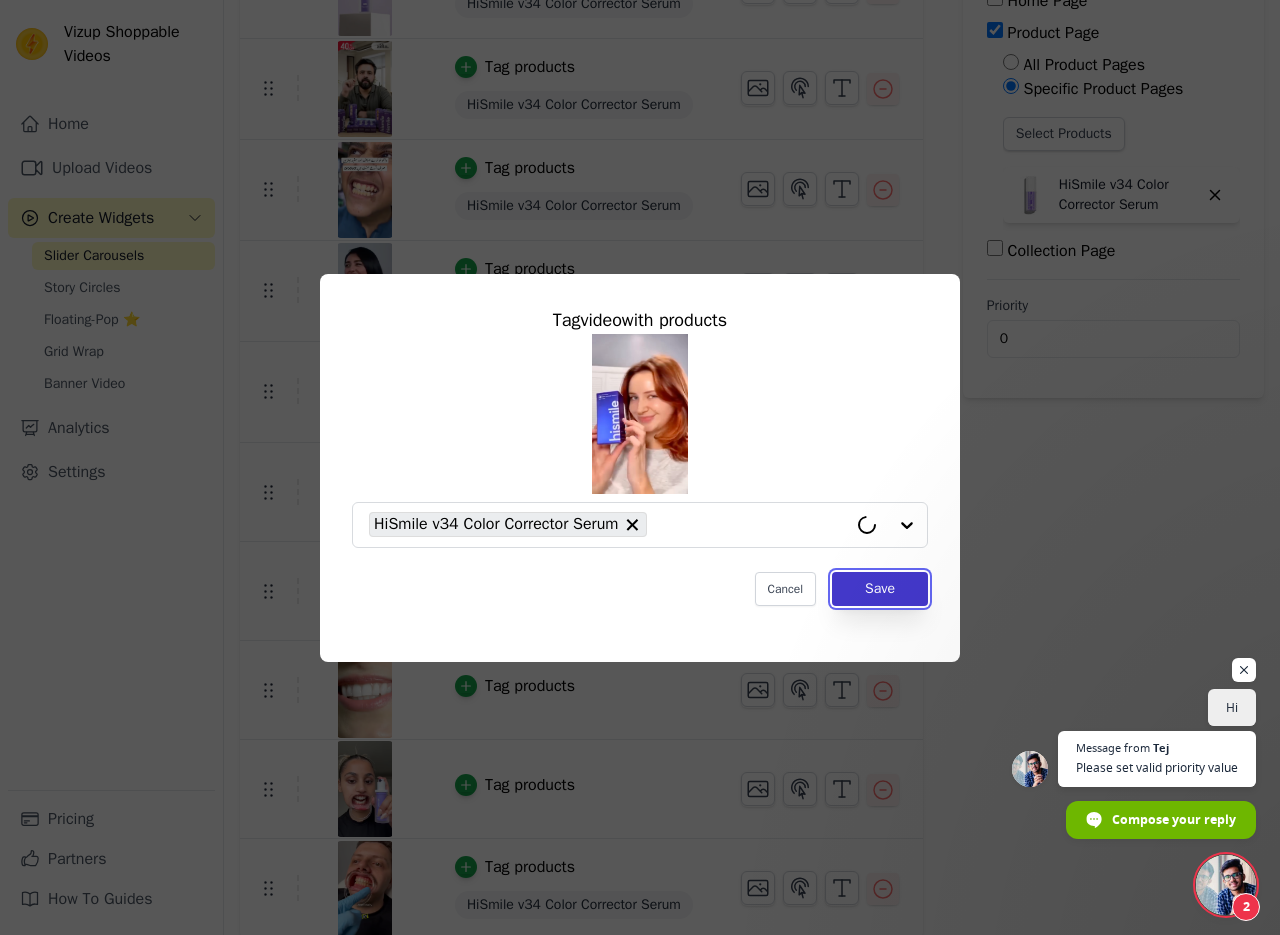 click on "Save" at bounding box center (880, 589) 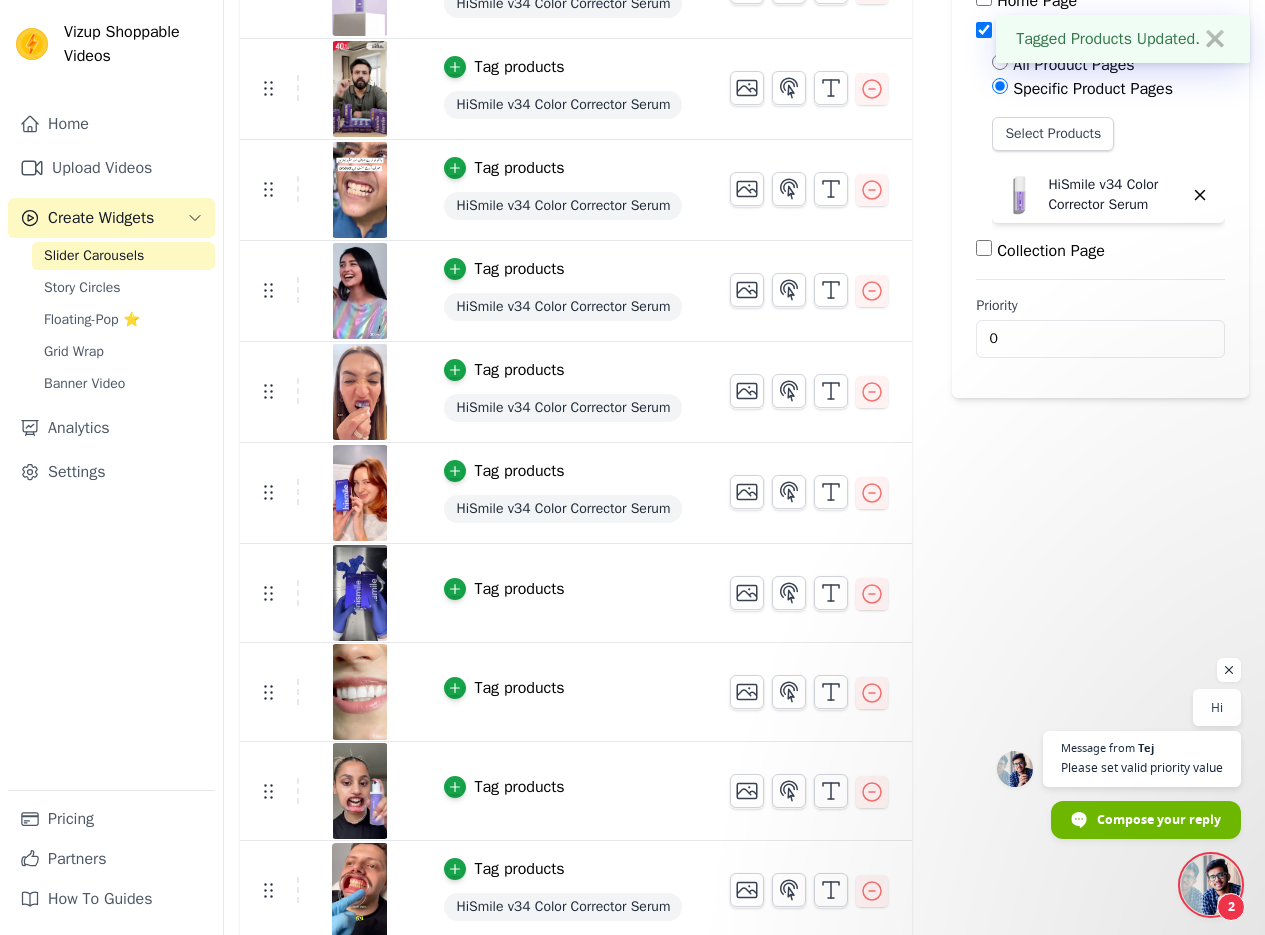 scroll, scrollTop: 307, scrollLeft: 0, axis: vertical 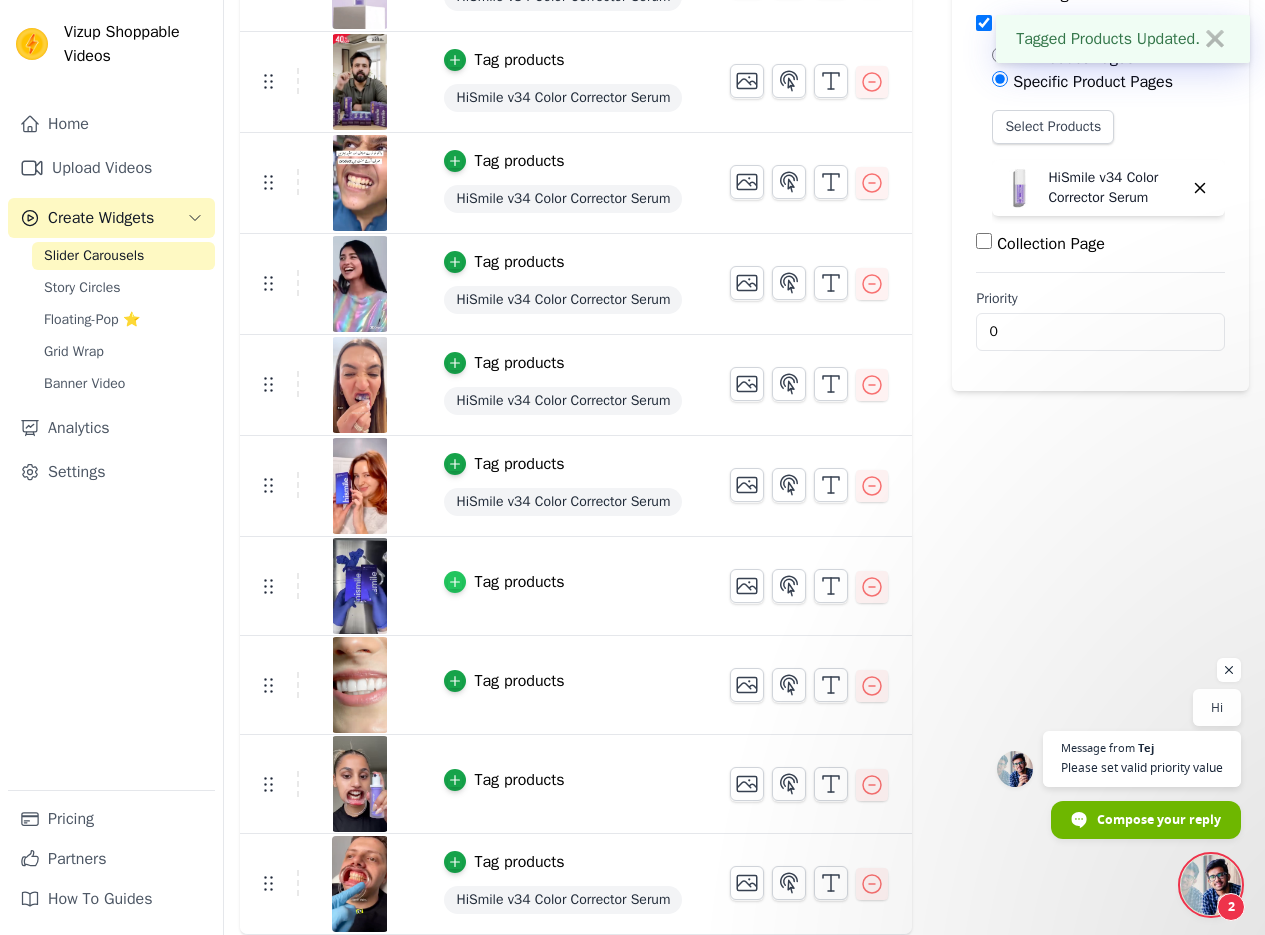 click 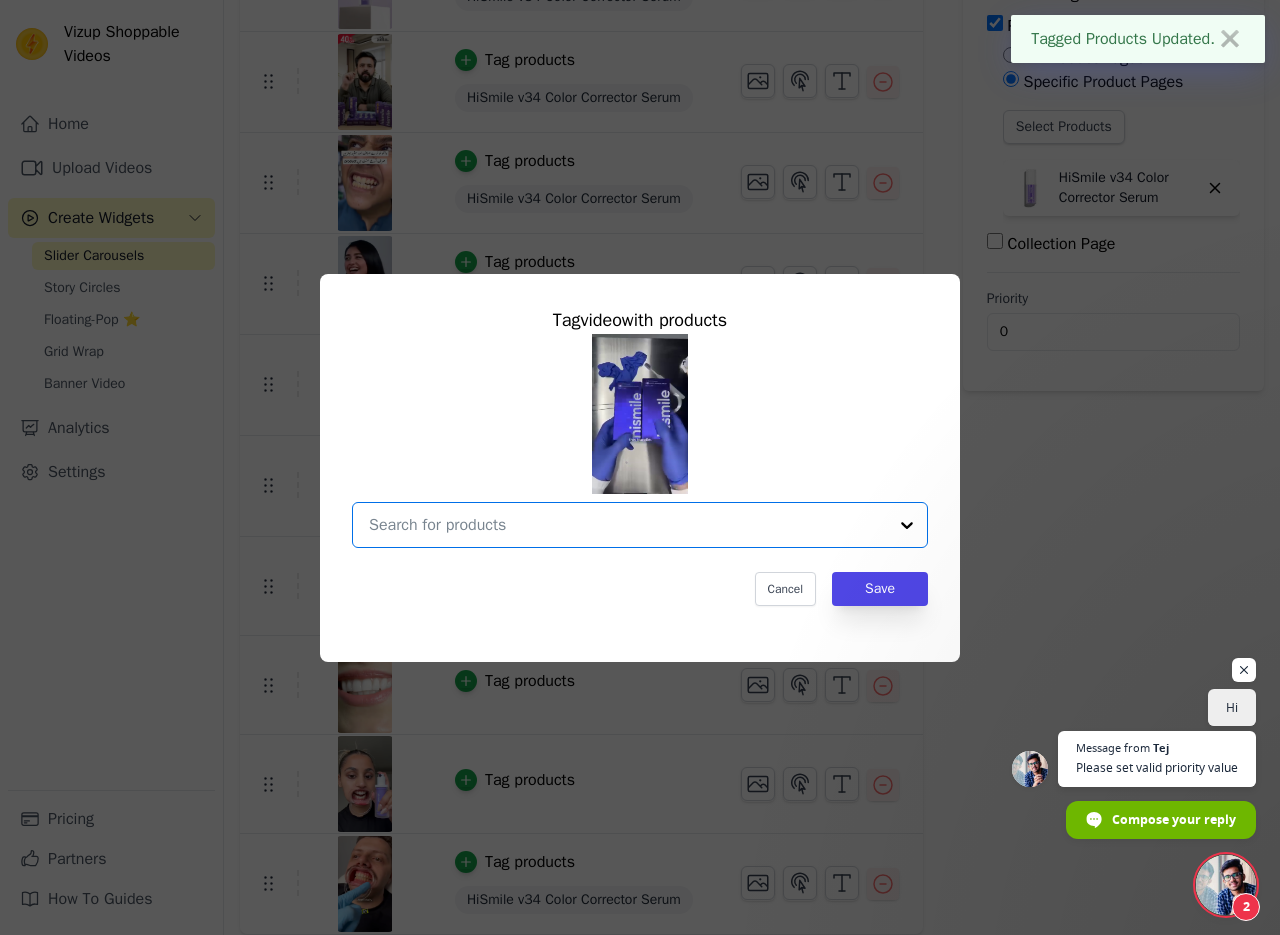 click at bounding box center (628, 525) 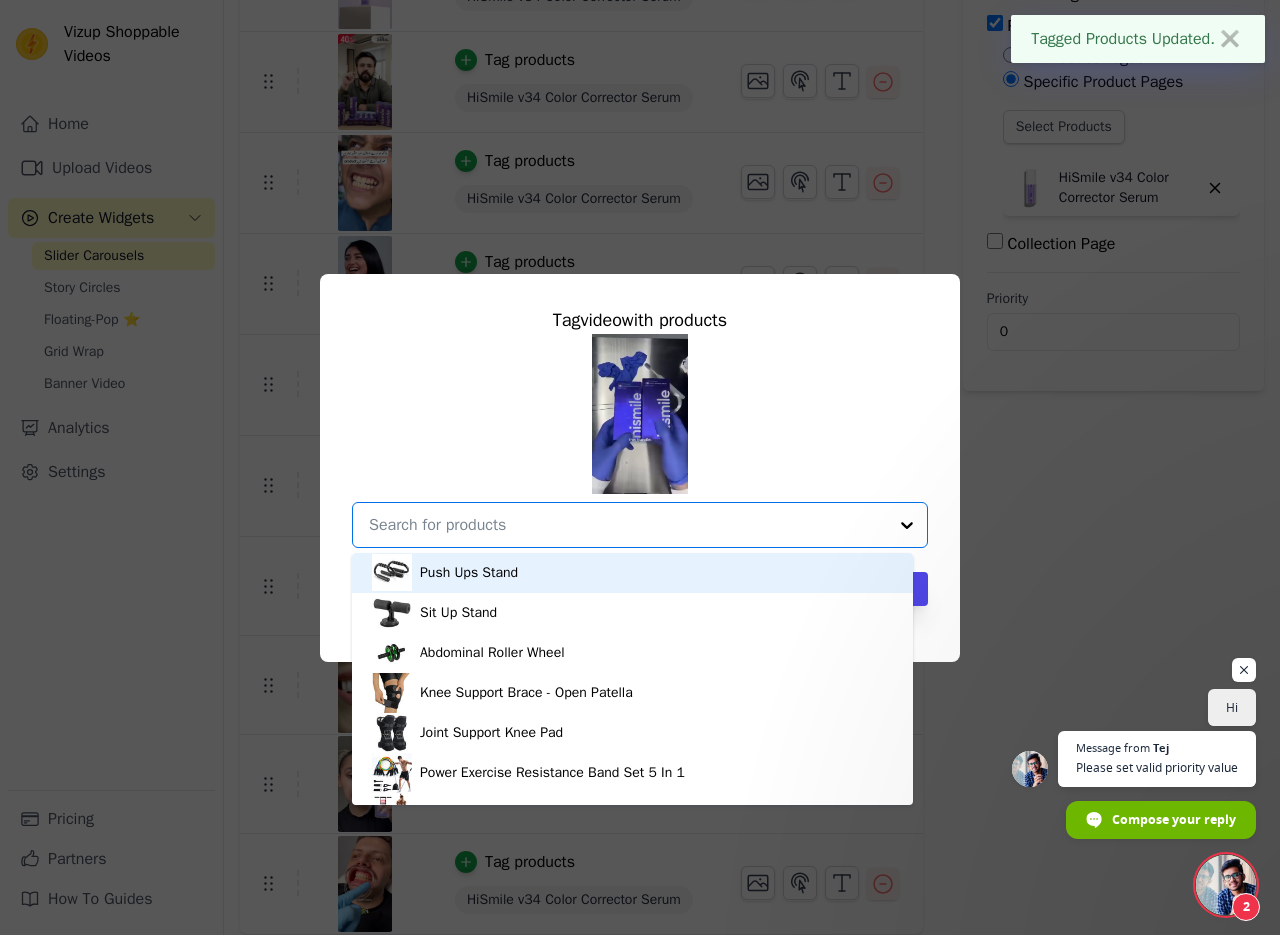 paste on "hismile" 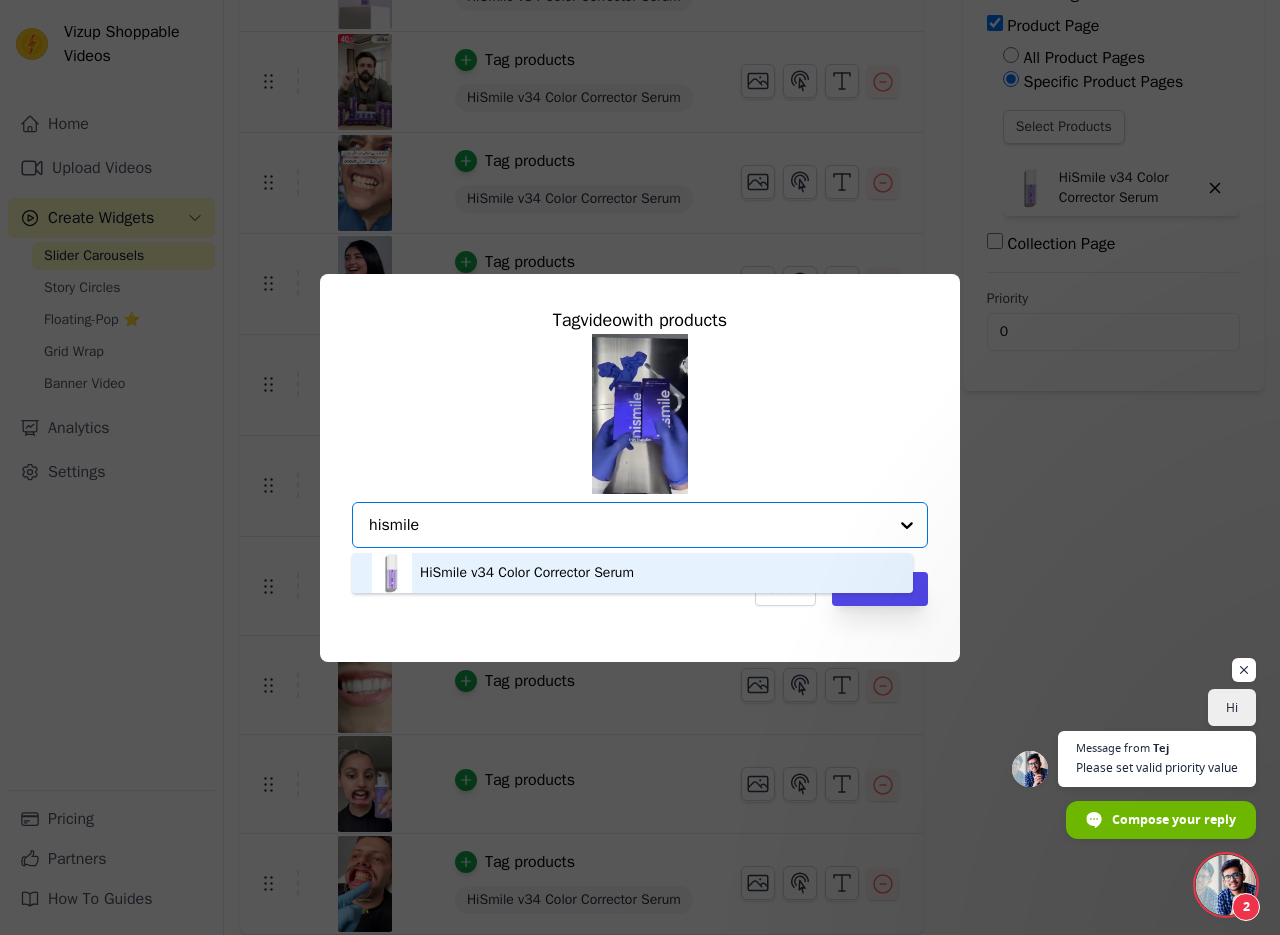 drag, startPoint x: 557, startPoint y: 570, endPoint x: 740, endPoint y: 552, distance: 183.88312 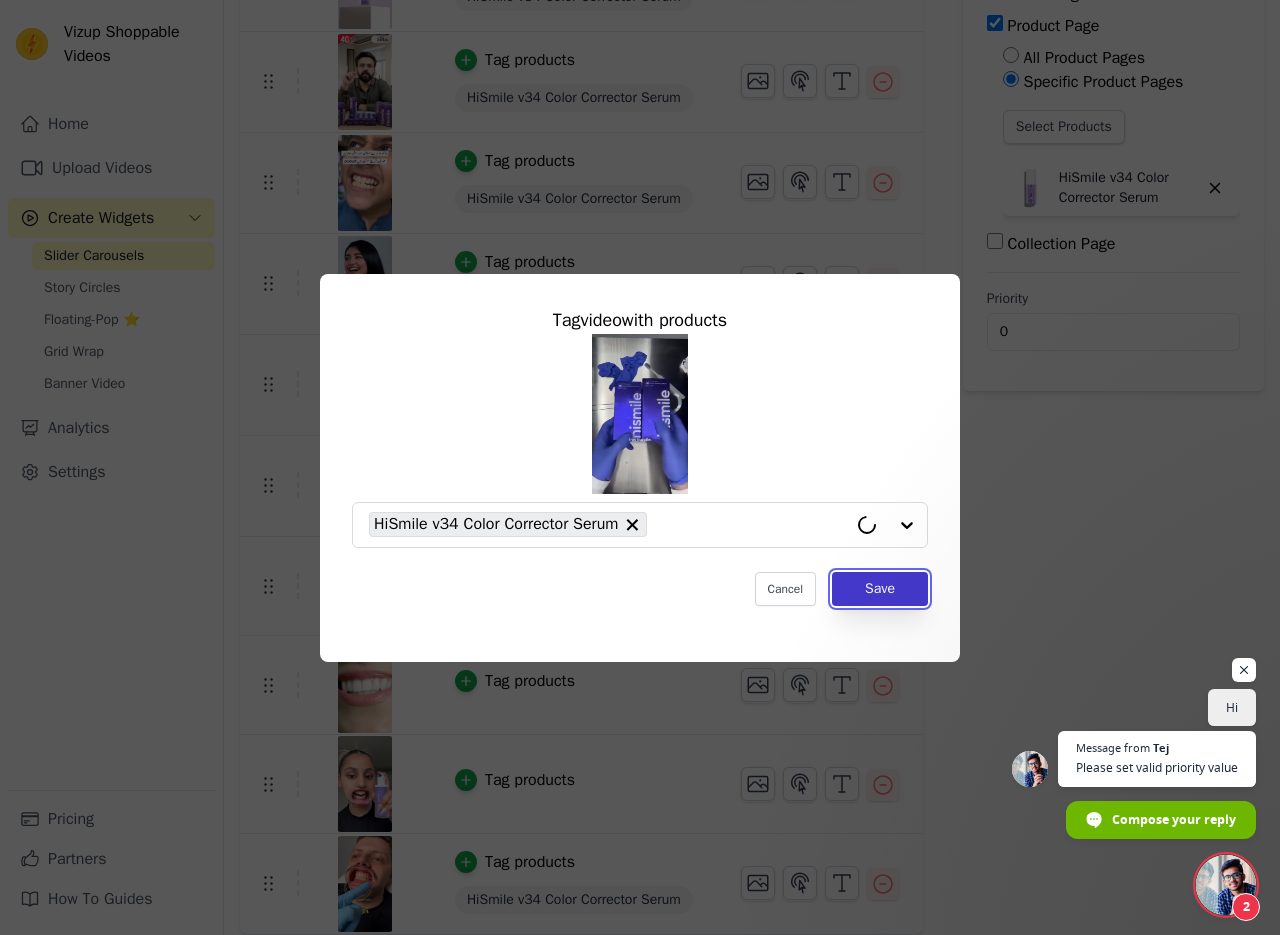 click on "Save" at bounding box center (880, 589) 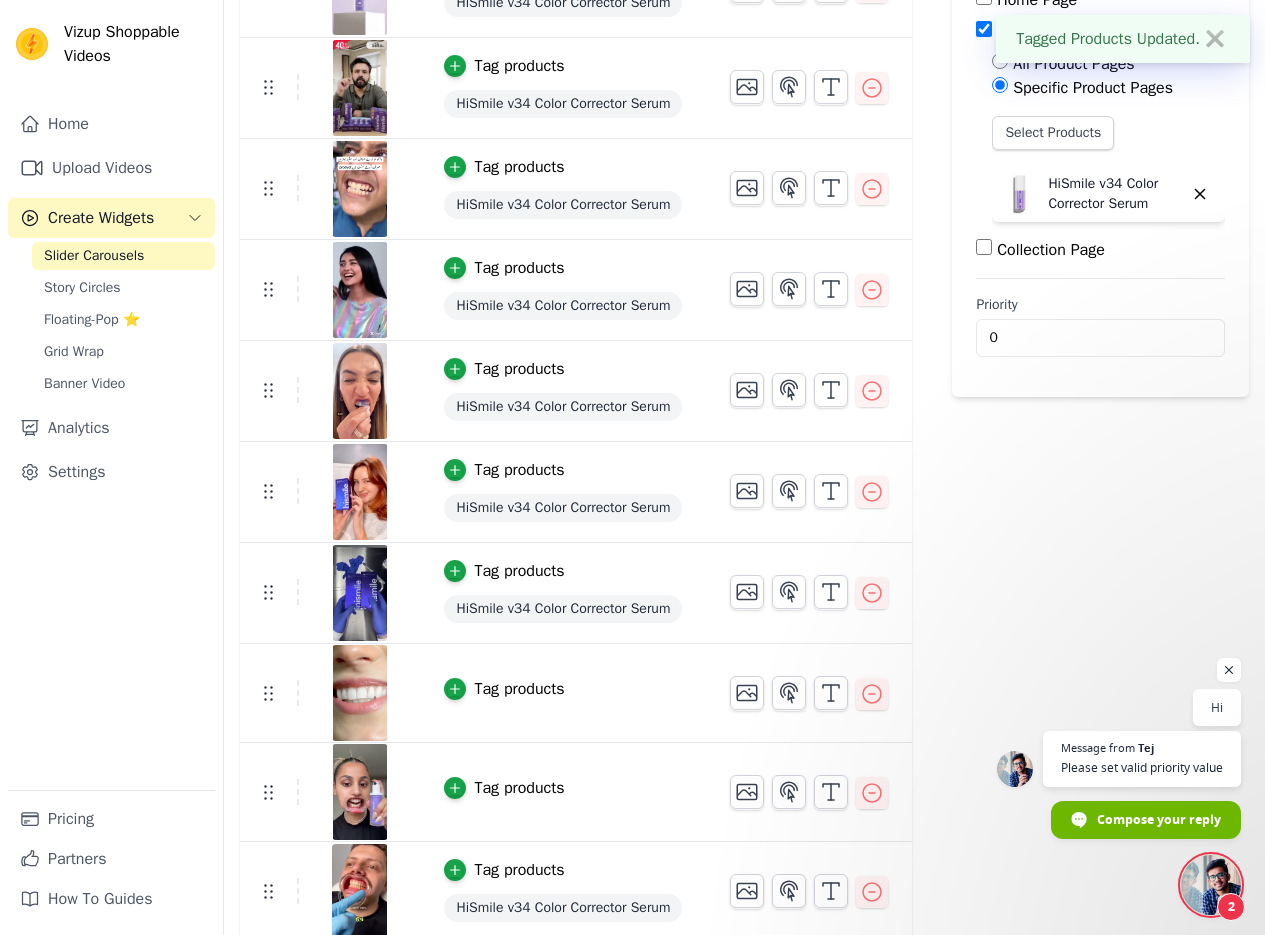 scroll, scrollTop: 309, scrollLeft: 0, axis: vertical 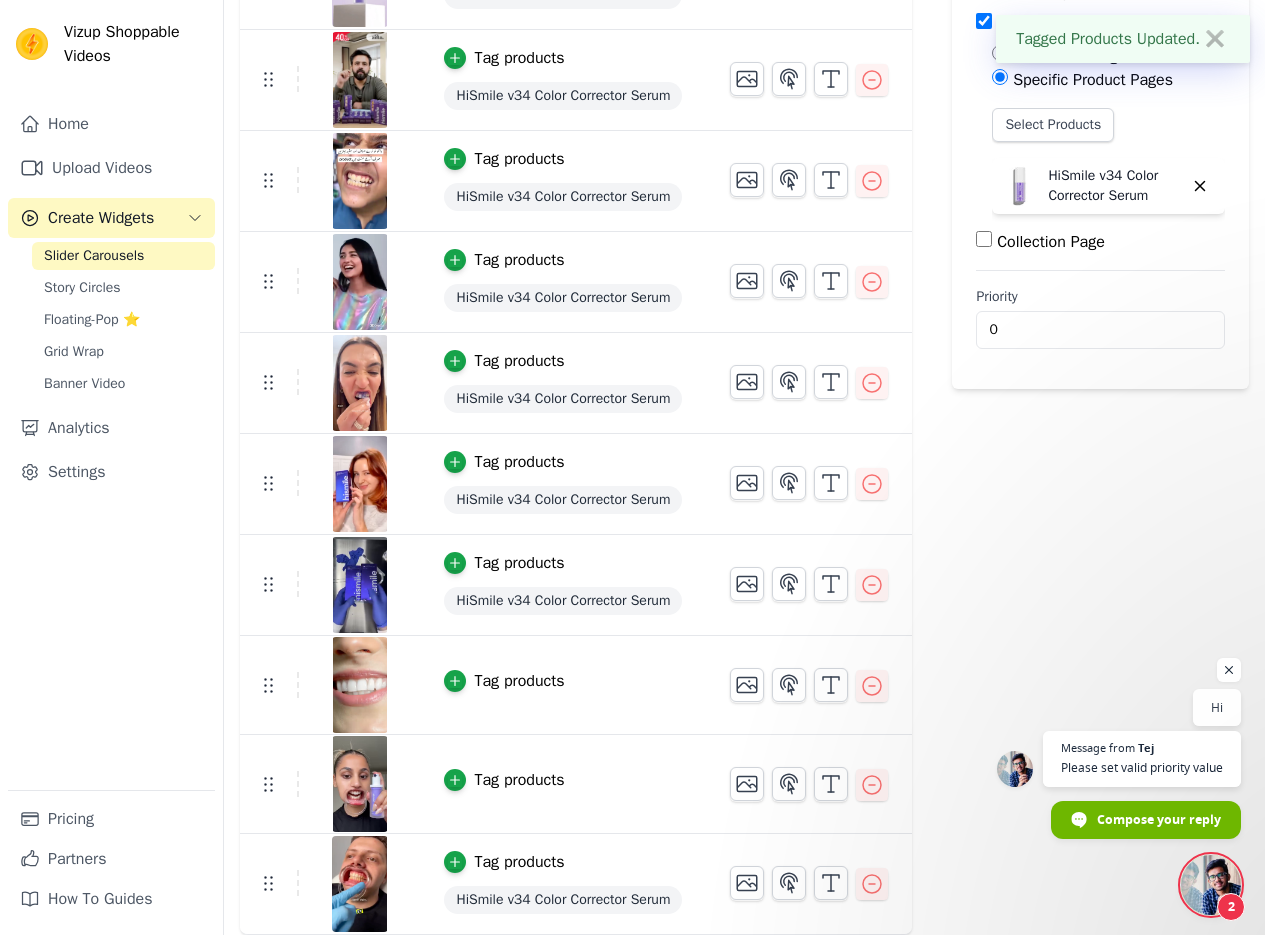 click on "Tag products" at bounding box center (504, 681) 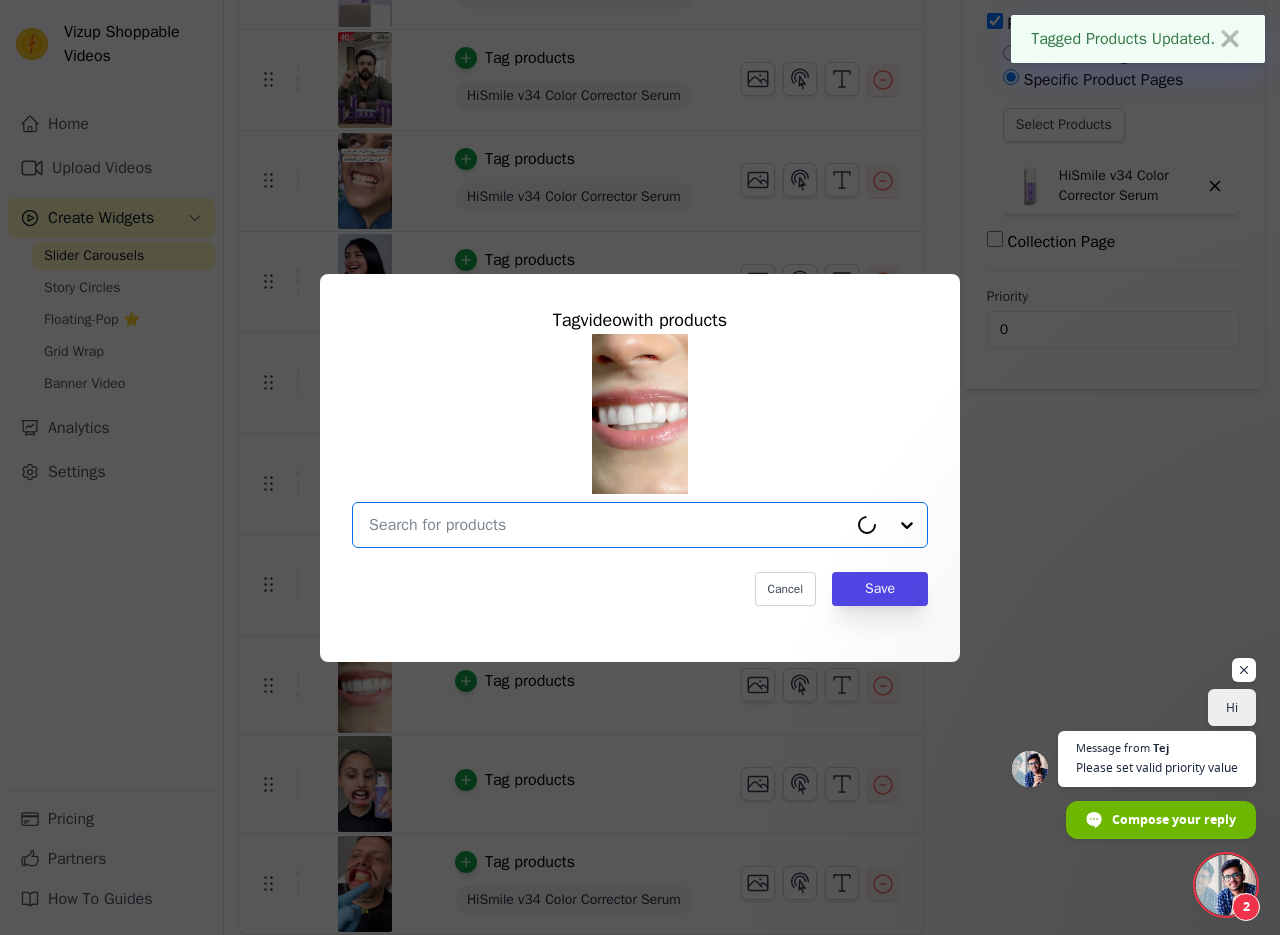 click at bounding box center (608, 525) 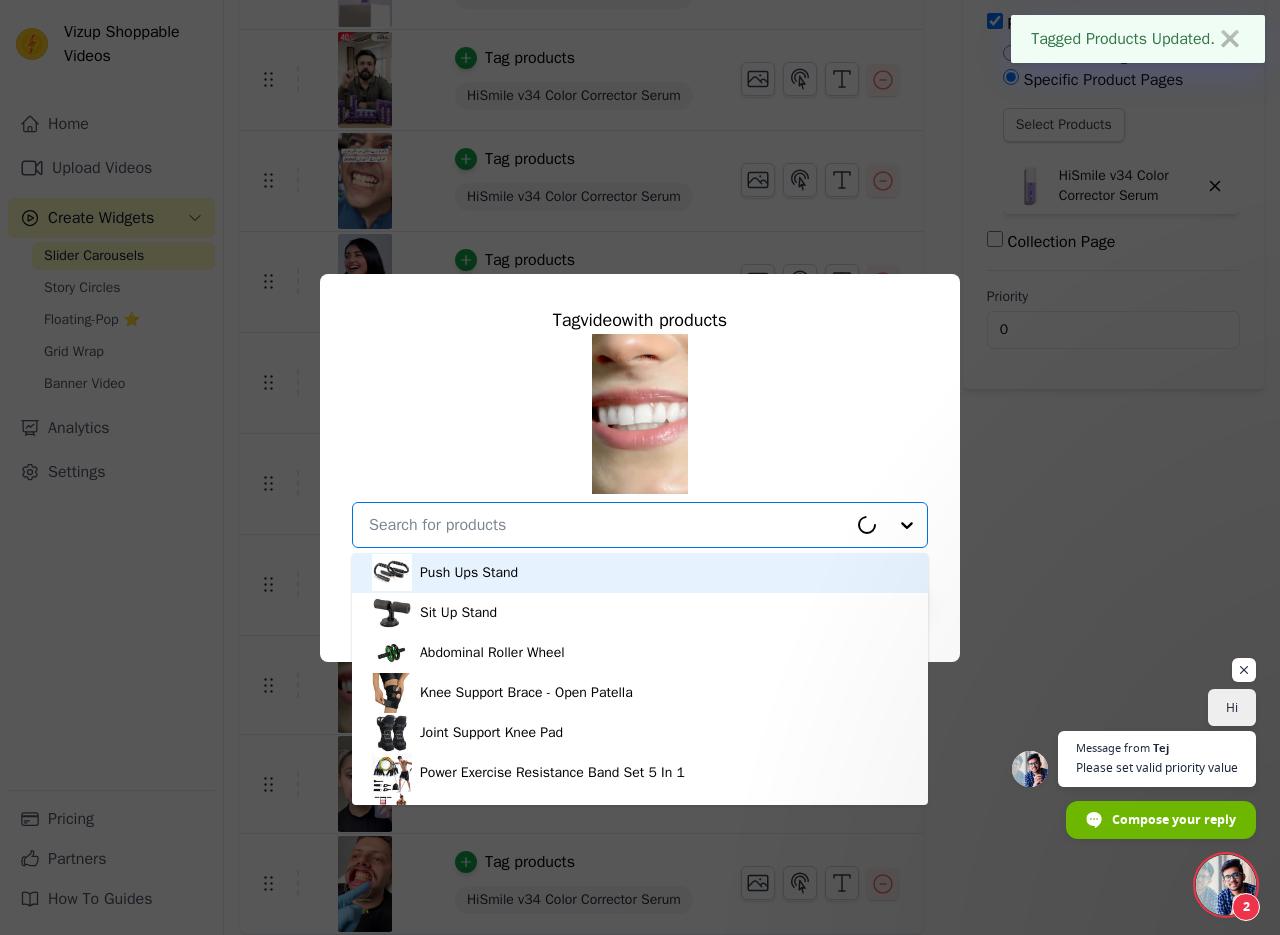 paste on "hismile" 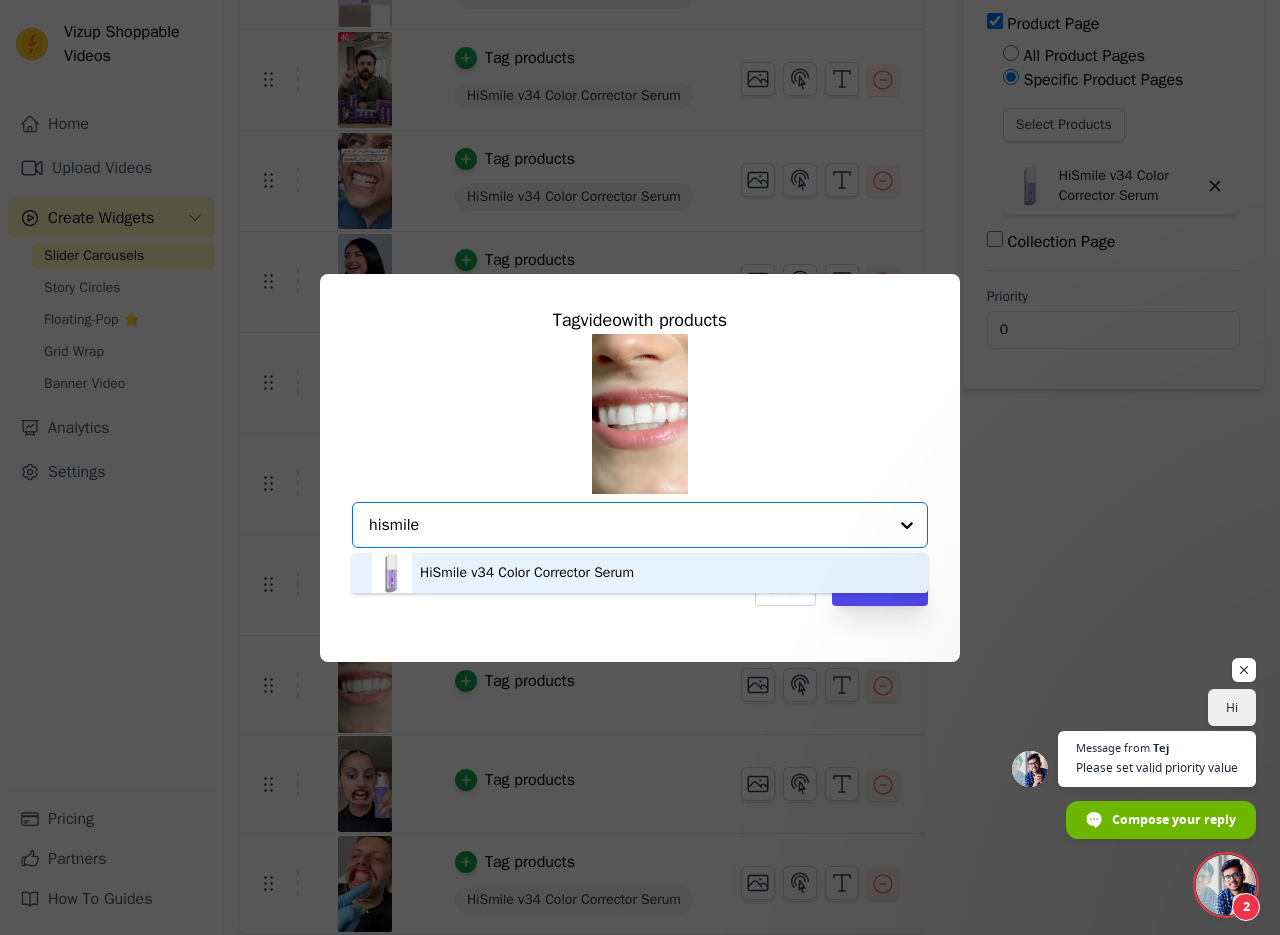 click on "HiSmile v34 Color Corrector Serum" at bounding box center [527, 573] 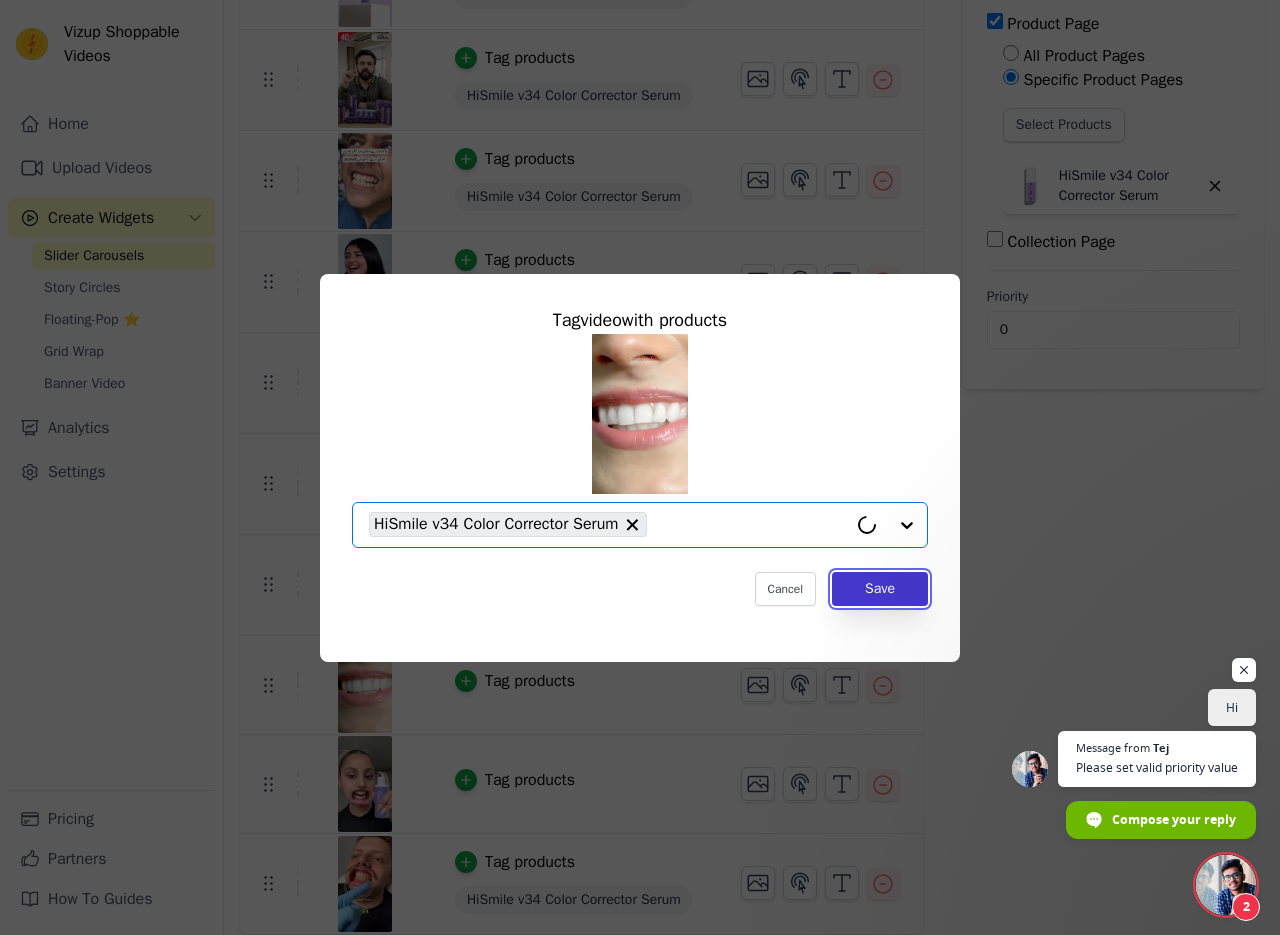click on "Save" at bounding box center (880, 589) 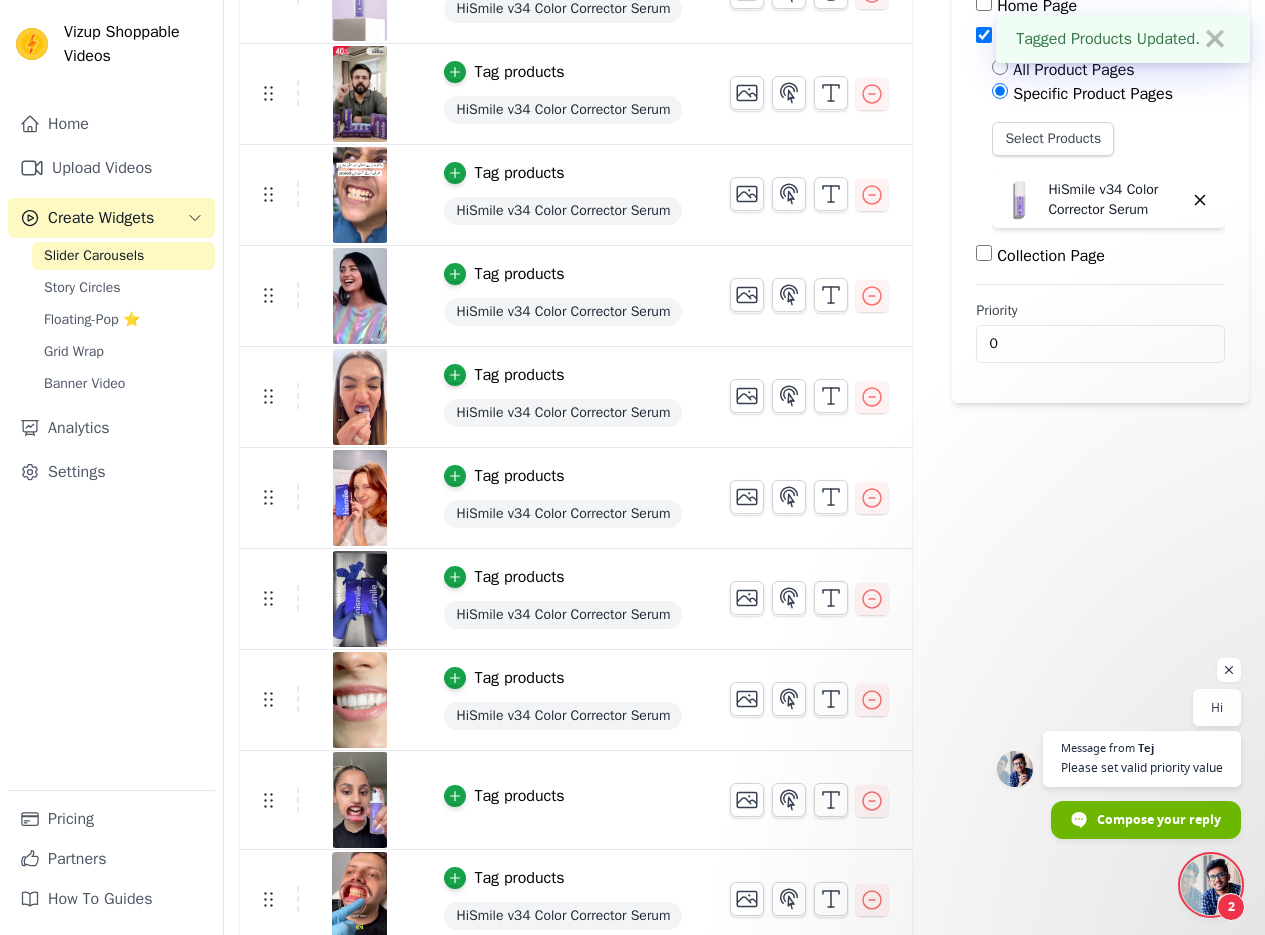 scroll, scrollTop: 311, scrollLeft: 0, axis: vertical 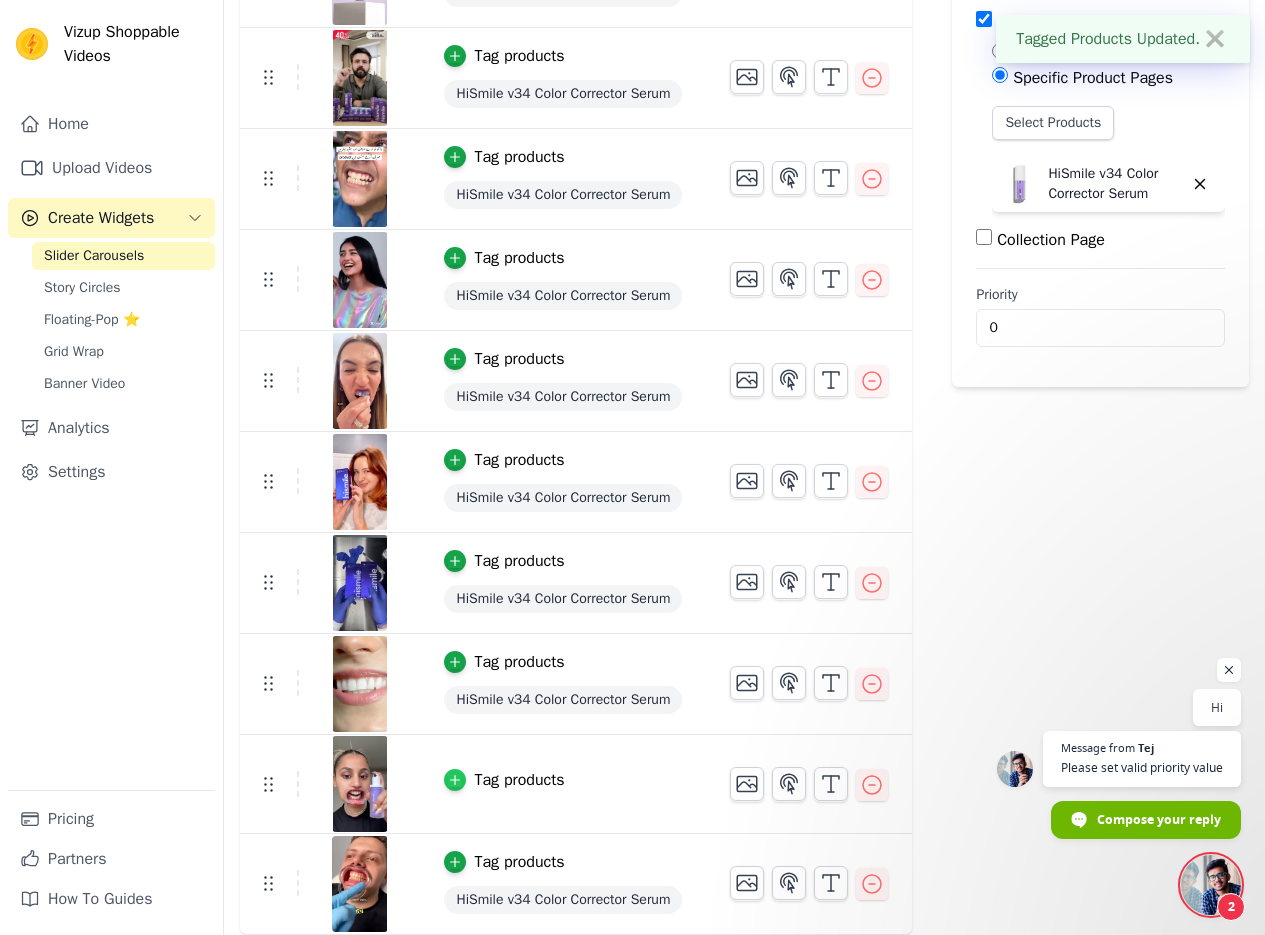 click 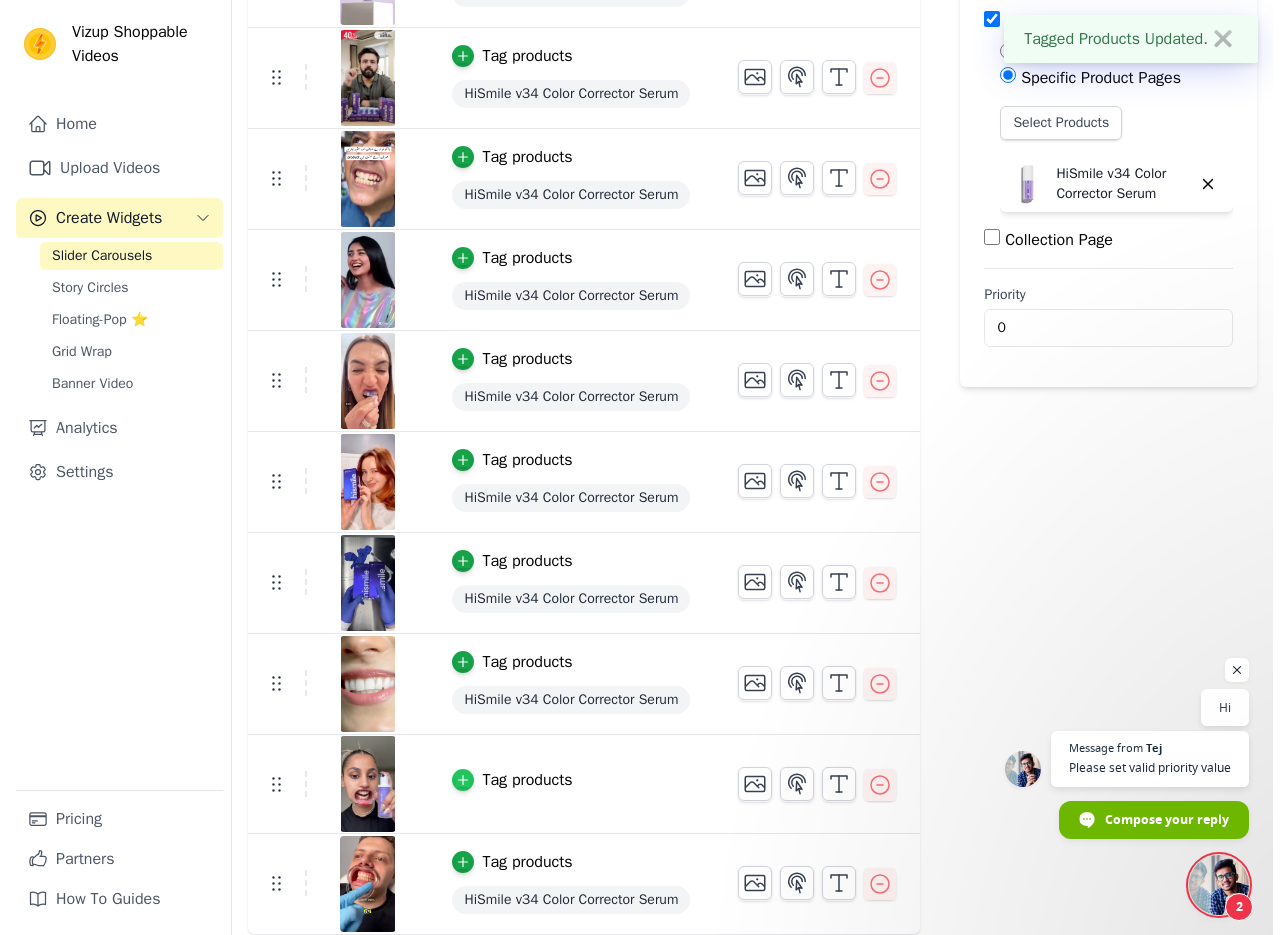 scroll, scrollTop: 0, scrollLeft: 0, axis: both 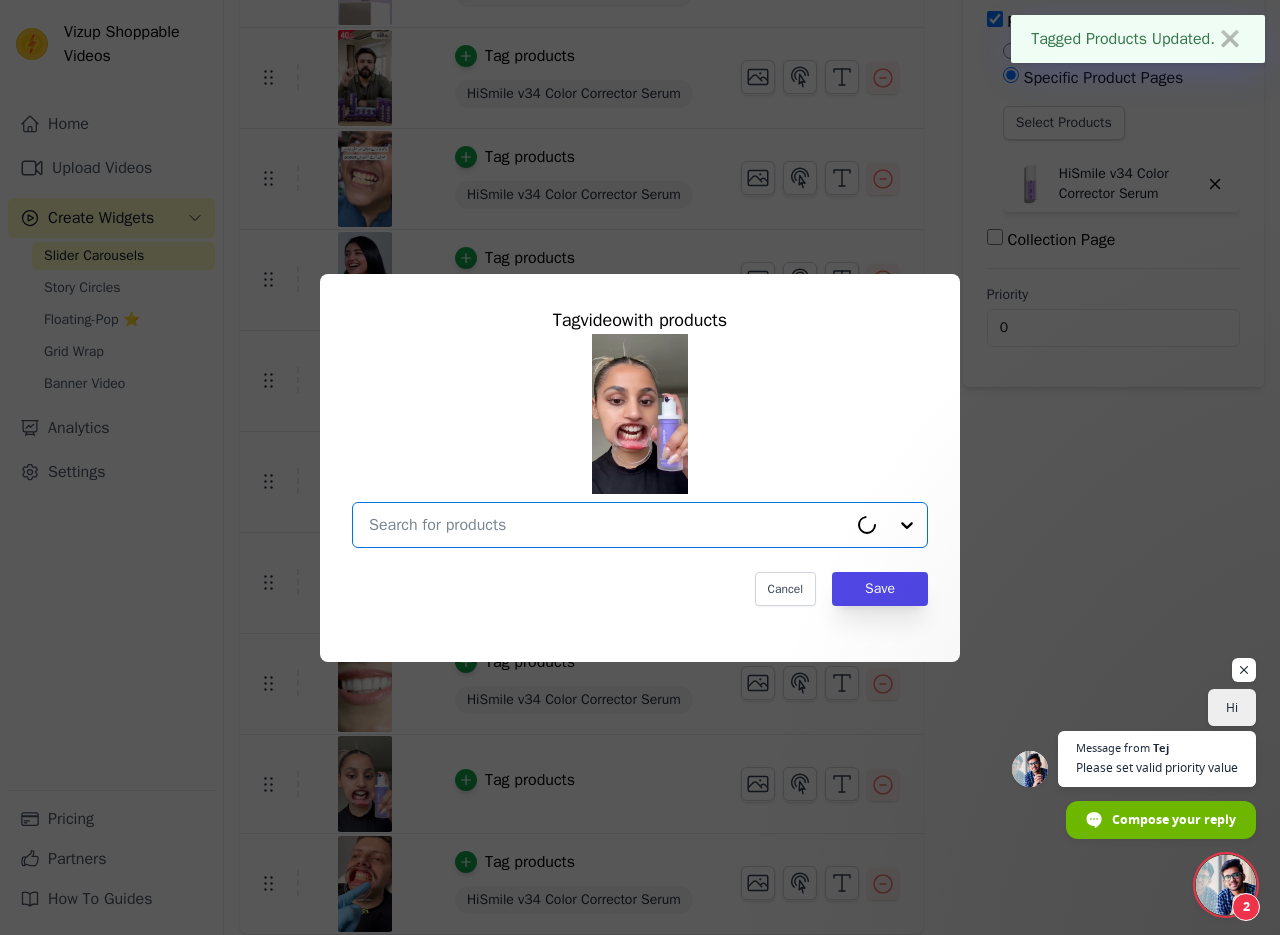 click at bounding box center [608, 525] 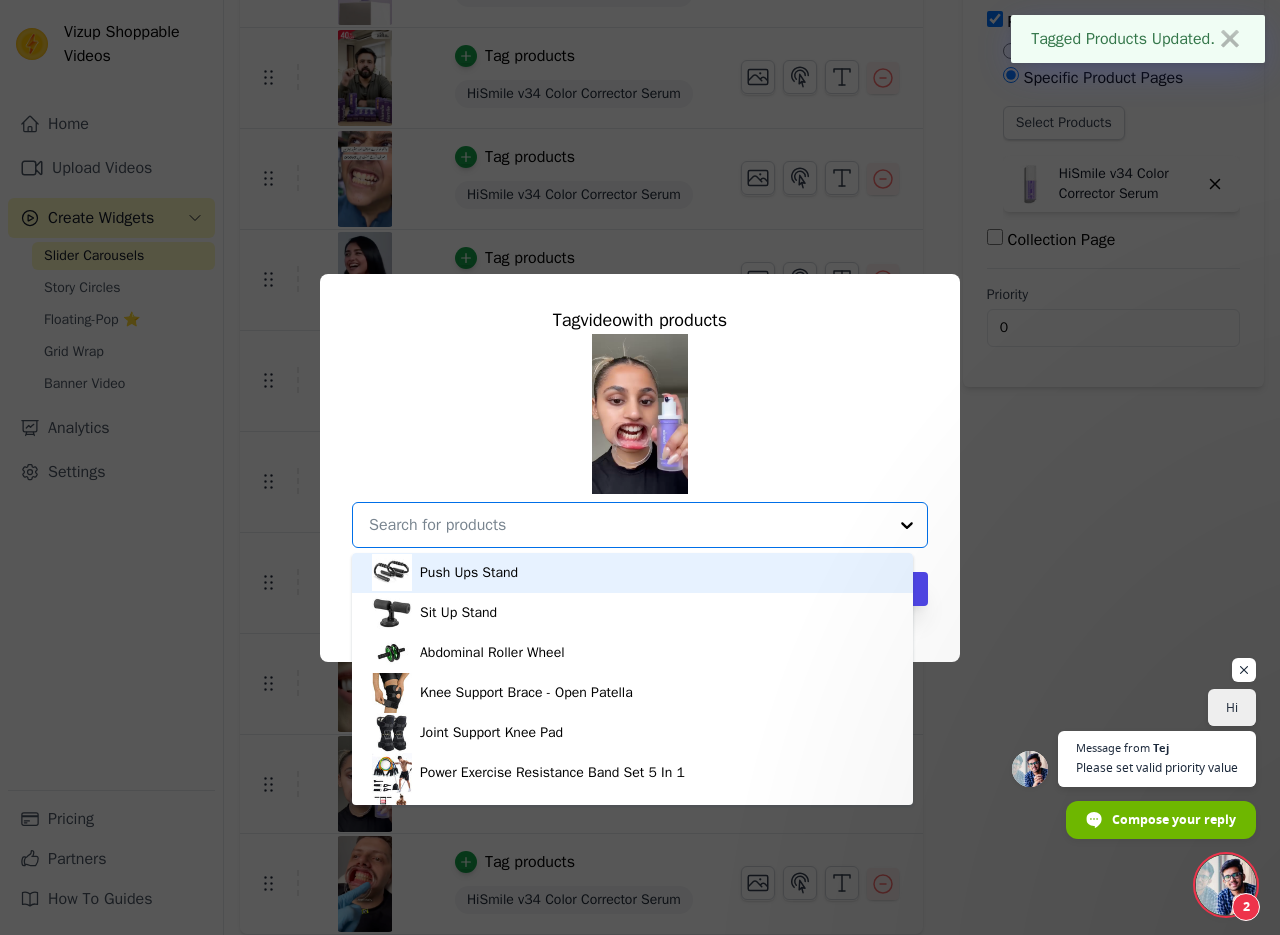 paste on "hismile" 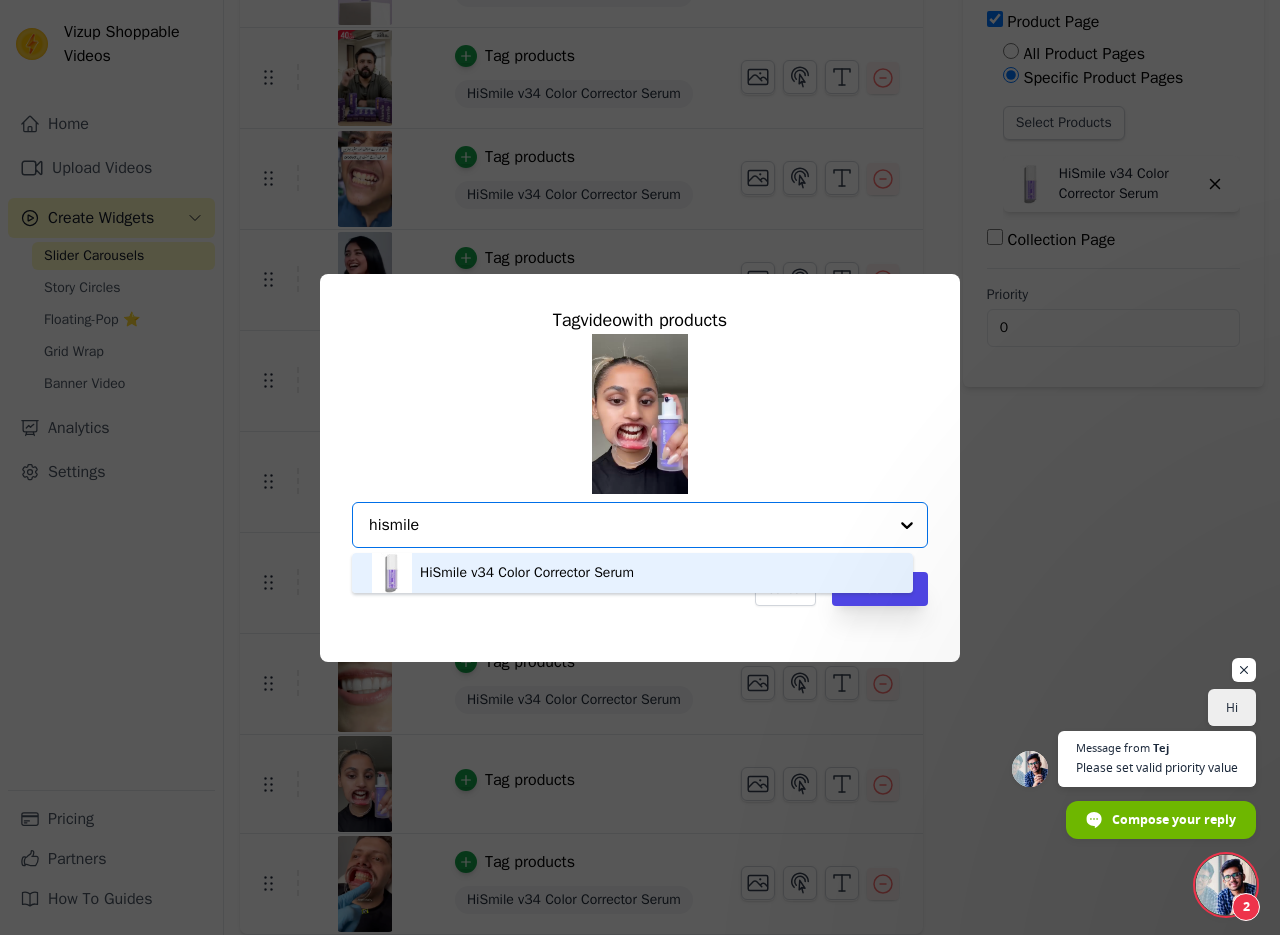 click on "HiSmile v34 Color Corrector Serum" at bounding box center (527, 573) 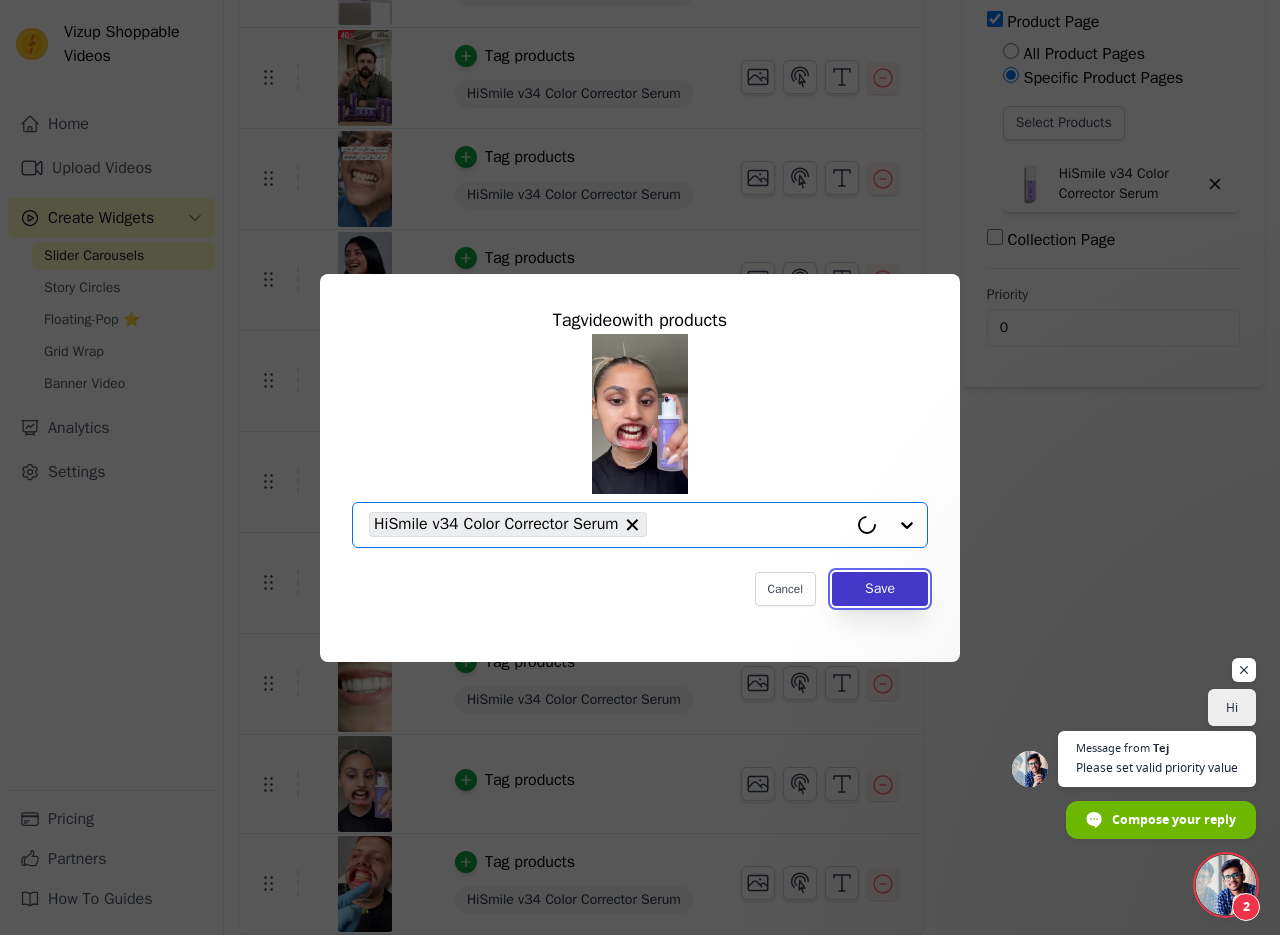 click on "Save" at bounding box center (880, 589) 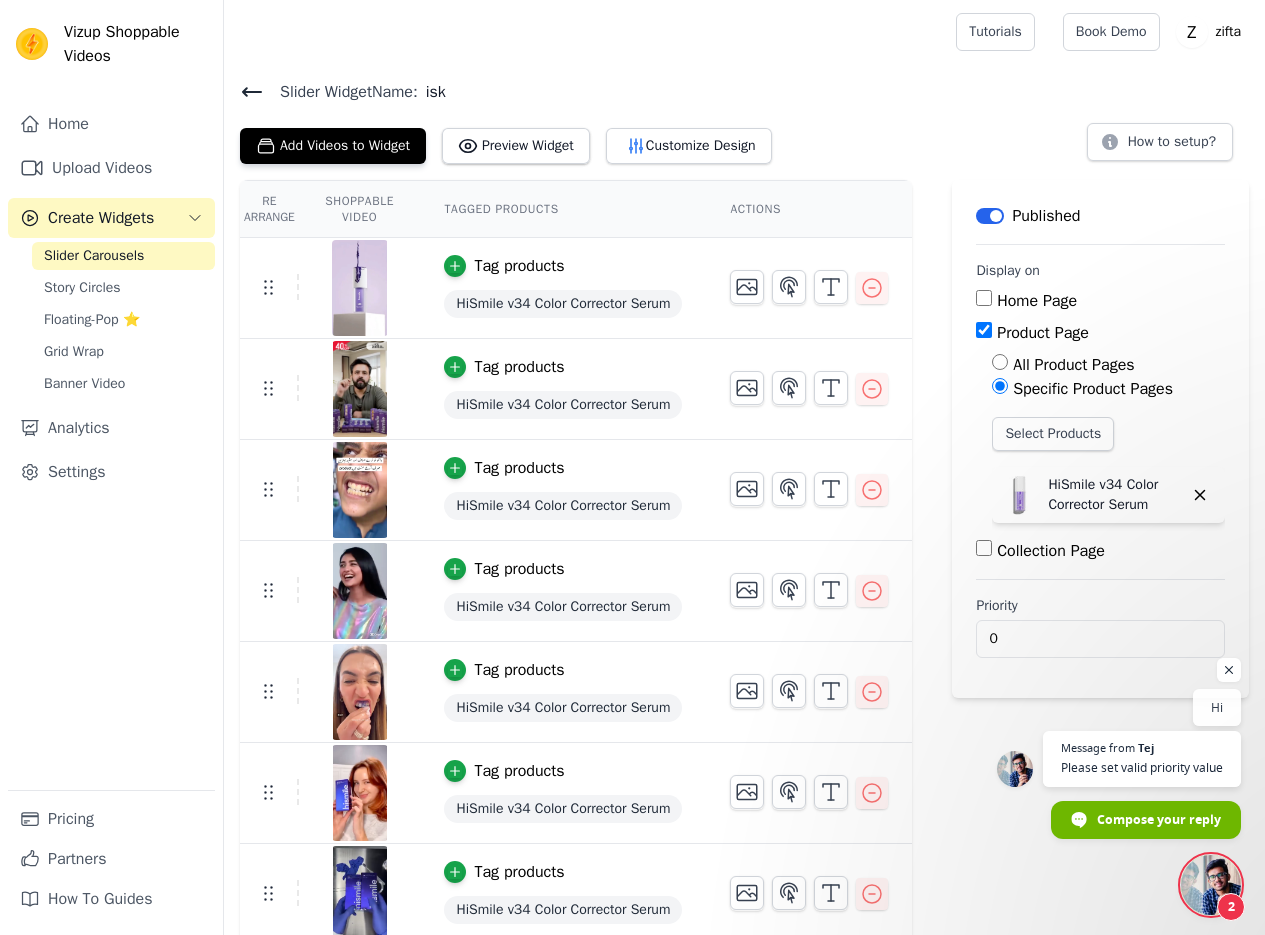 click on "Home Page" at bounding box center [984, 298] 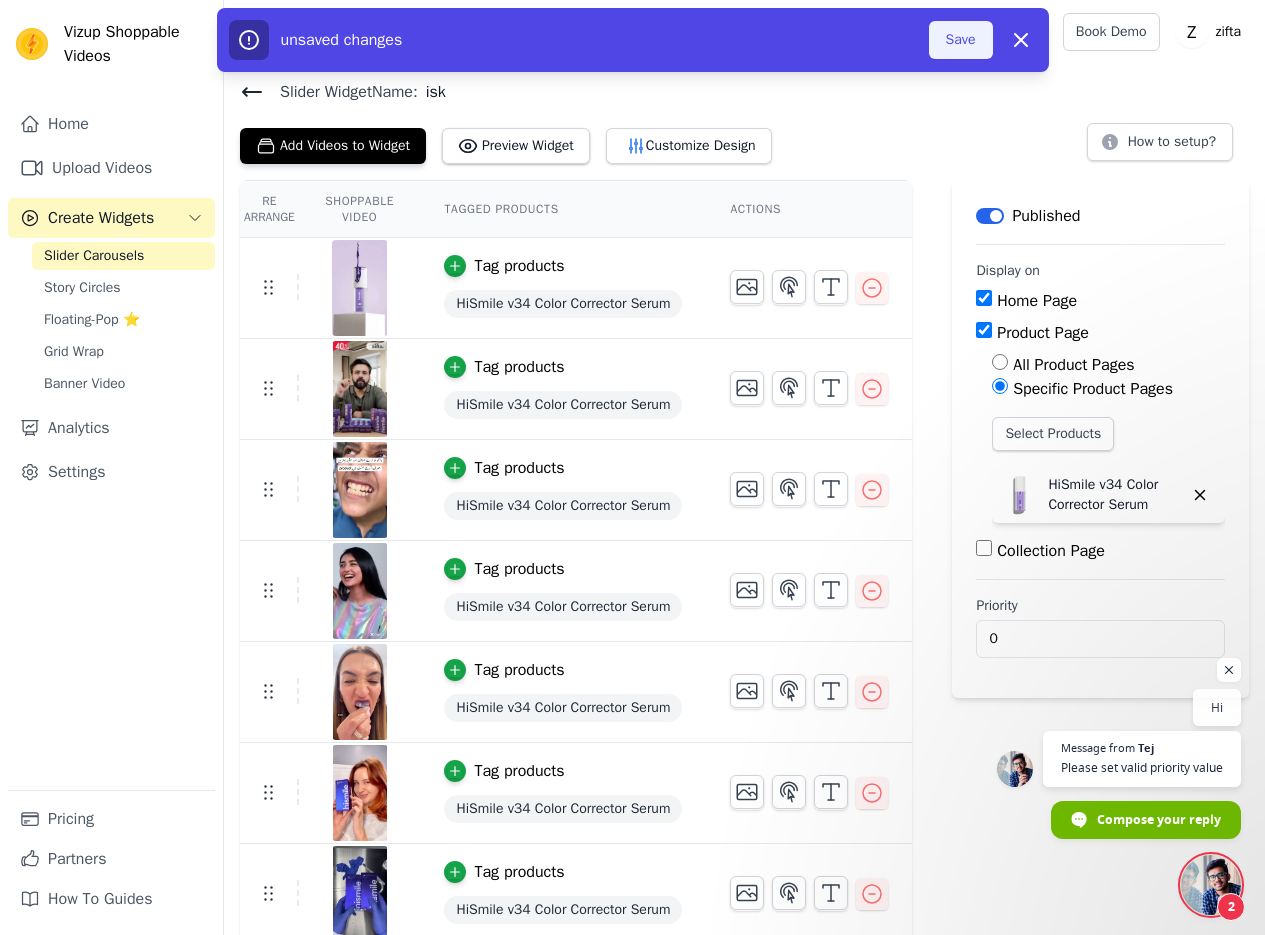 click on "Save" at bounding box center [961, 40] 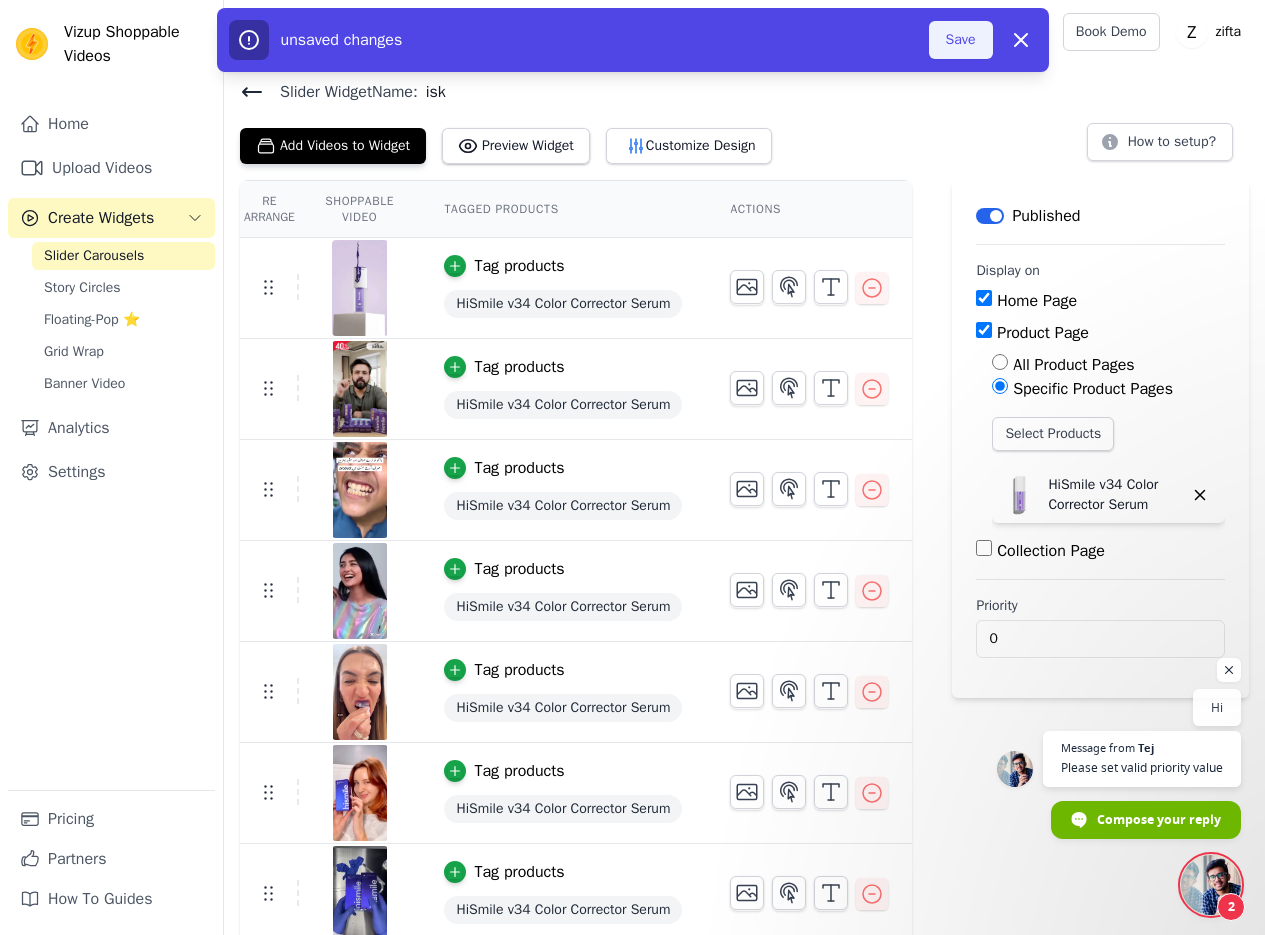 click on "Save" at bounding box center (961, 40) 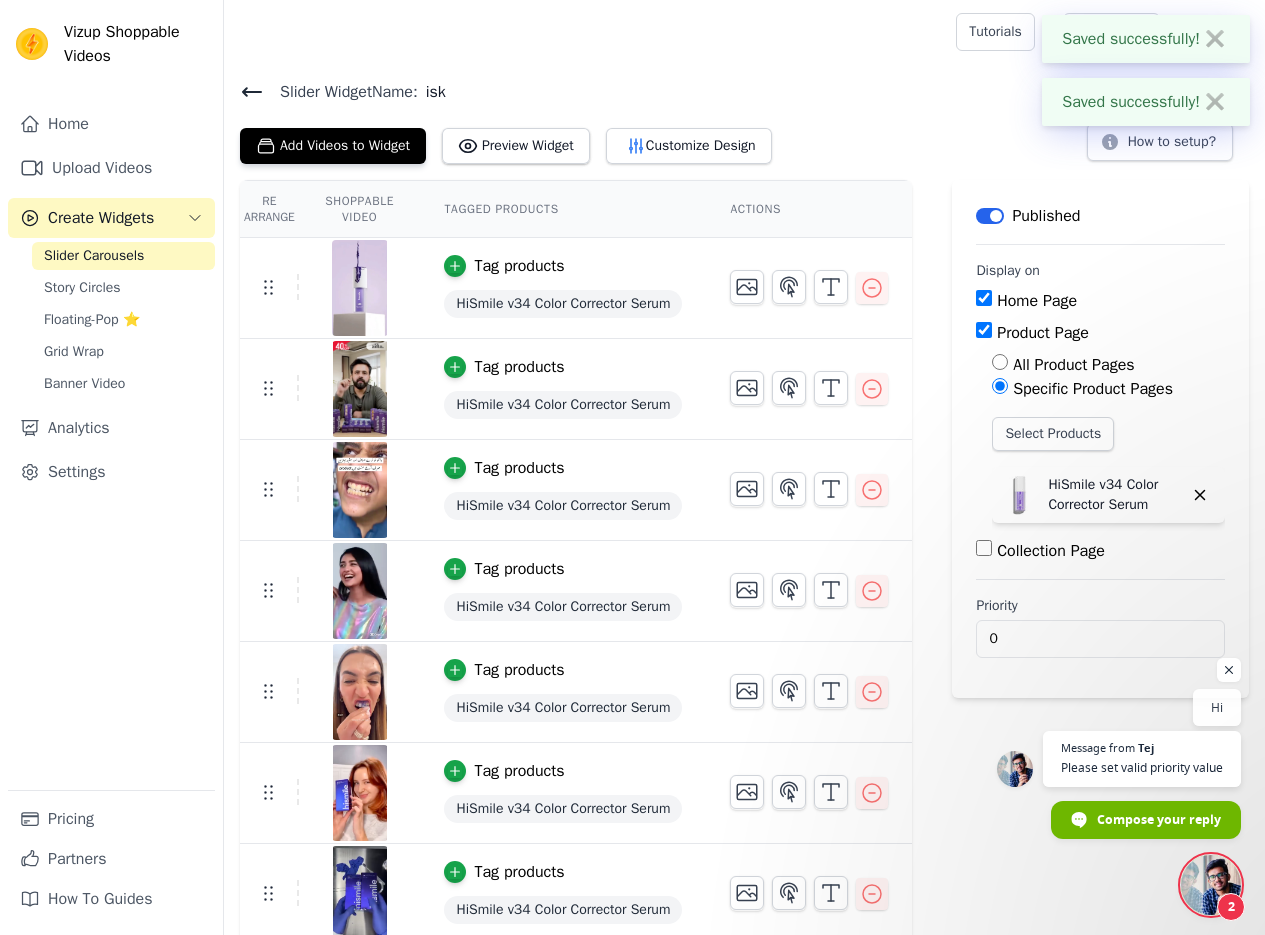 click at bounding box center [360, 288] 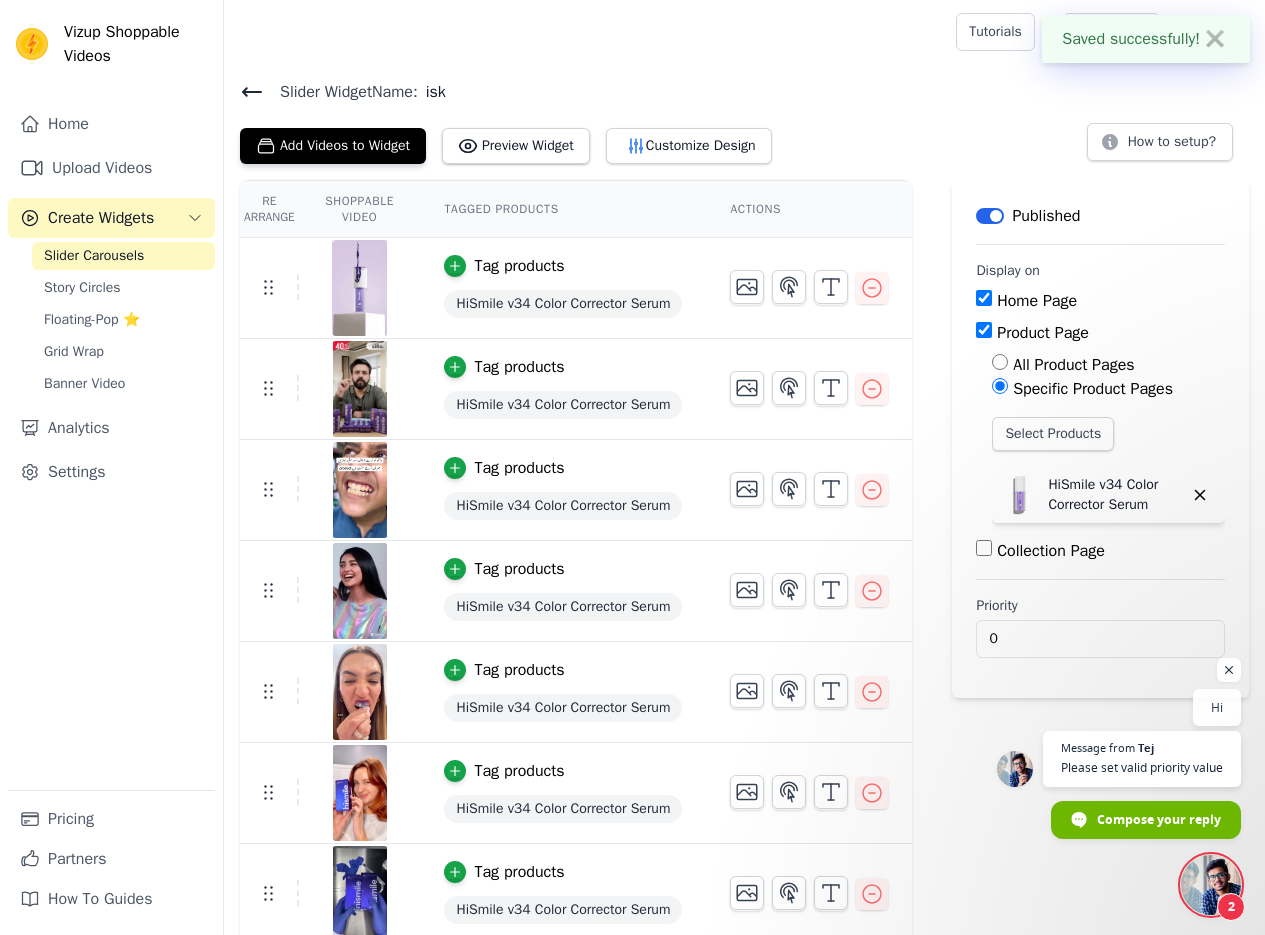 click on "HiSmile v34 Color Corrector Serum" at bounding box center (563, 304) 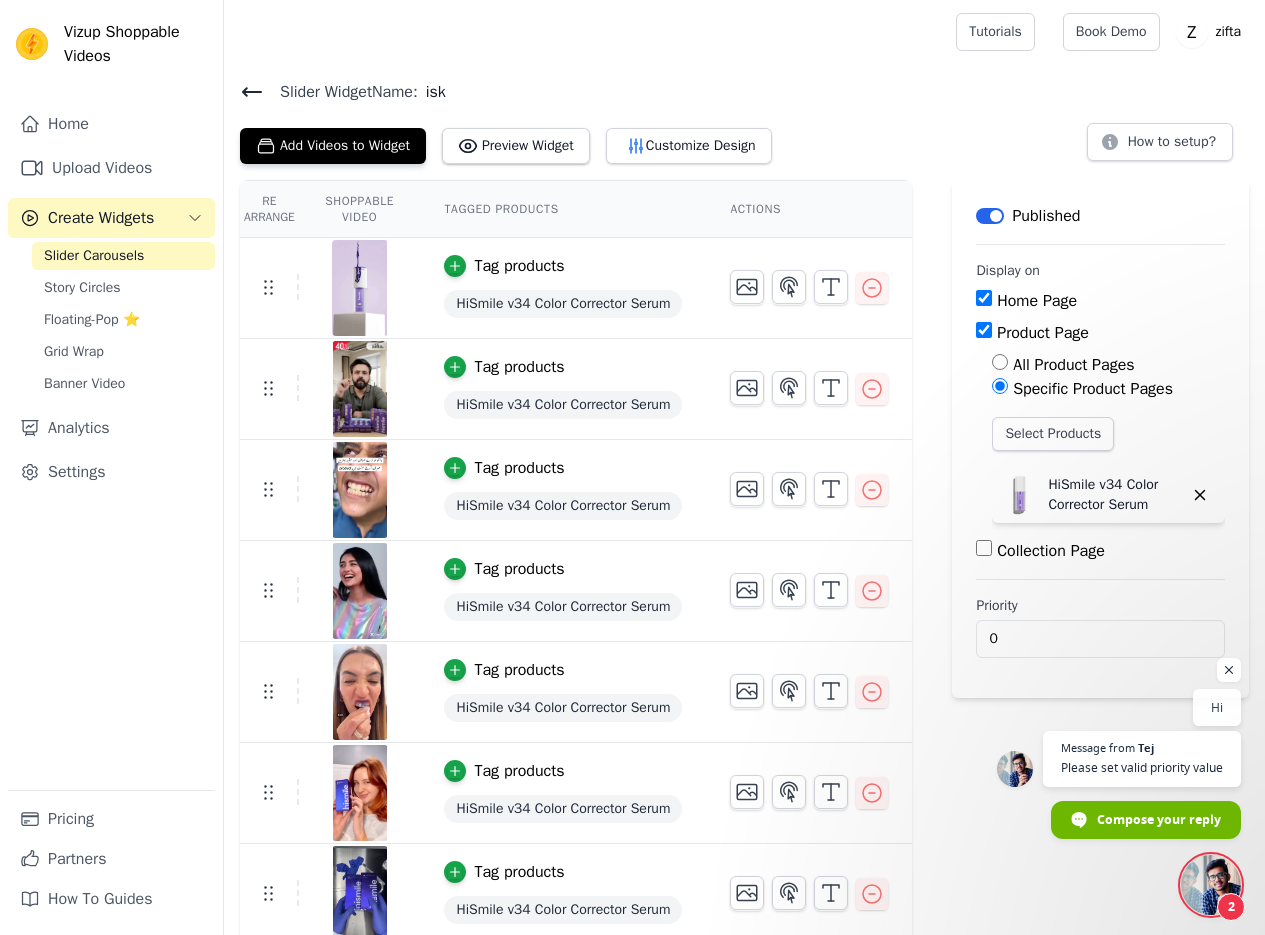 click on "Tag products" at bounding box center (504, 266) 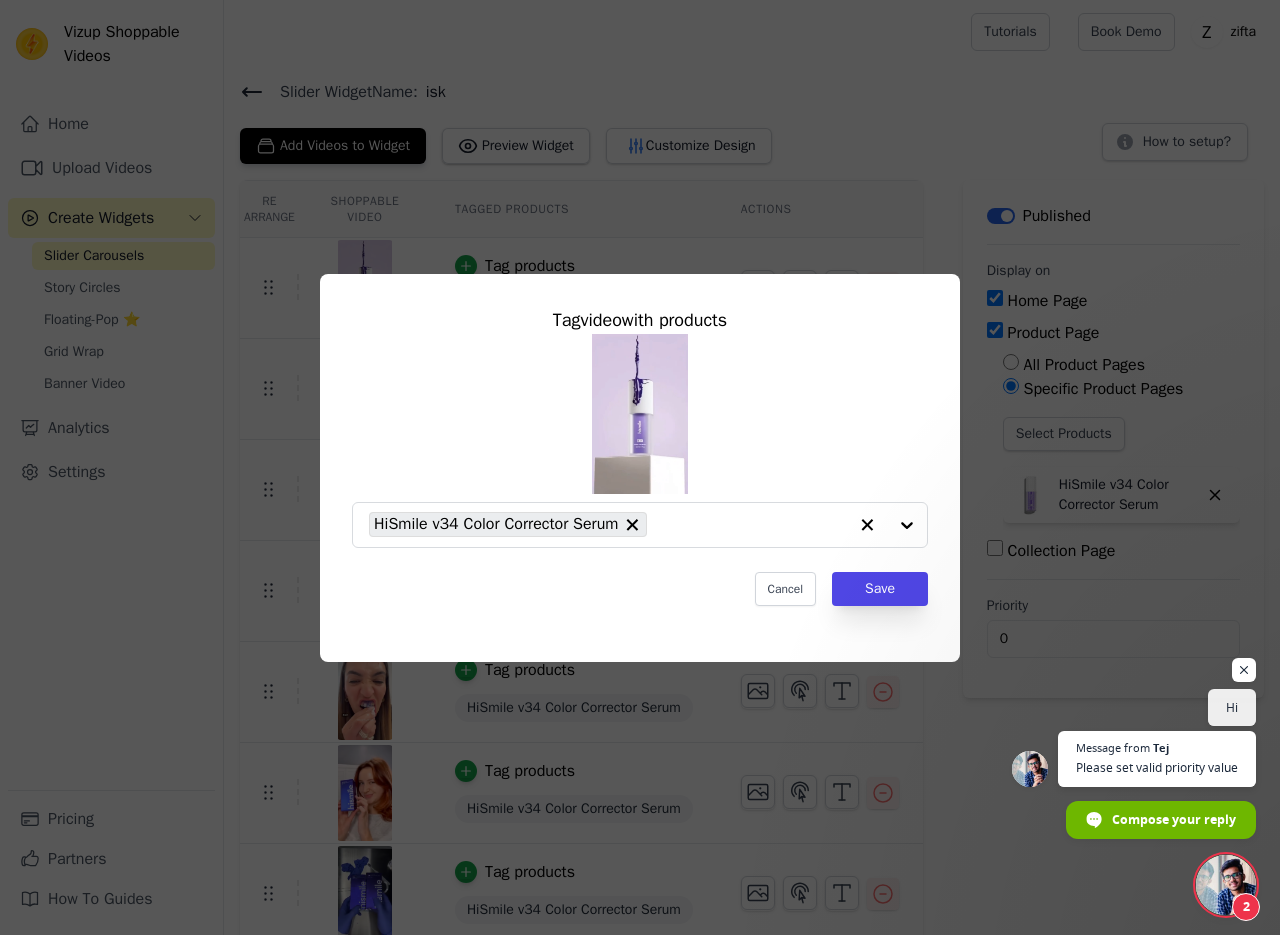 click on "Tag  video  with products           HiSmile v34 Color Corrector Serum                   Cancel   Save" at bounding box center (640, 468) 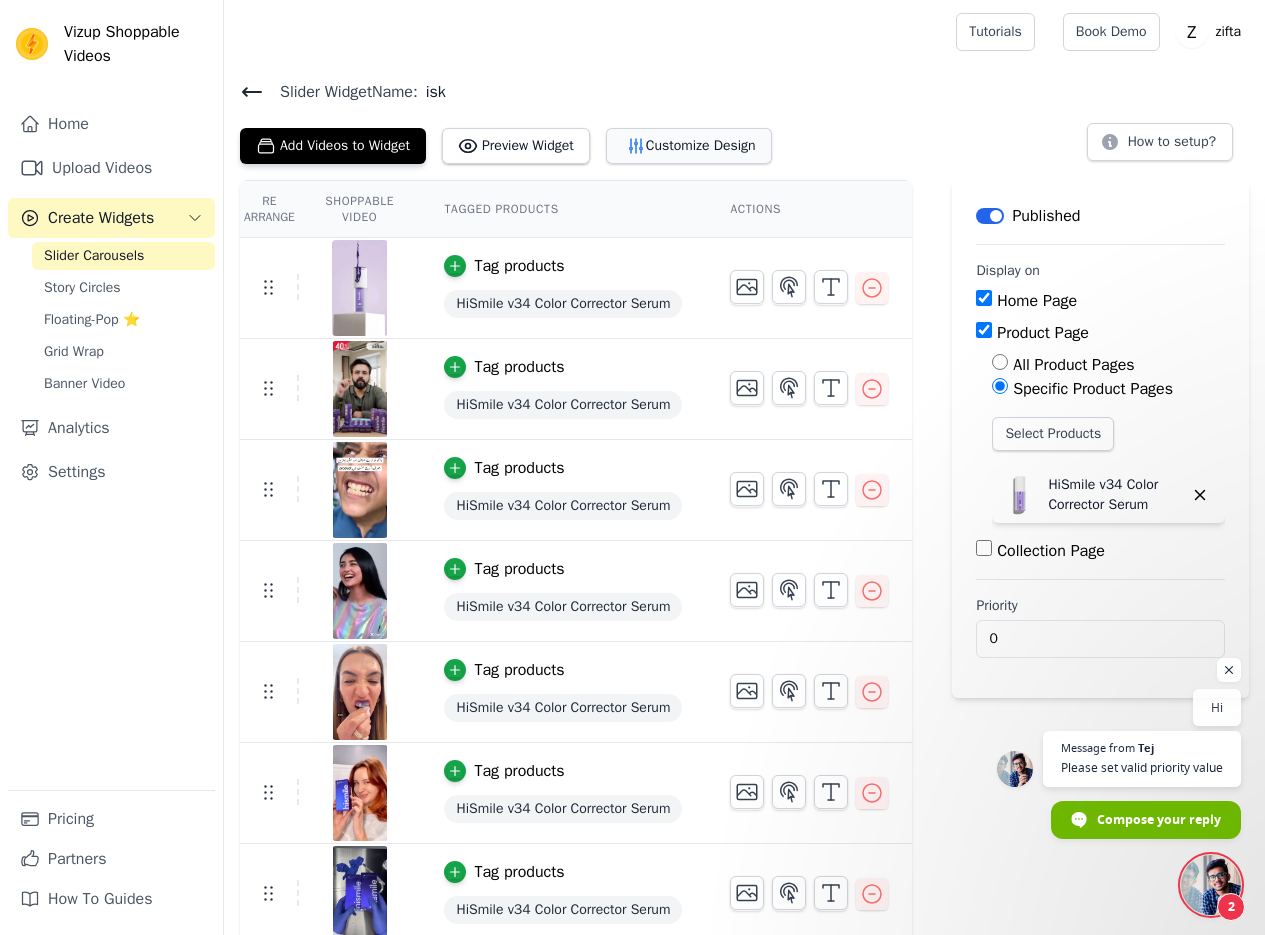click on "Customize Design" at bounding box center [689, 146] 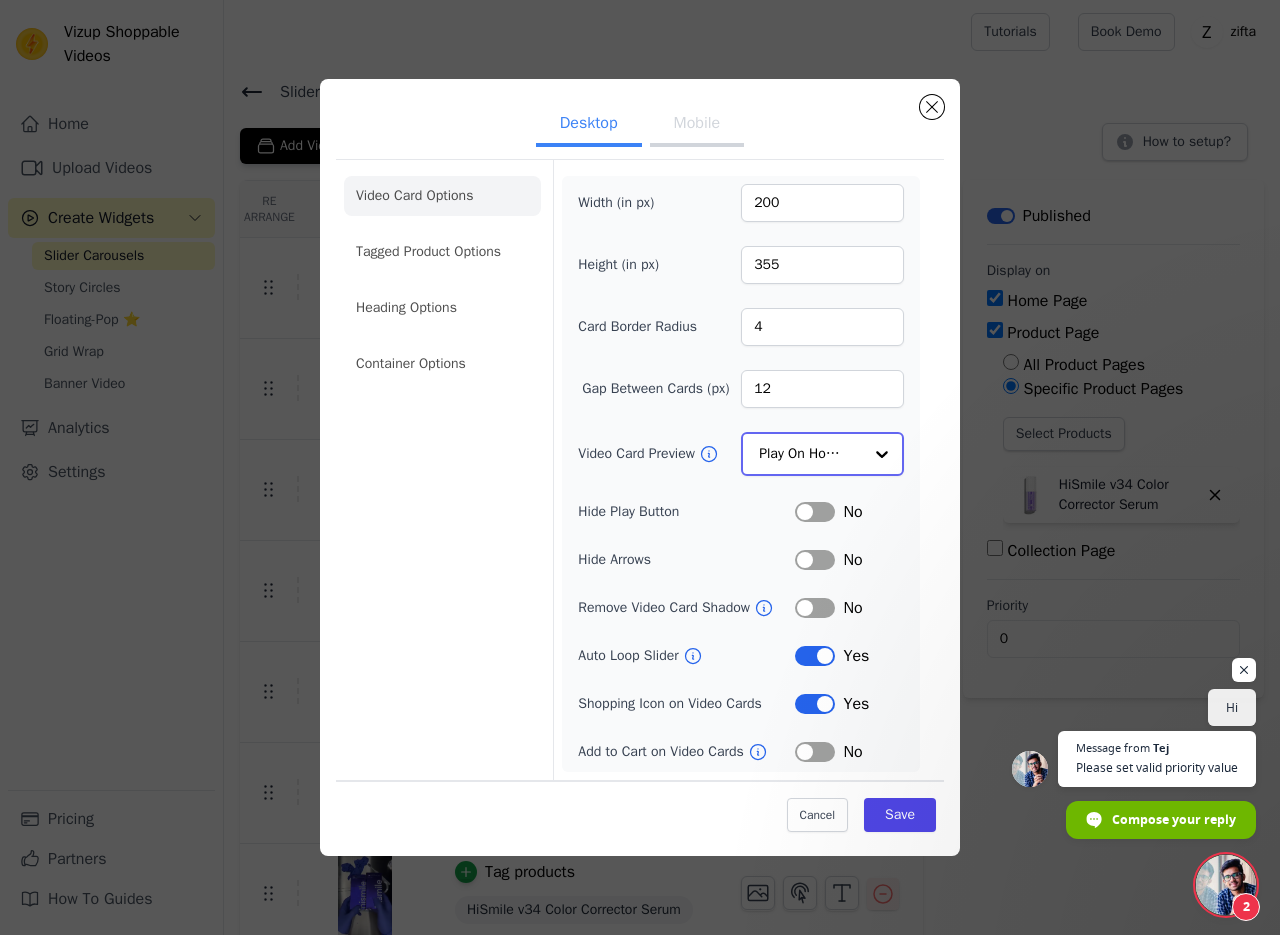 click on "Video Card Preview" 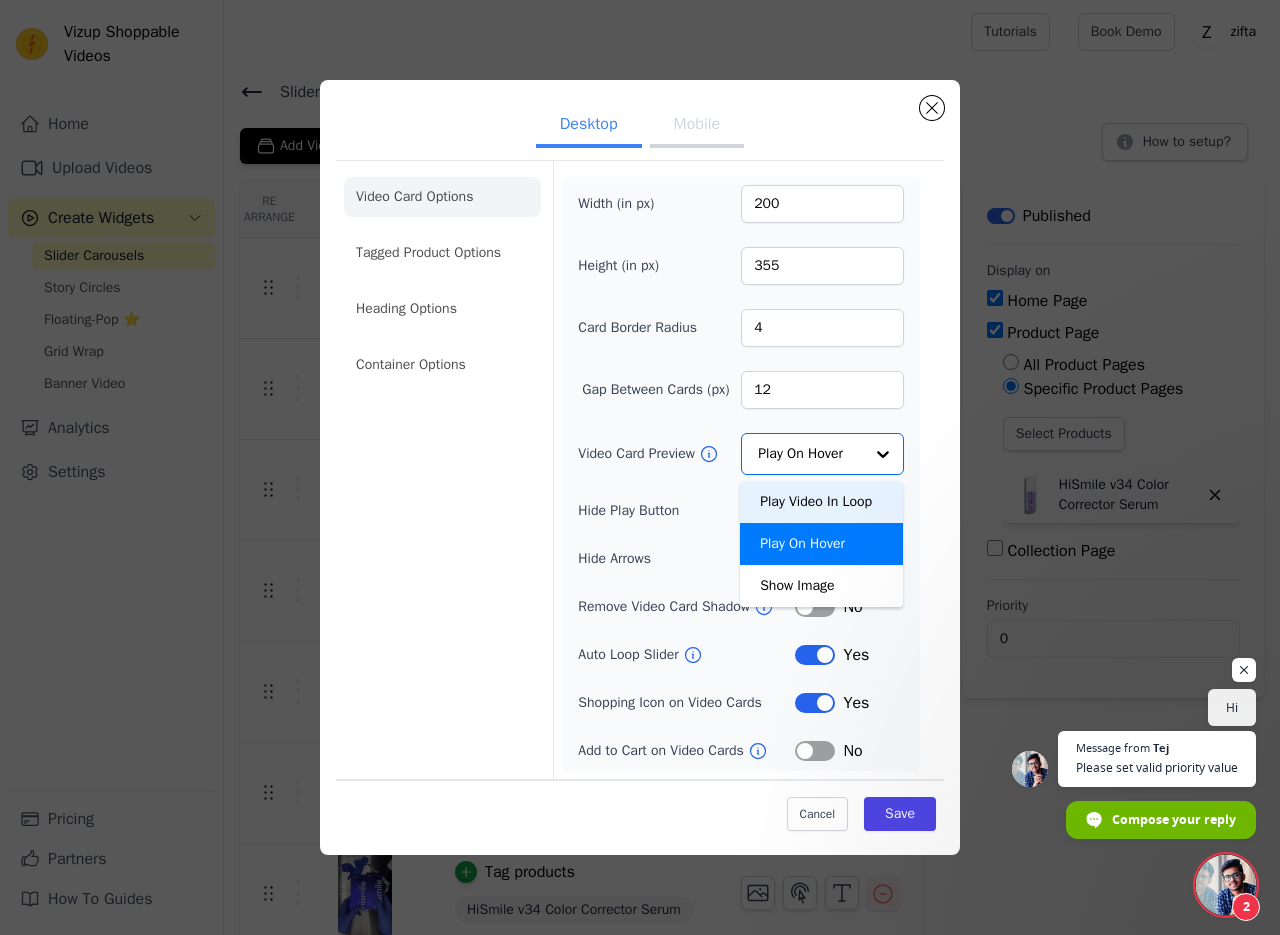click on "Width (in px)   200   Height (in px)   355   Card Border Radius   4   Gap Between Cards (px)   12   Video Card Preview       Play Video In Loop   Play On Hover   Show Image       Option Play On Hover, selected.   You are currently focused on option Play Video In Loop. There are 3 results available.     Play On Hover               Hide Play Button   Label     No   Hide Arrows   Label     No   Remove Video Card Shadow     Label     No   Auto Loop Slider     Label     Yes   Shopping Icon on Video Cards   Label     Yes   Add to Cart on Video Cards     Label     No" at bounding box center [741, 474] 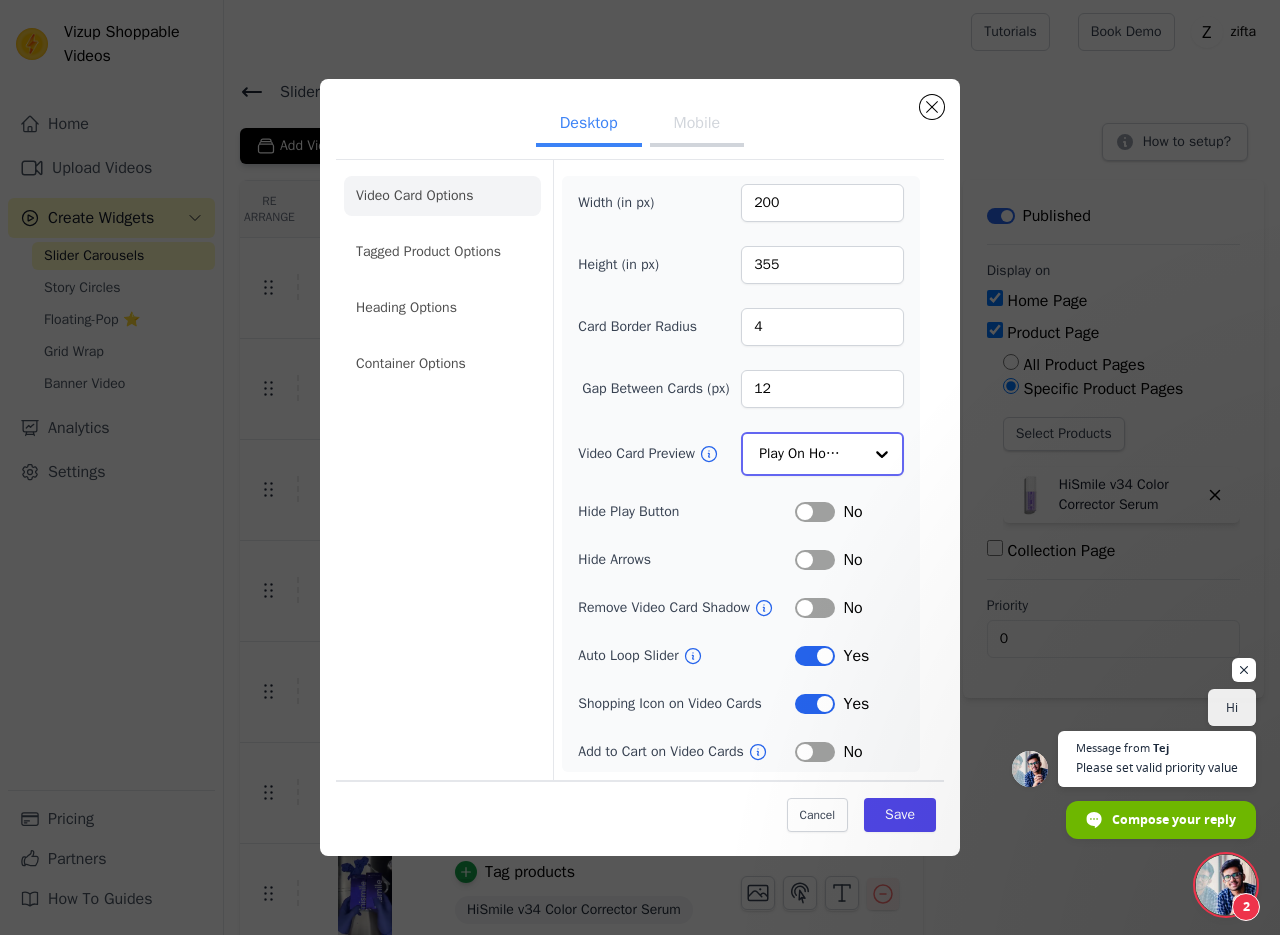 click on "Video Card Preview" 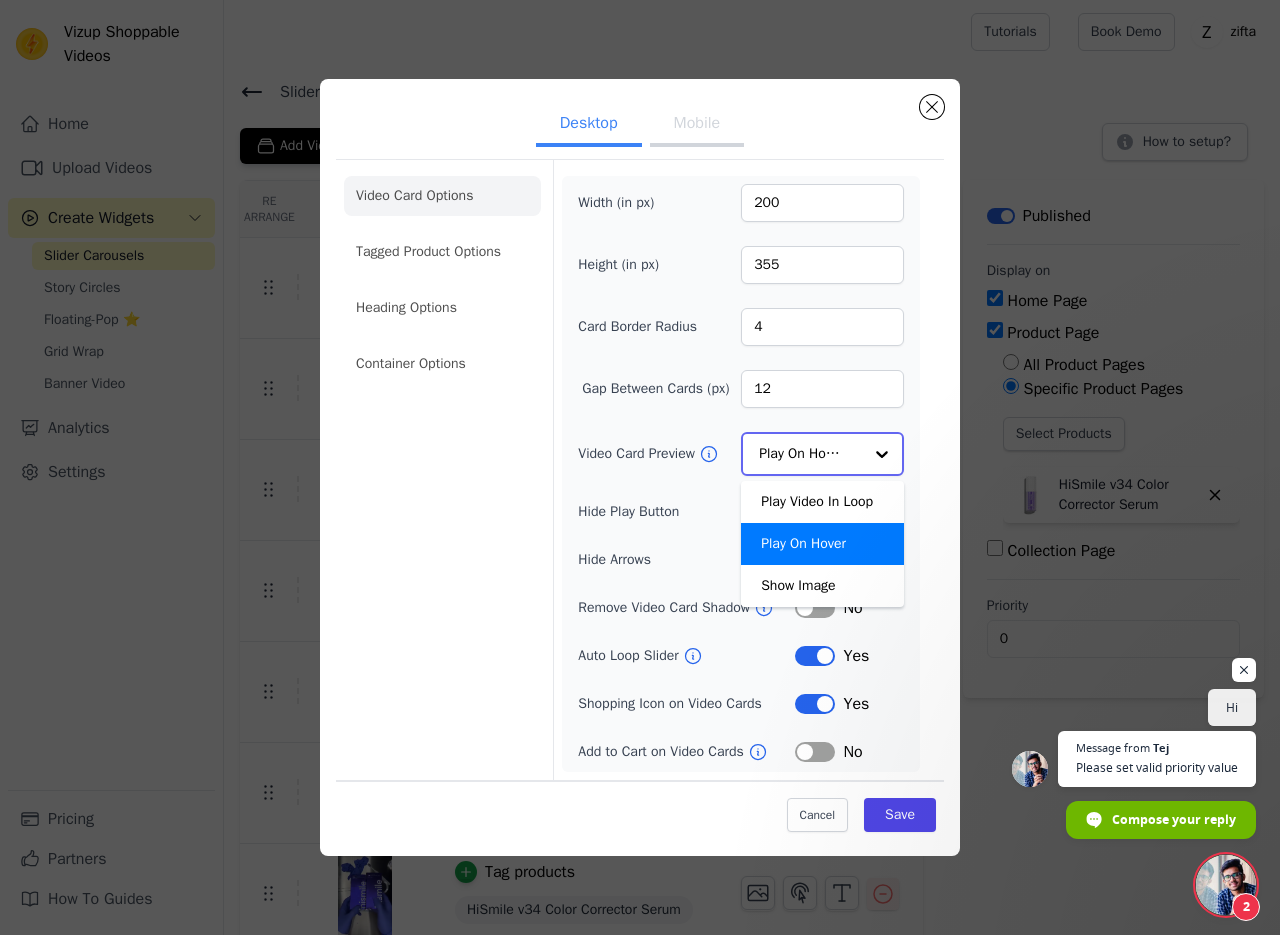 click on "Video Card Preview" 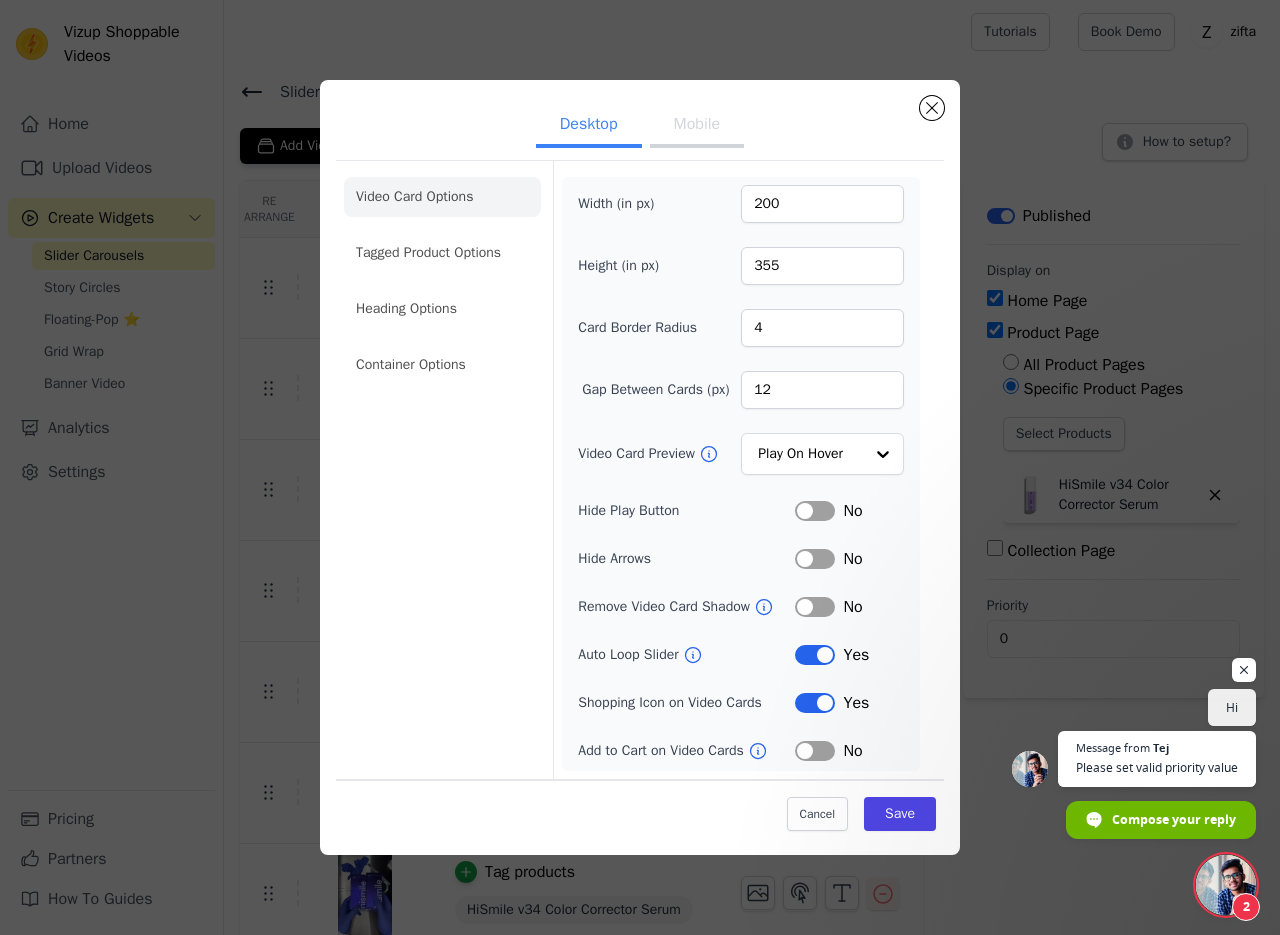 click on "Label" at bounding box center [815, 607] 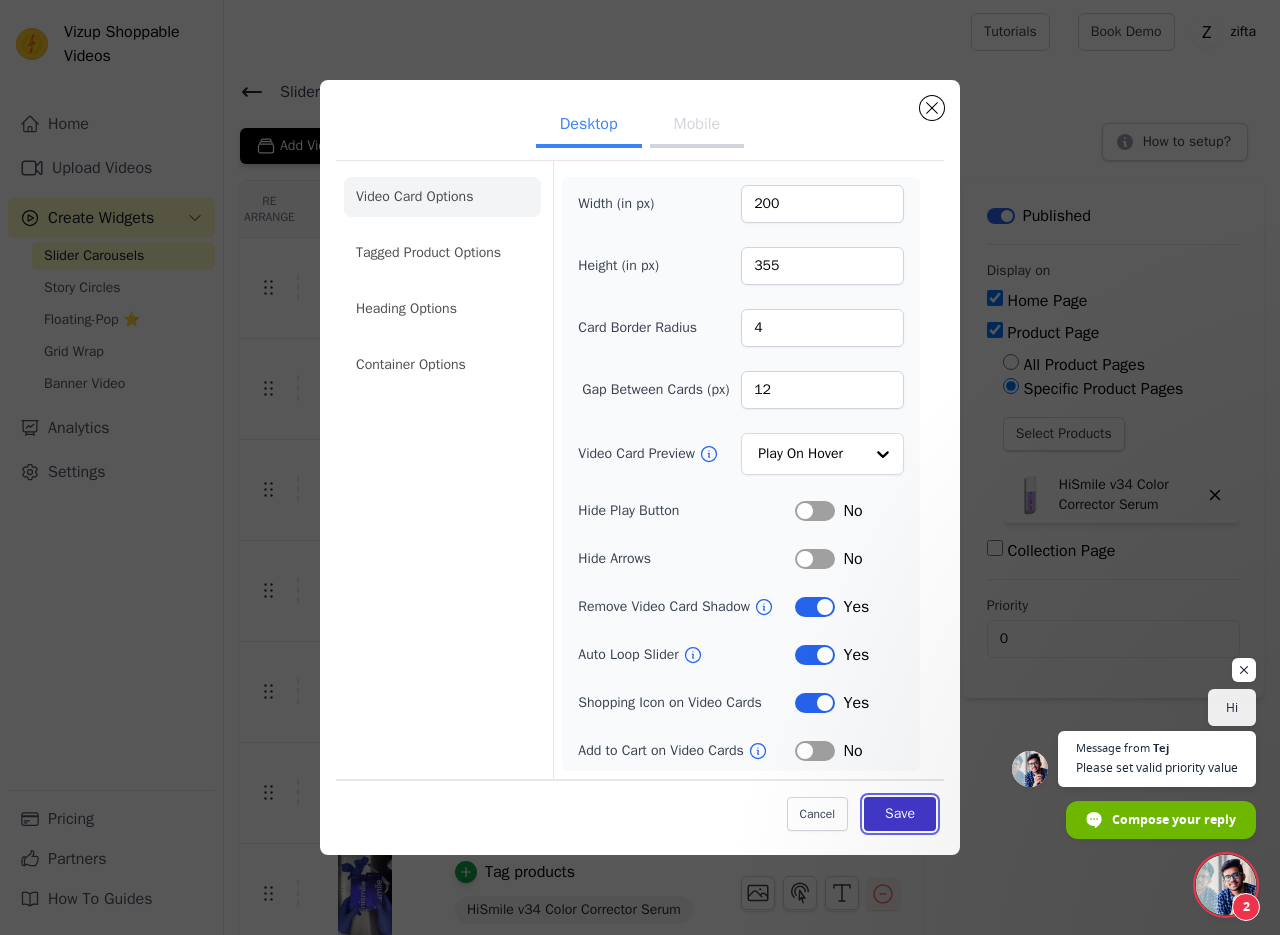 click on "Save" at bounding box center [900, 814] 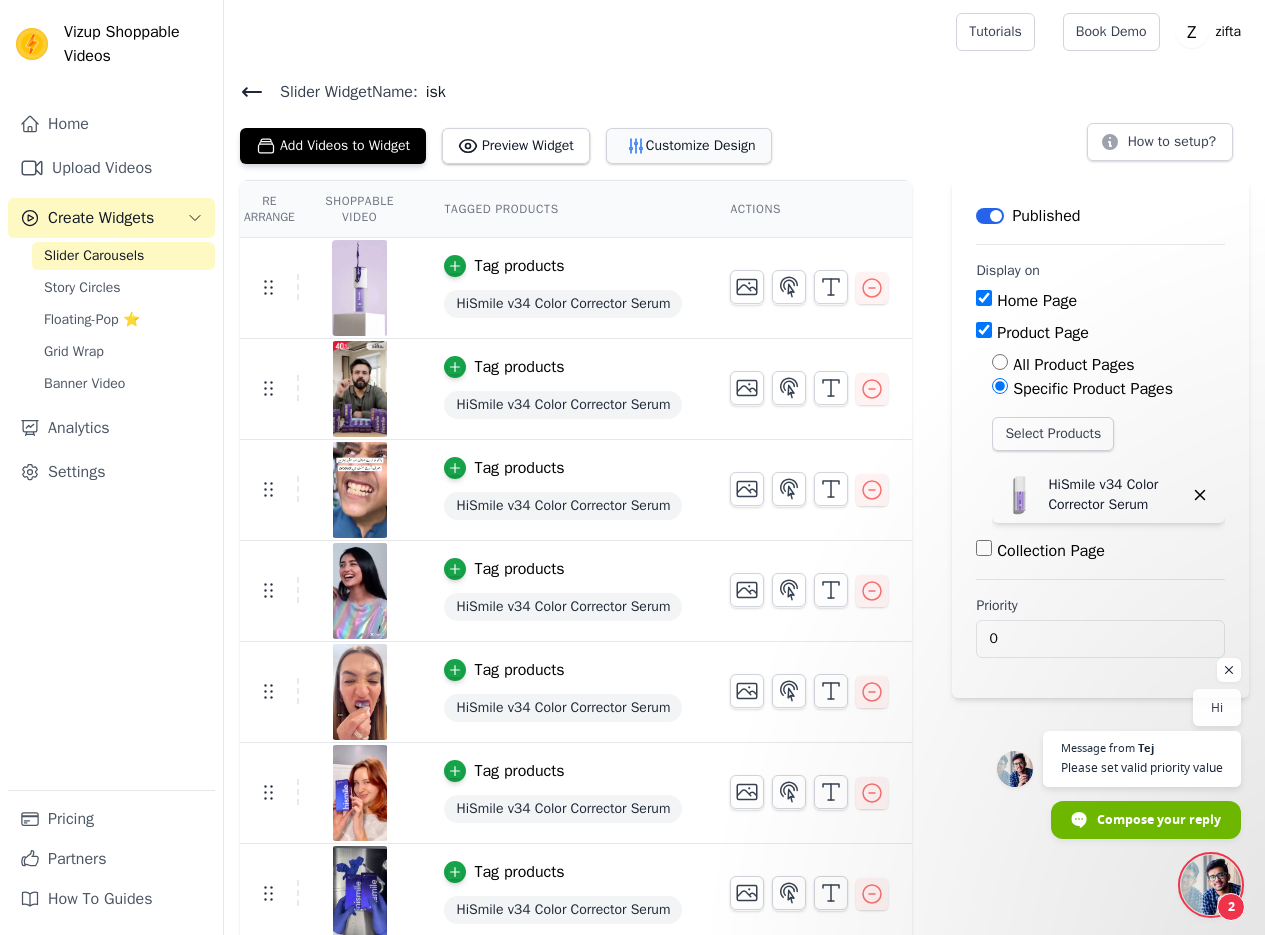 click on "Customize Design" at bounding box center (689, 146) 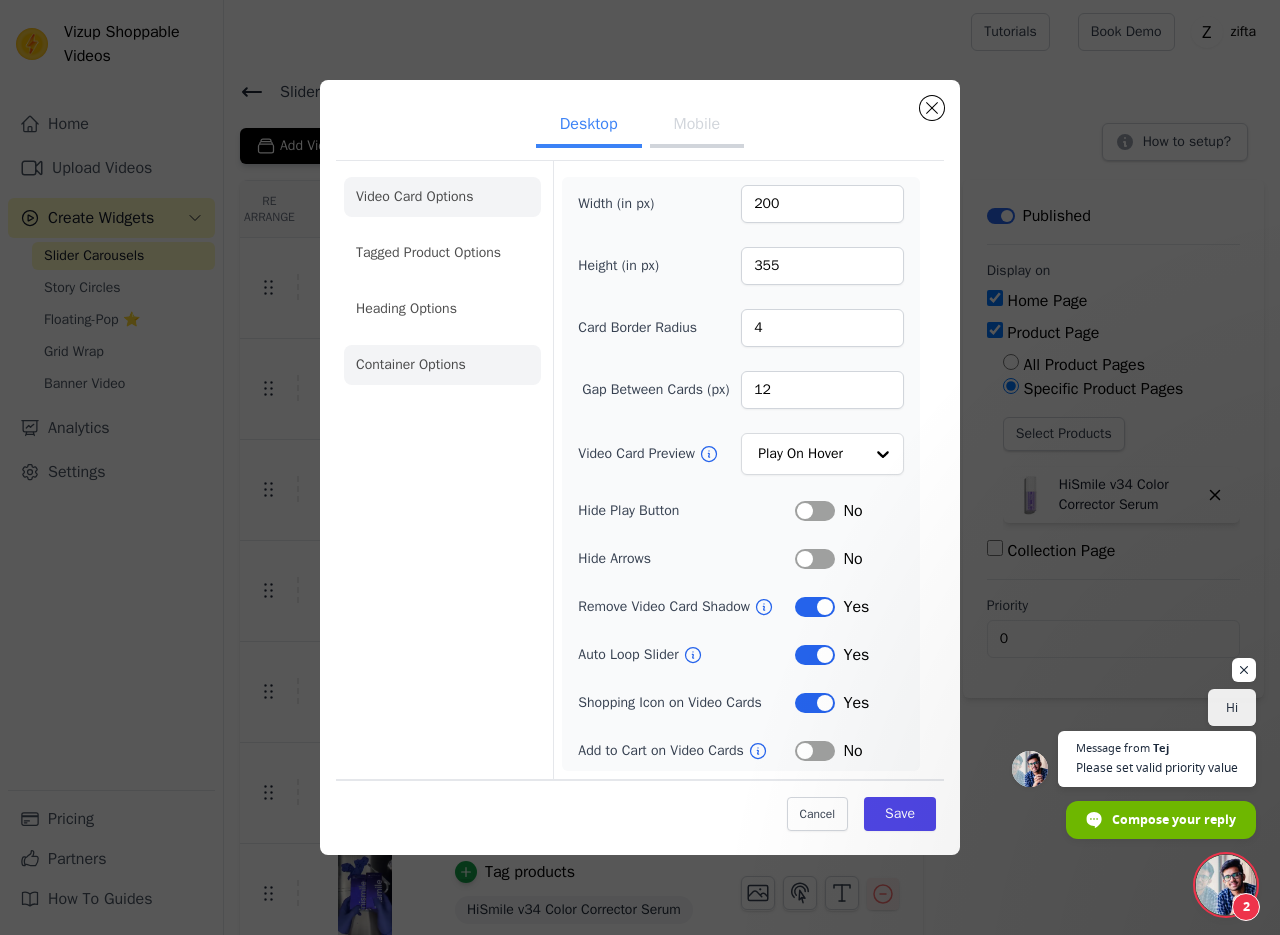 click on "Container Options" 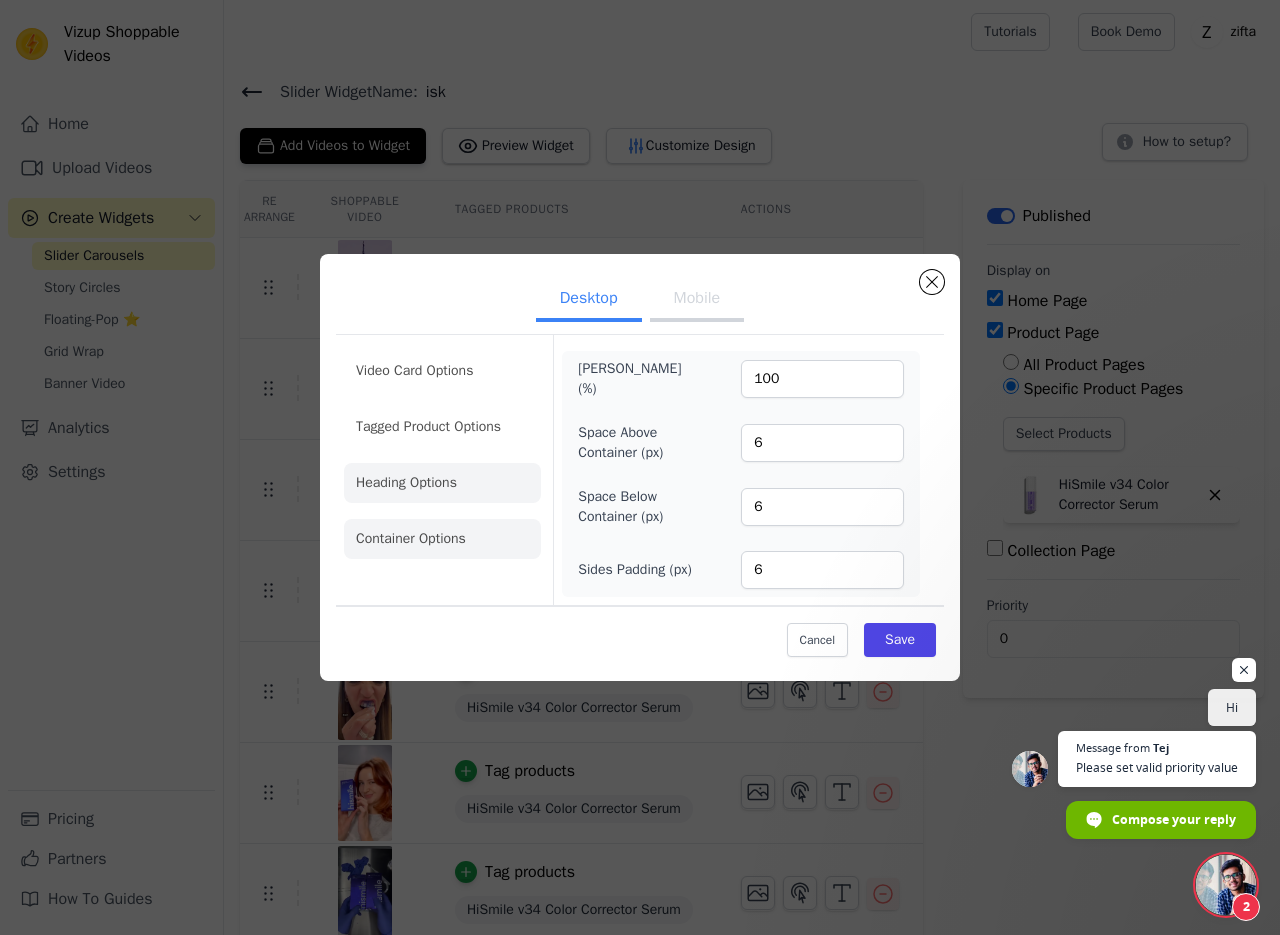 click on "Heading Options" 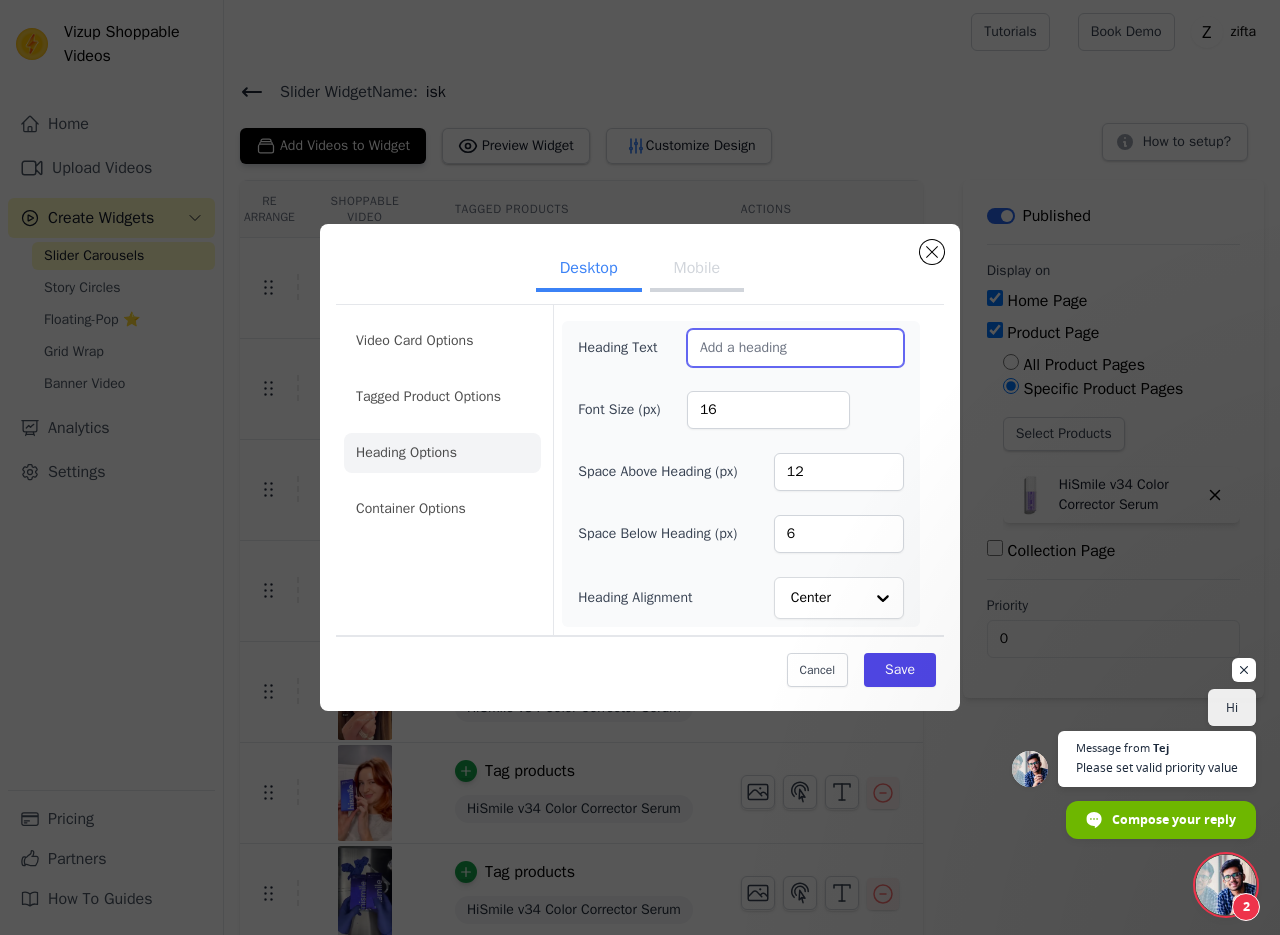 click on "Heading Text" at bounding box center [795, 348] 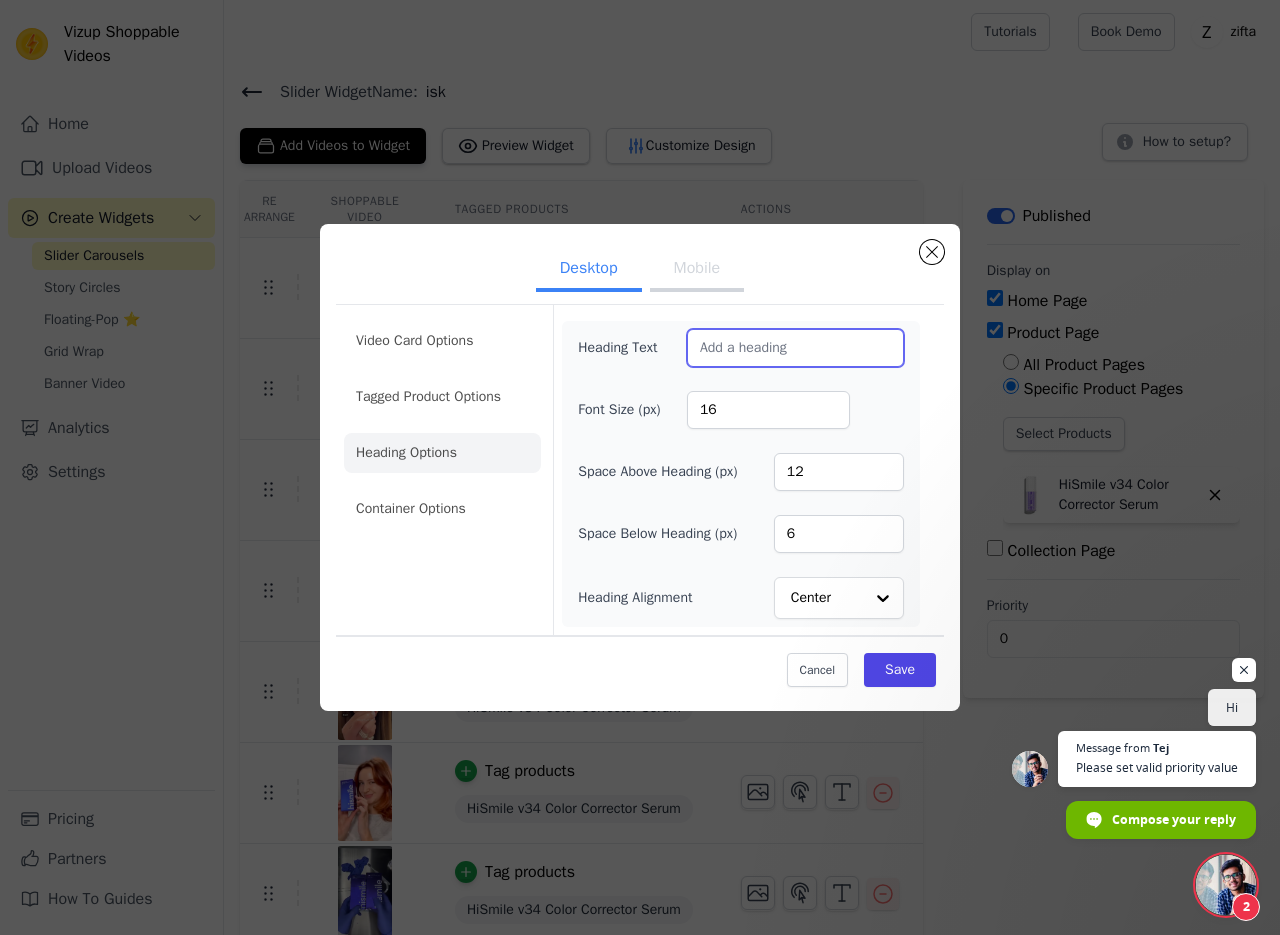 paste on "📸 Real Users, Real Whitening Results" 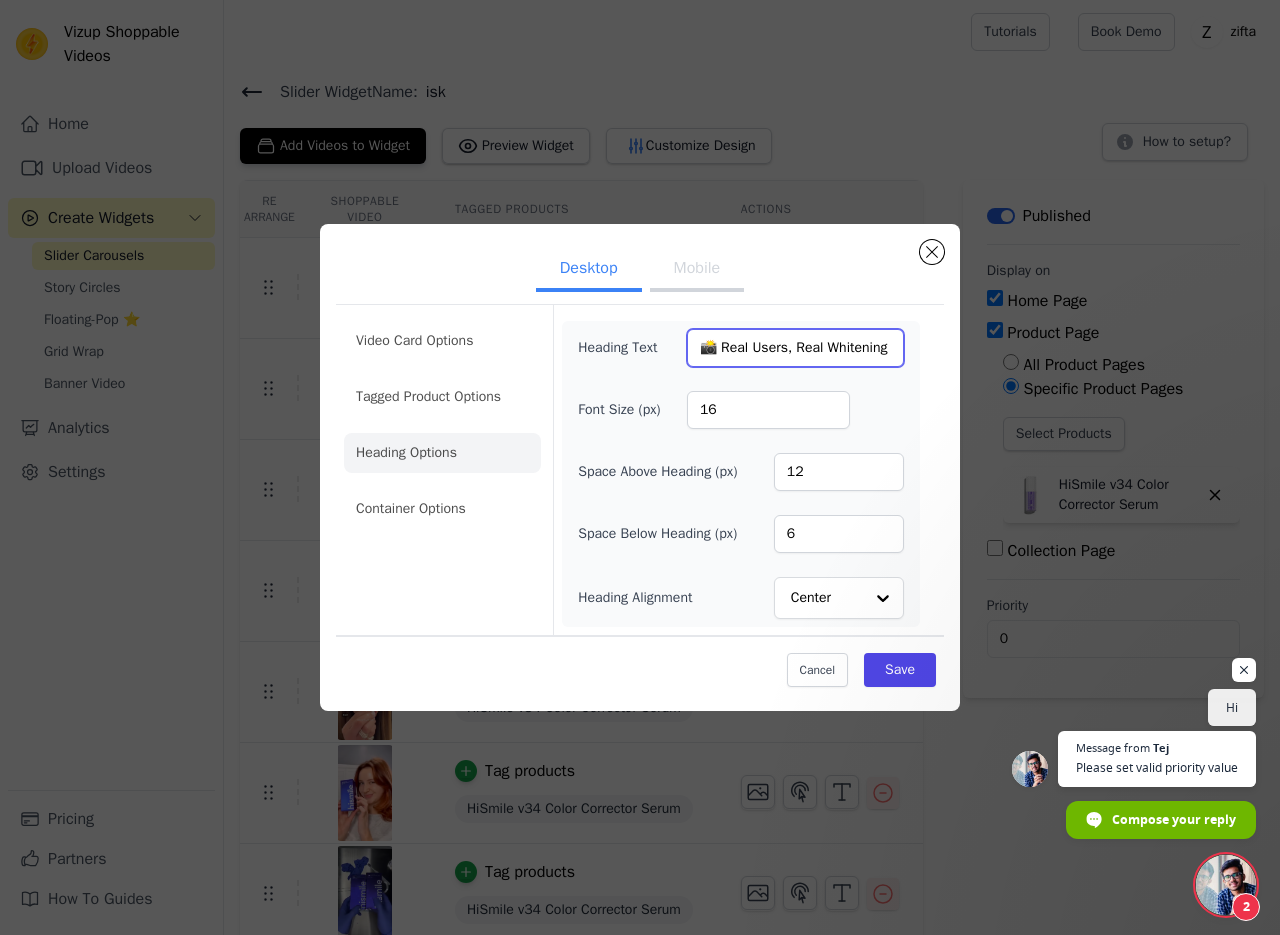 scroll, scrollTop: 0, scrollLeft: 42, axis: horizontal 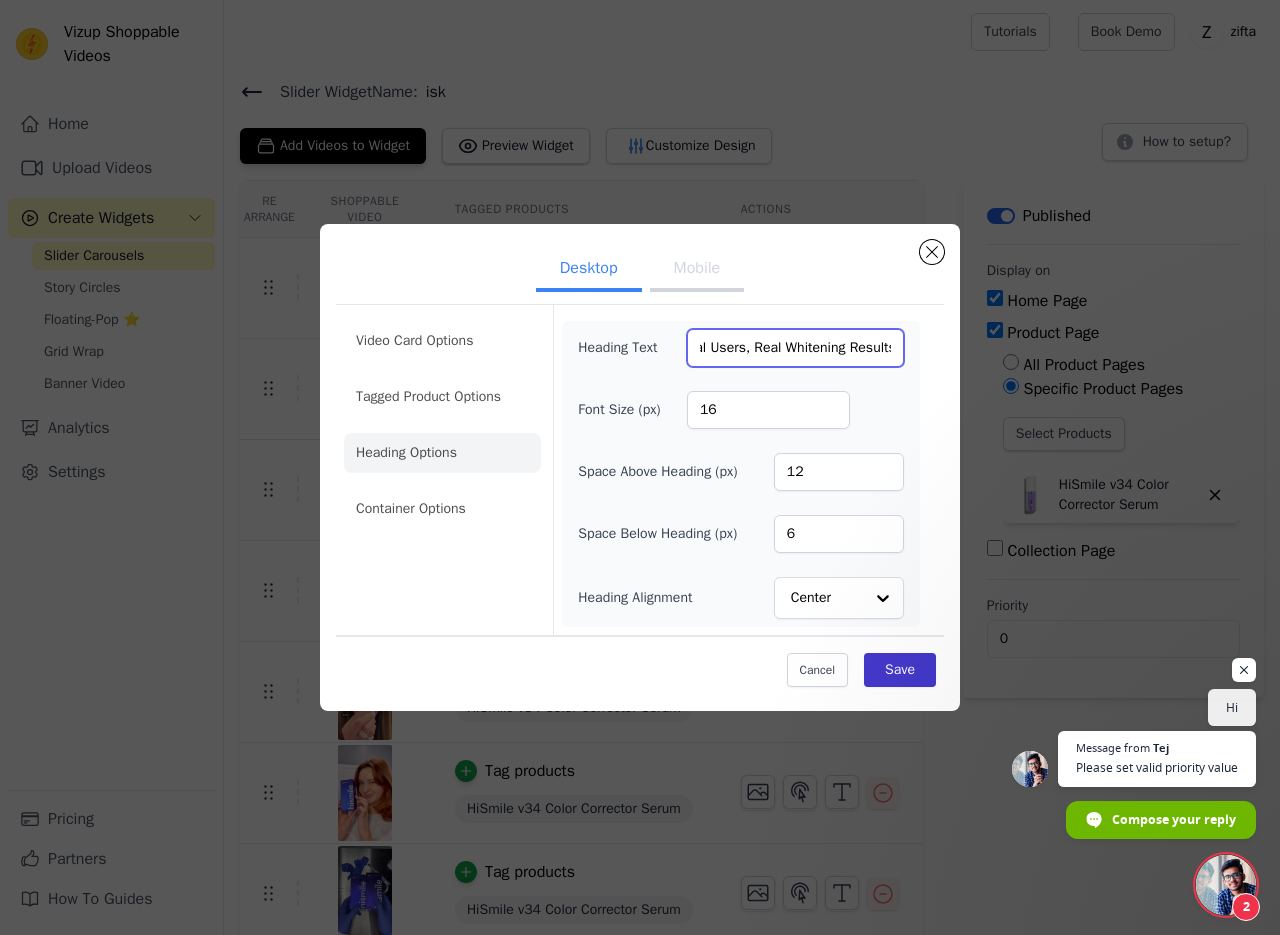 type on "📸 Real Users, Real Whitening Results" 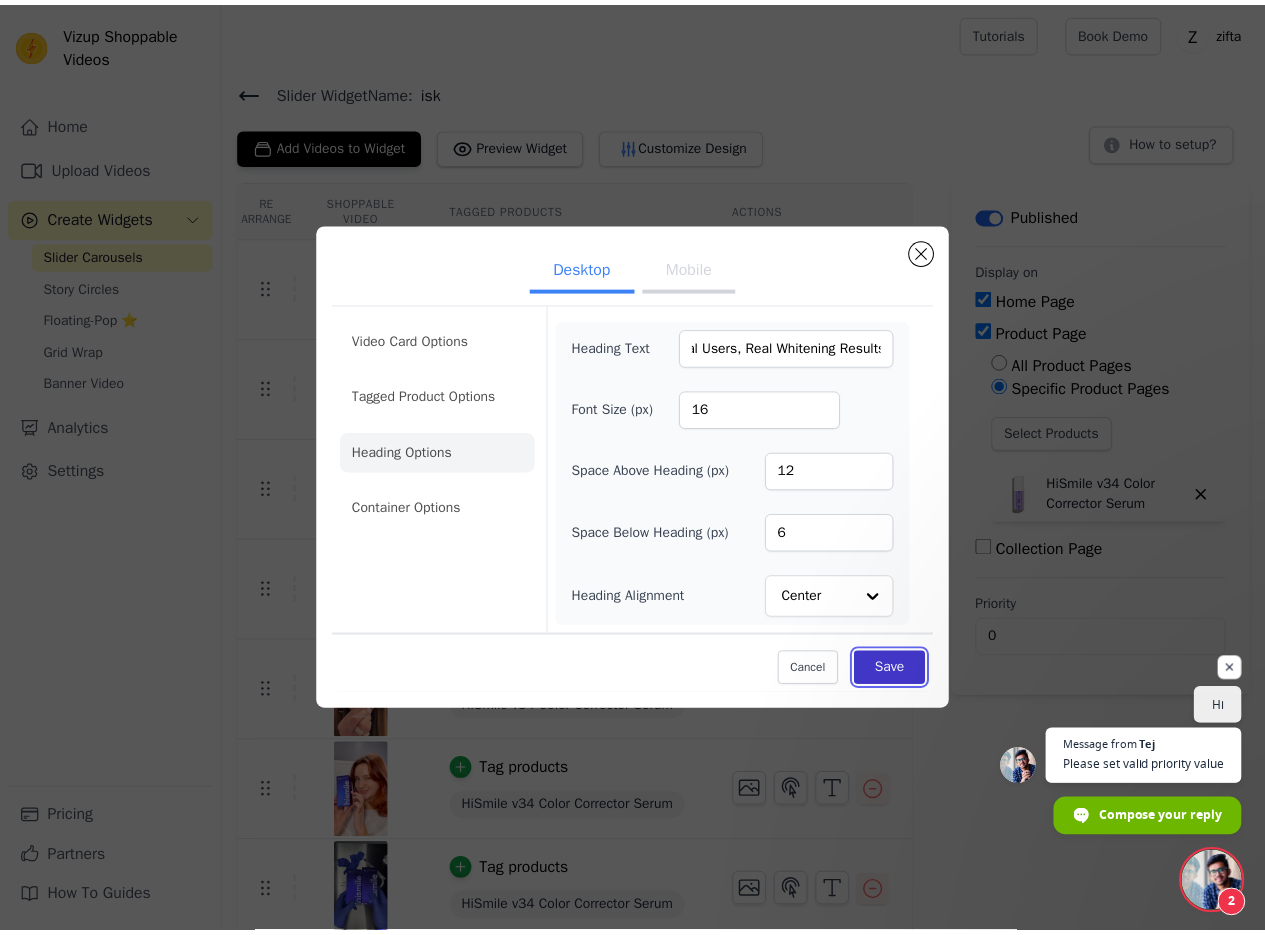 scroll, scrollTop: 0, scrollLeft: 0, axis: both 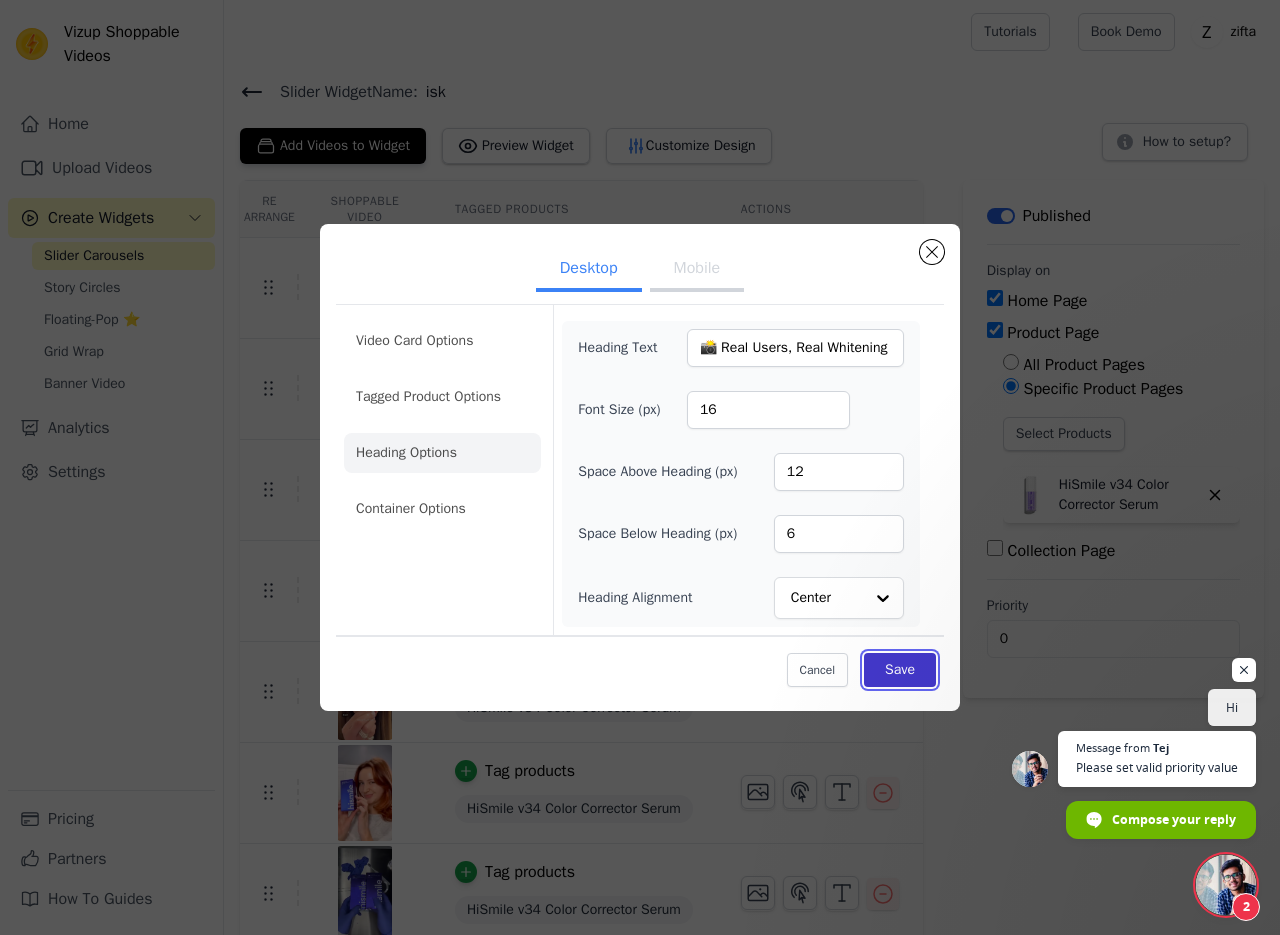 click on "Save" at bounding box center [900, 670] 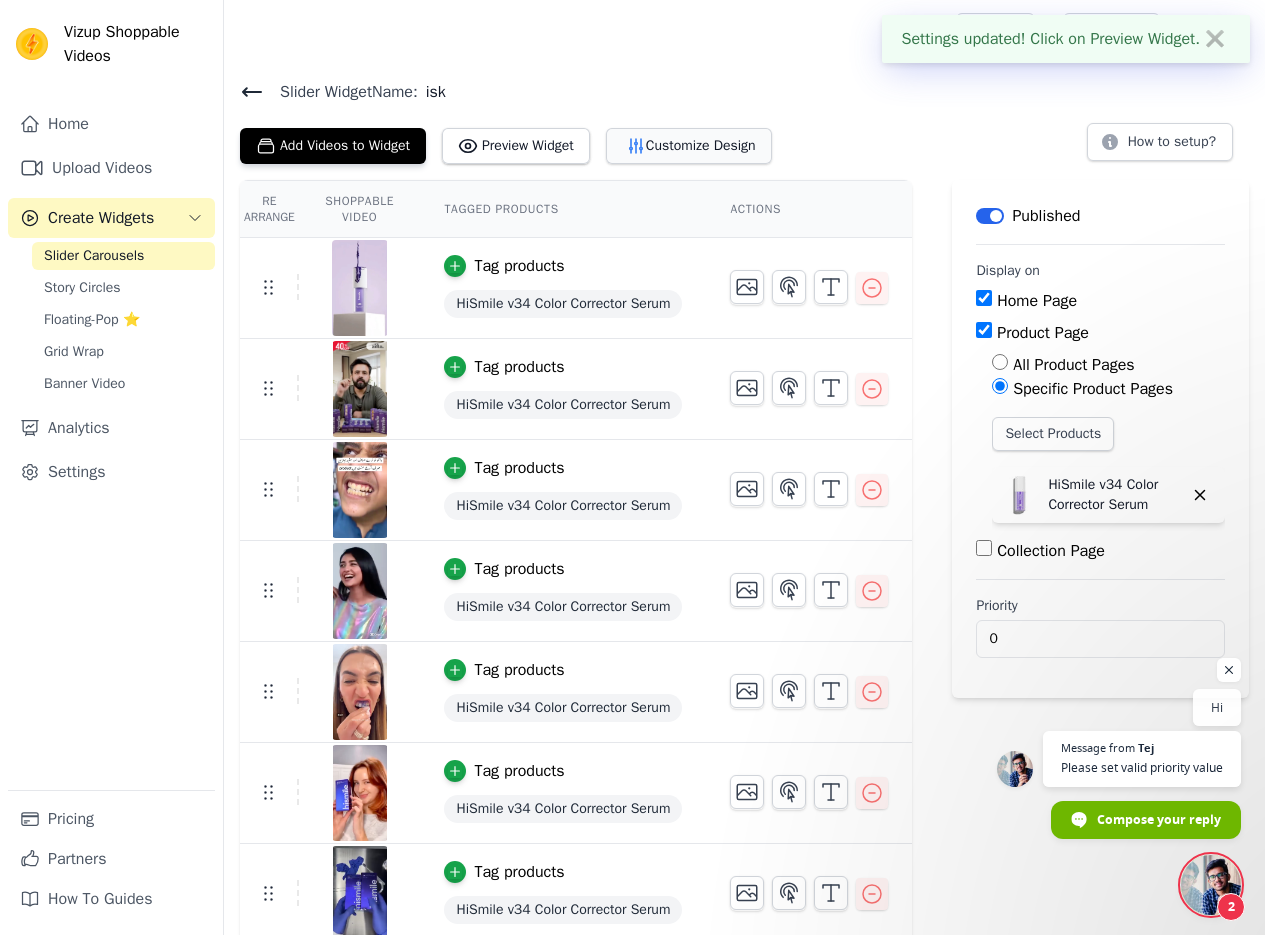 click on "Customize Design" at bounding box center [689, 146] 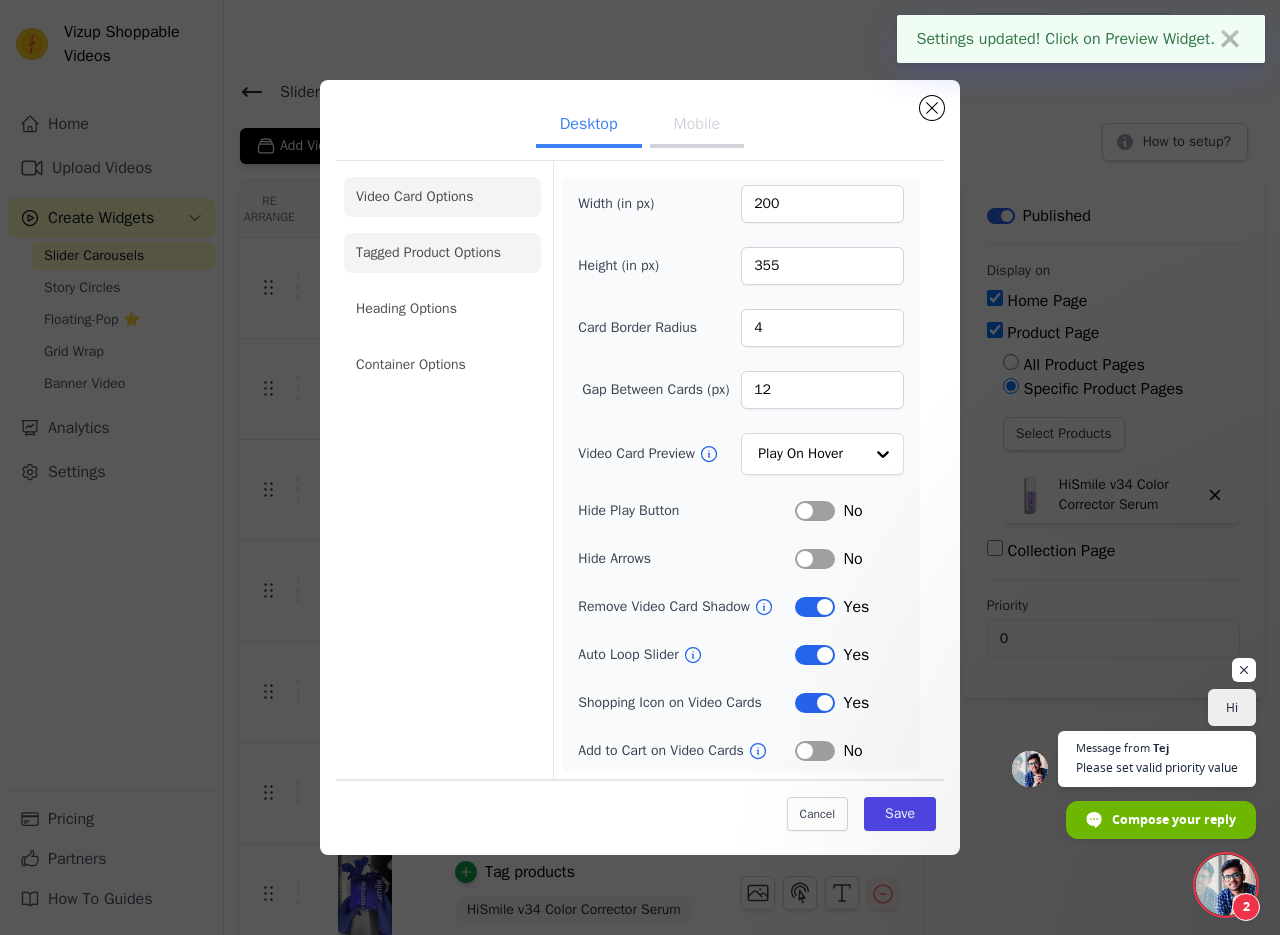 click on "Tagged Product Options" 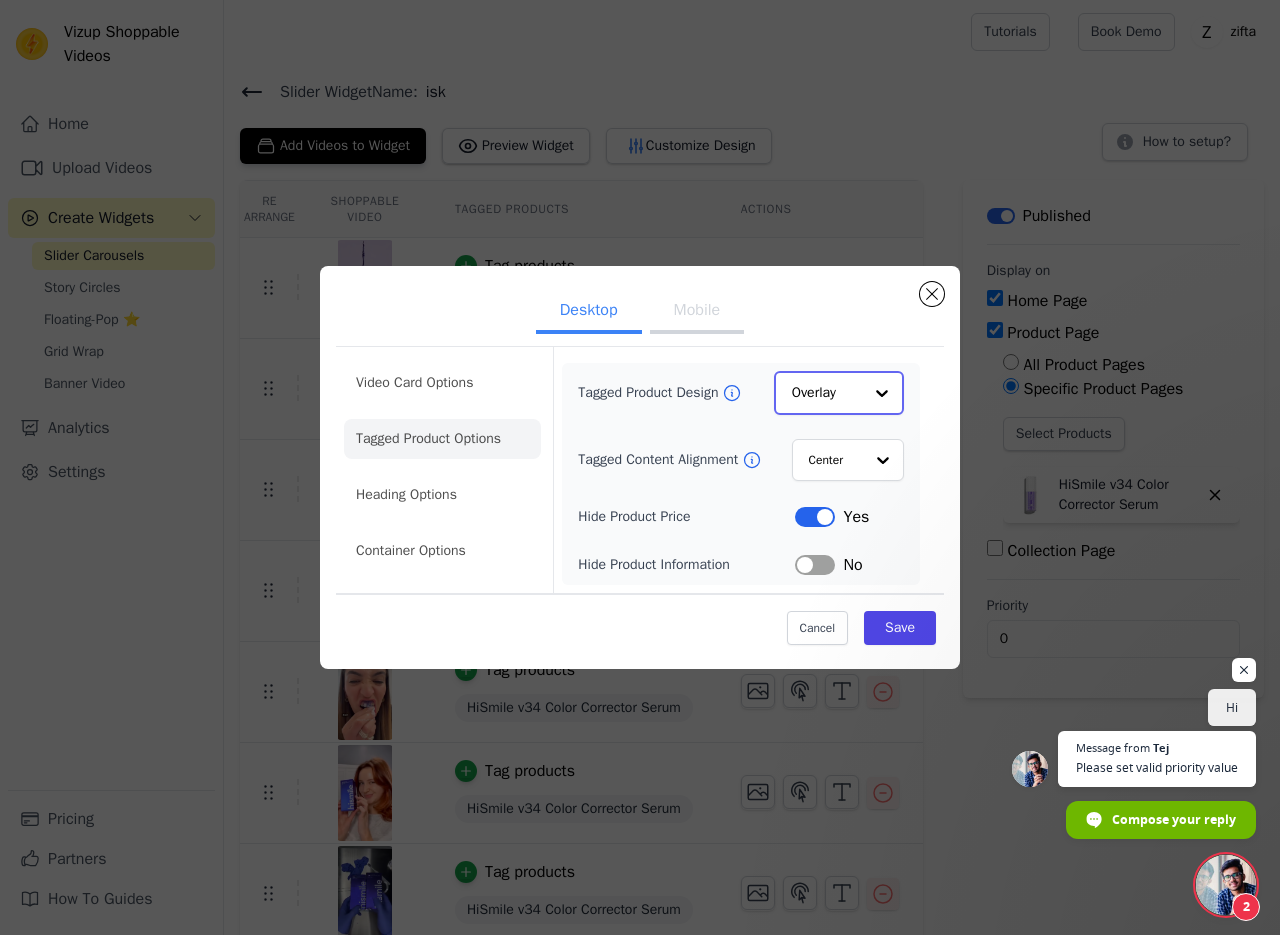 click on "Tagged Product Design" 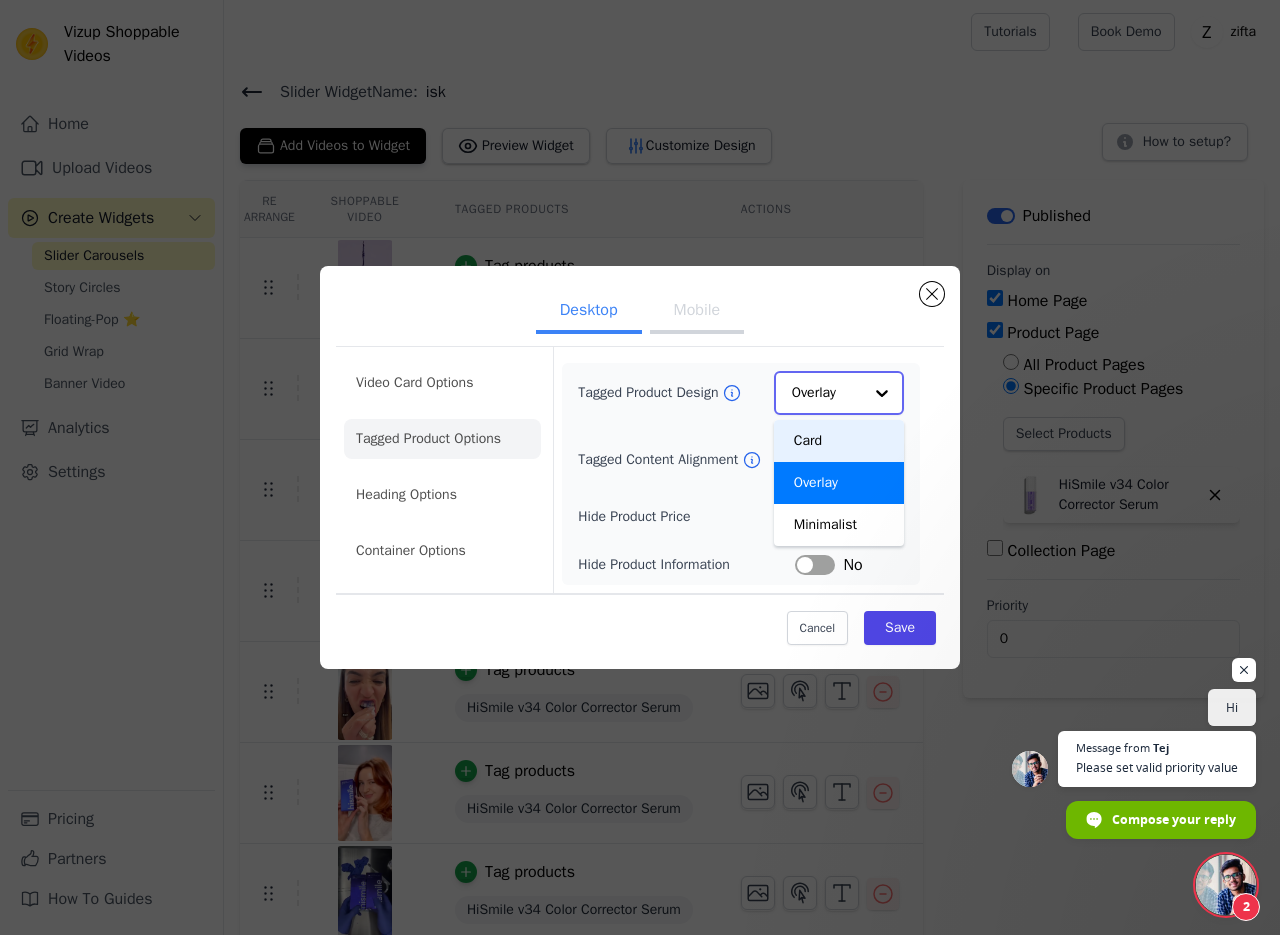 click on "Card" at bounding box center (839, 441) 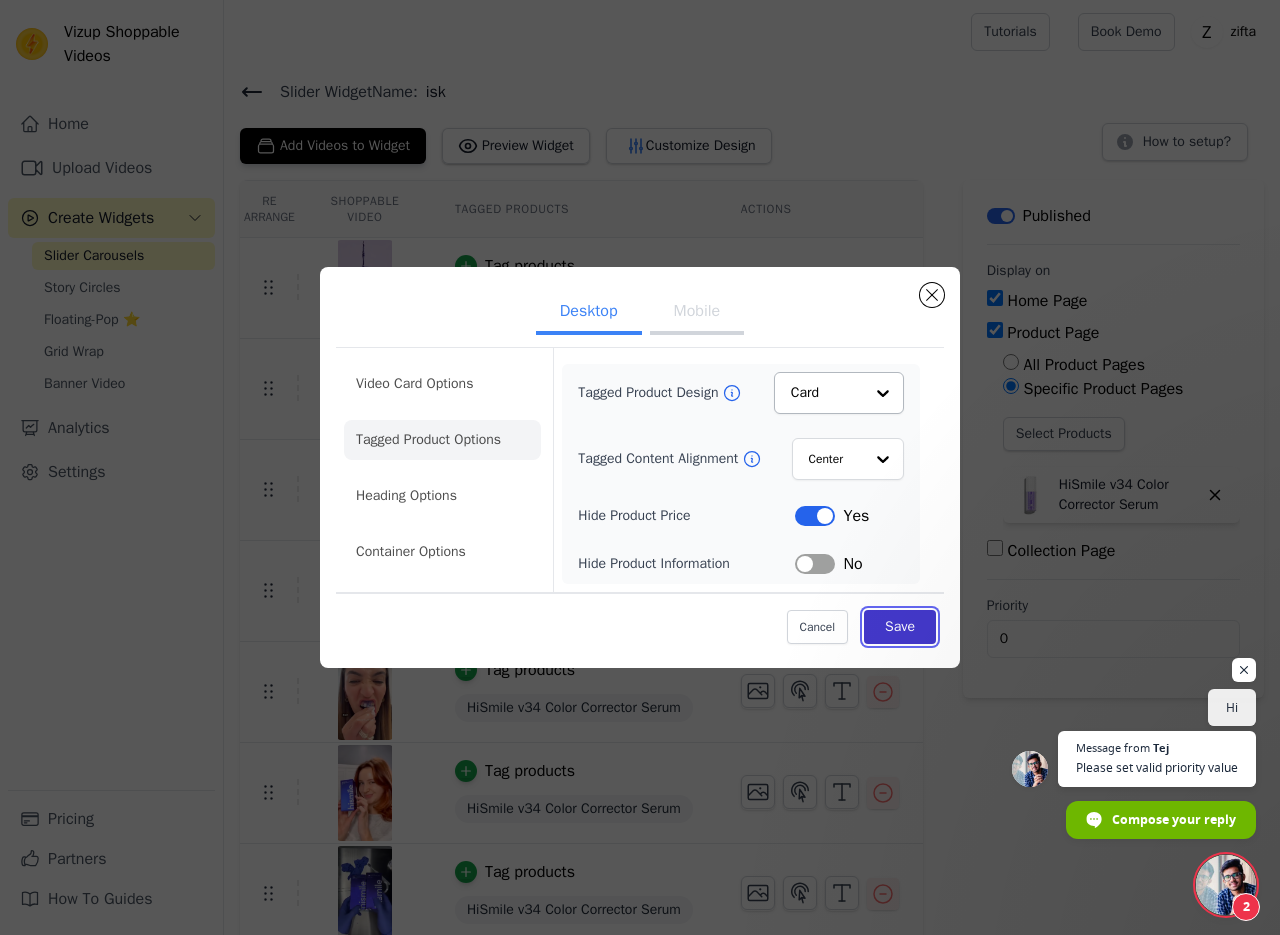 click on "Save" at bounding box center (900, 627) 